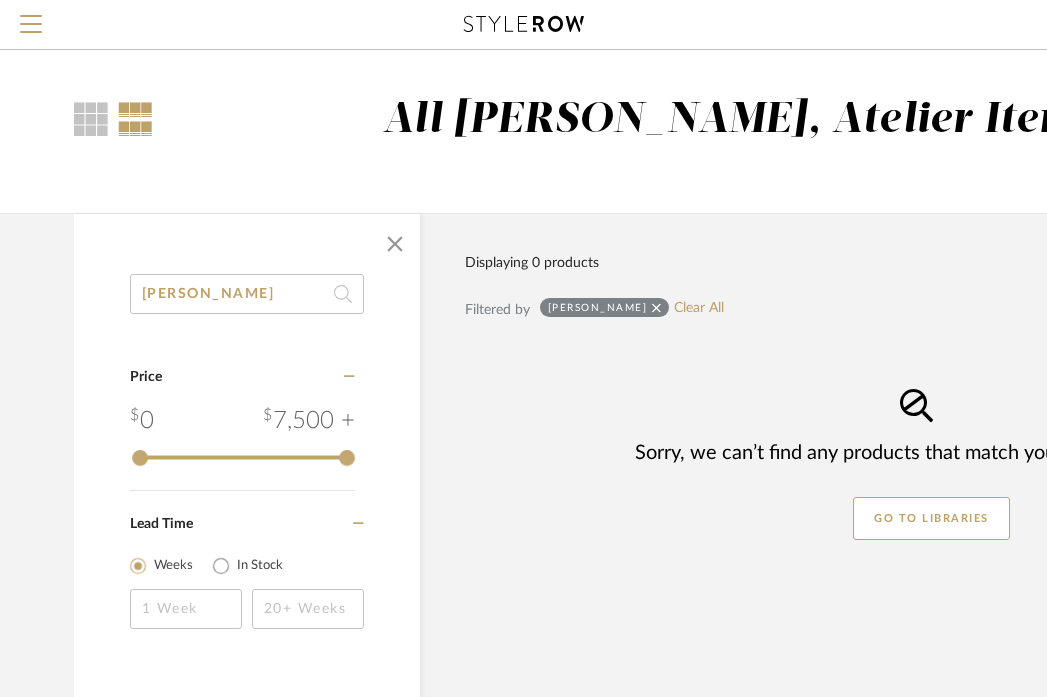 scroll, scrollTop: 0, scrollLeft: 36, axis: horizontal 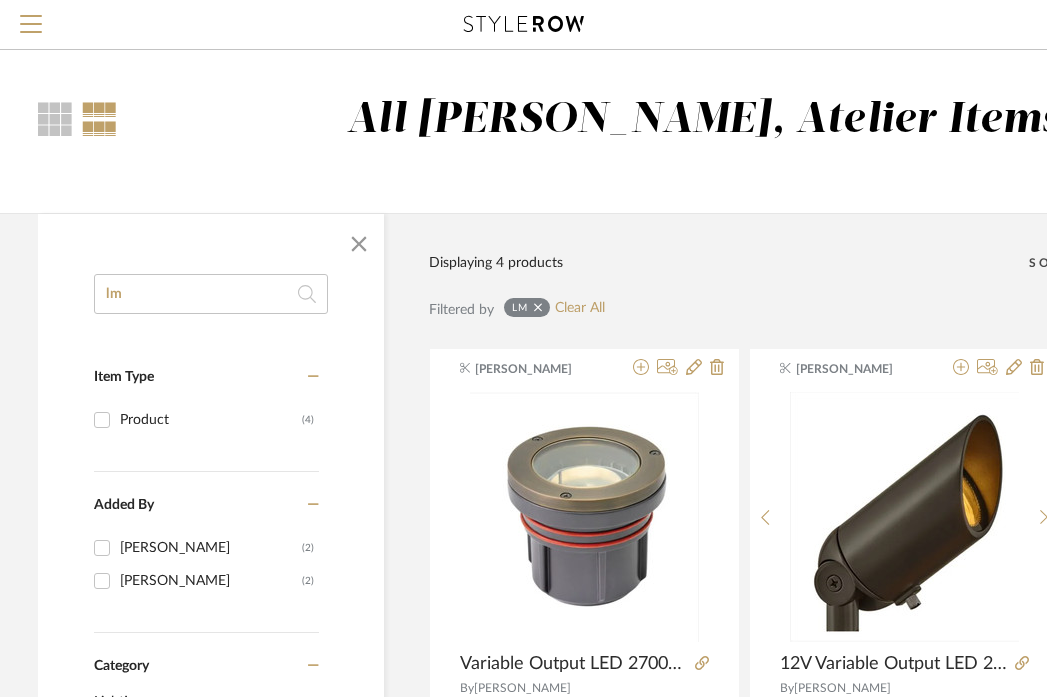 type on "l" 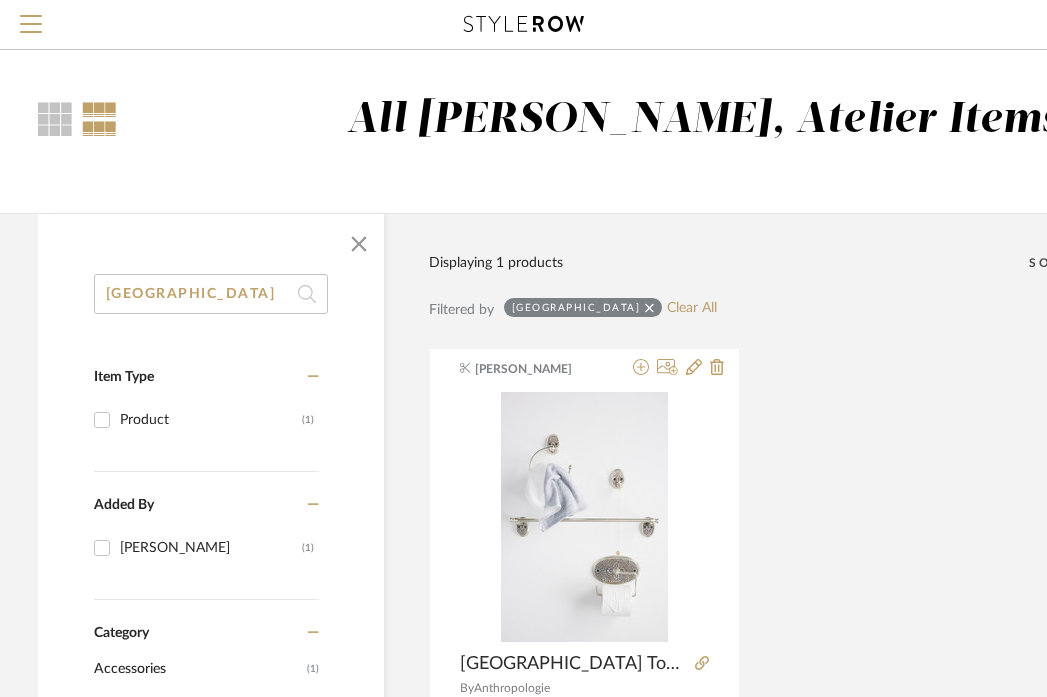 type on "madras" 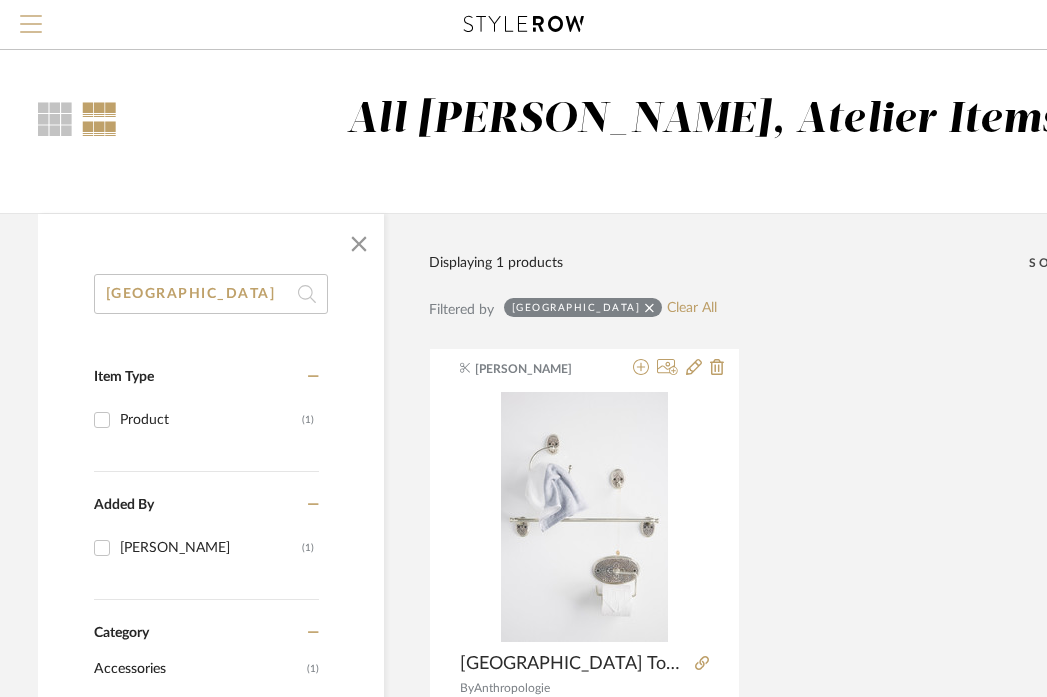 click at bounding box center (31, 24) 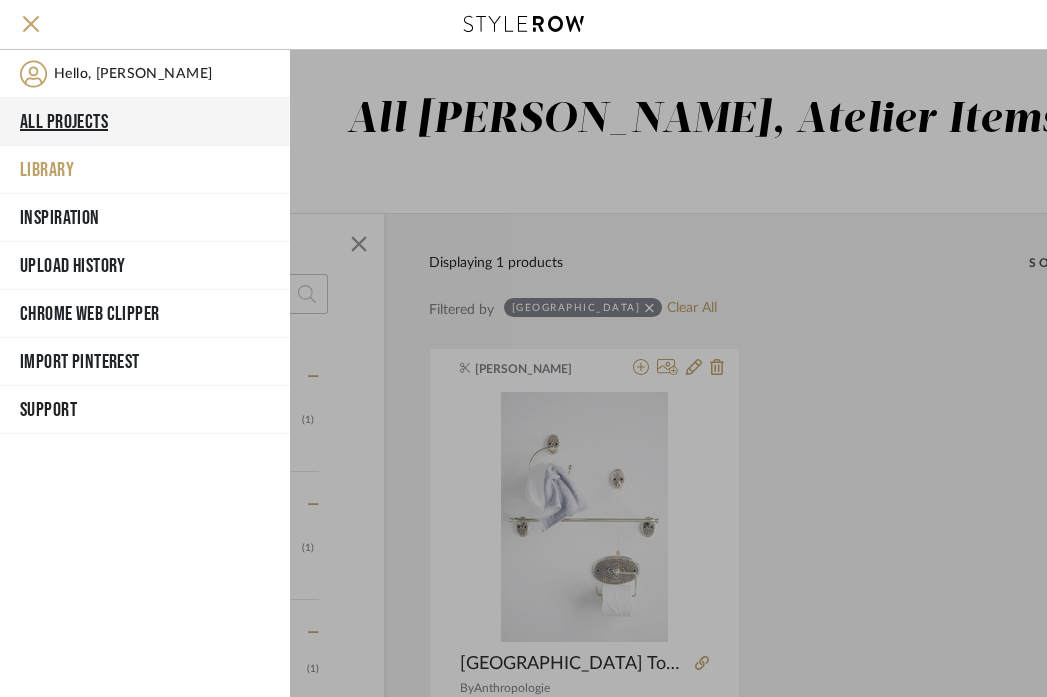 click on "All Projects" at bounding box center [145, 122] 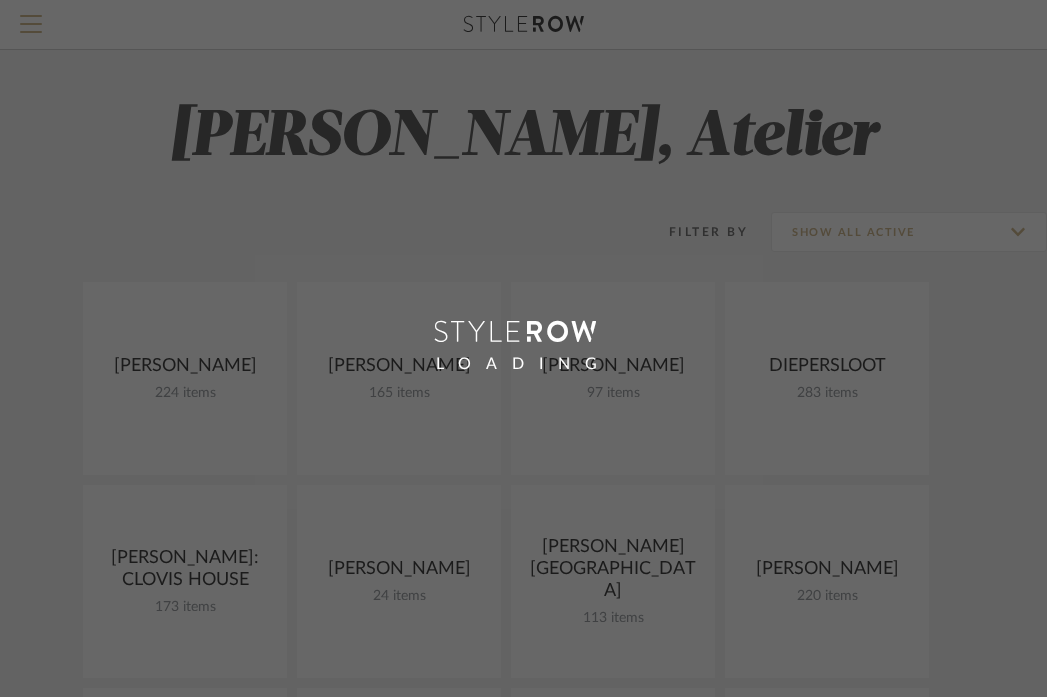 scroll, scrollTop: 0, scrollLeft: 0, axis: both 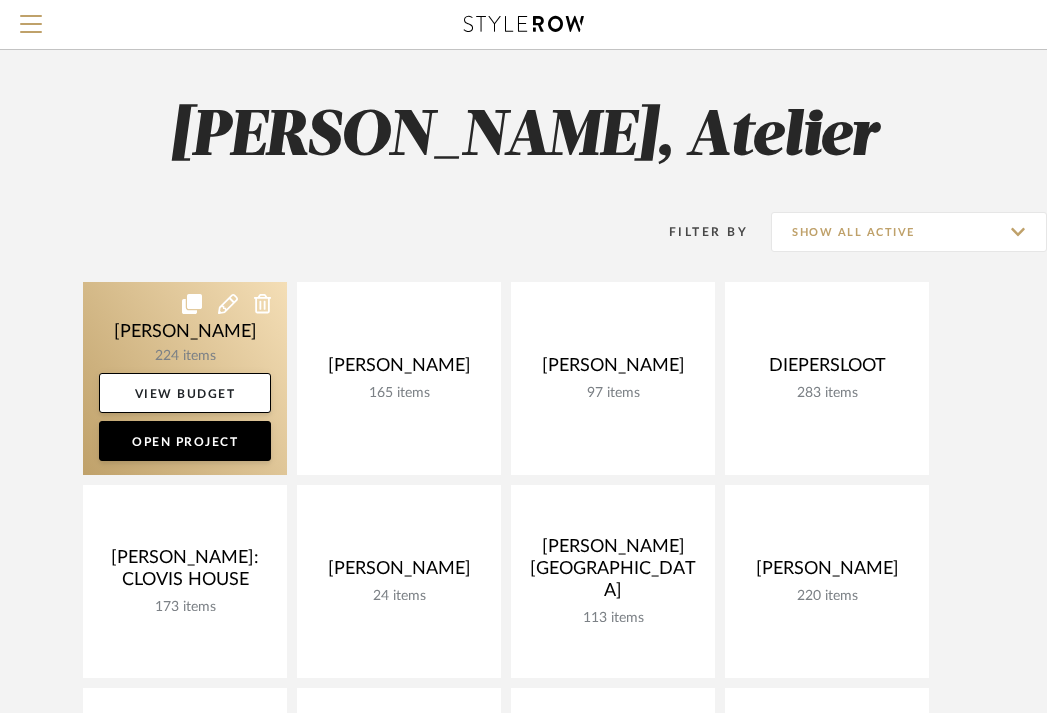 click 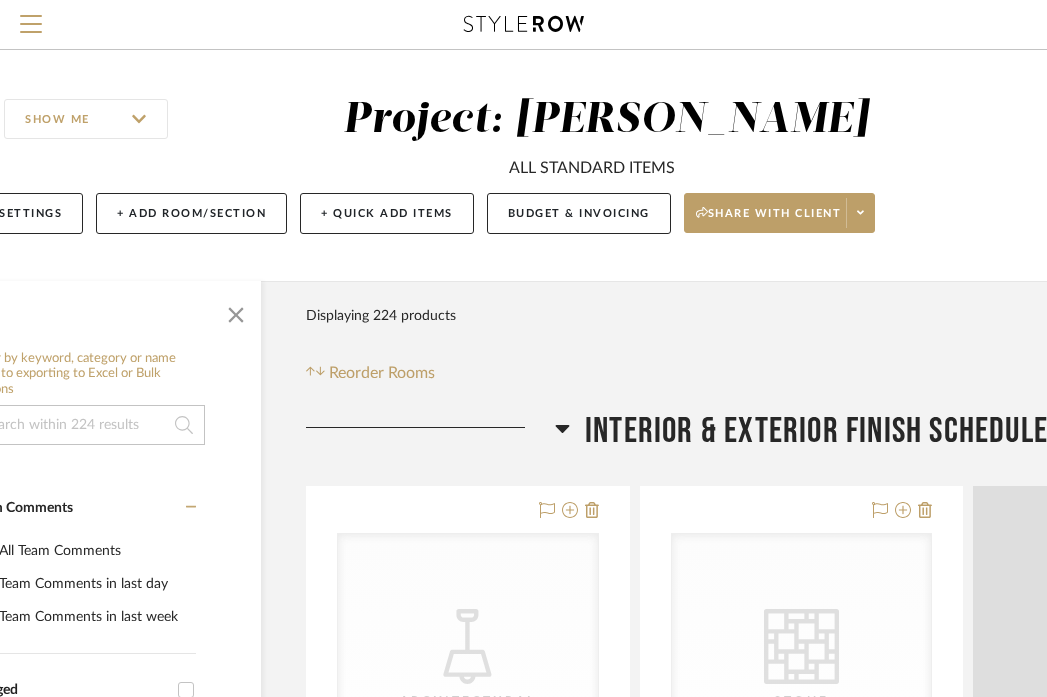 scroll, scrollTop: 0, scrollLeft: 129, axis: horizontal 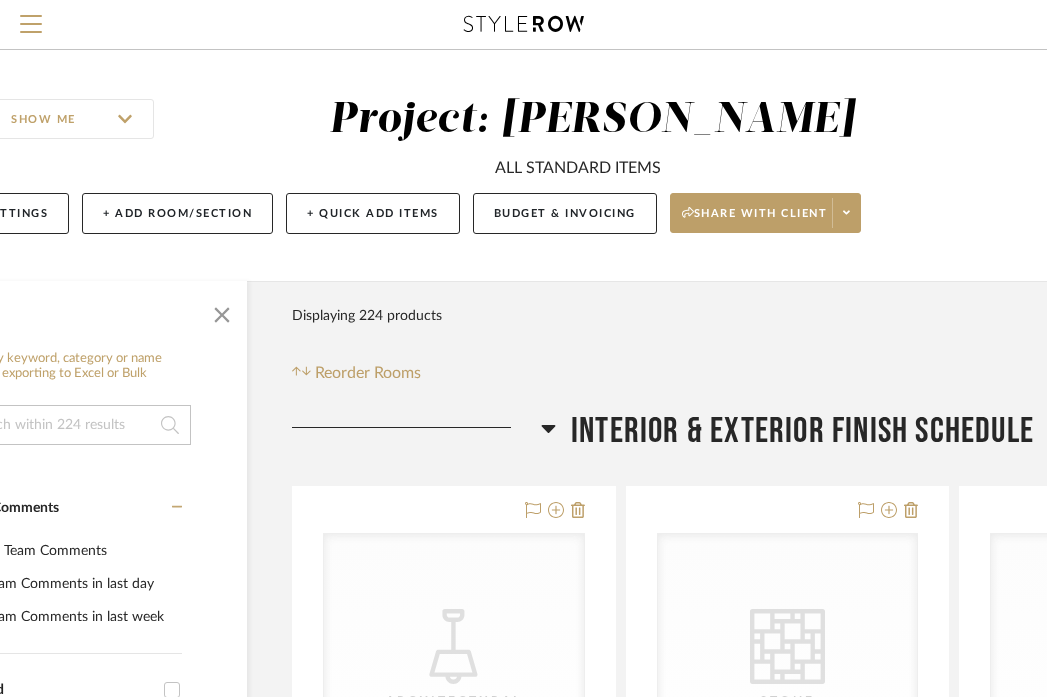 click on "Filter Products   Displaying 224 products  Reorder Rooms LOADING Interior & Exterior Finish Schedule
CategoryIconLighting
Created with Sketch.
Architectural  OUTDOOR COPING  By  Unknown
Team Status Client Status client Comments:  Submit   Interior & Exterior Finish Schedule  (1)    StyleRow
CategoryIconTile
Created with Sketch.
Stone  OUTDOOR STONE  By  Unknown
Team Status Client Status client Comments:  Submit   Interior & Exterior Finish Schedule  (1)    StyleRow
CategoryIconLighting
Created with Sketch.
Architectural  PLASTER STYLE  By  Unknown
Team Status Client Status client Comments:  Submit   Interior & Exterior Finish Schedule  (1)    StyleRow
CategoryIconArchitectural" 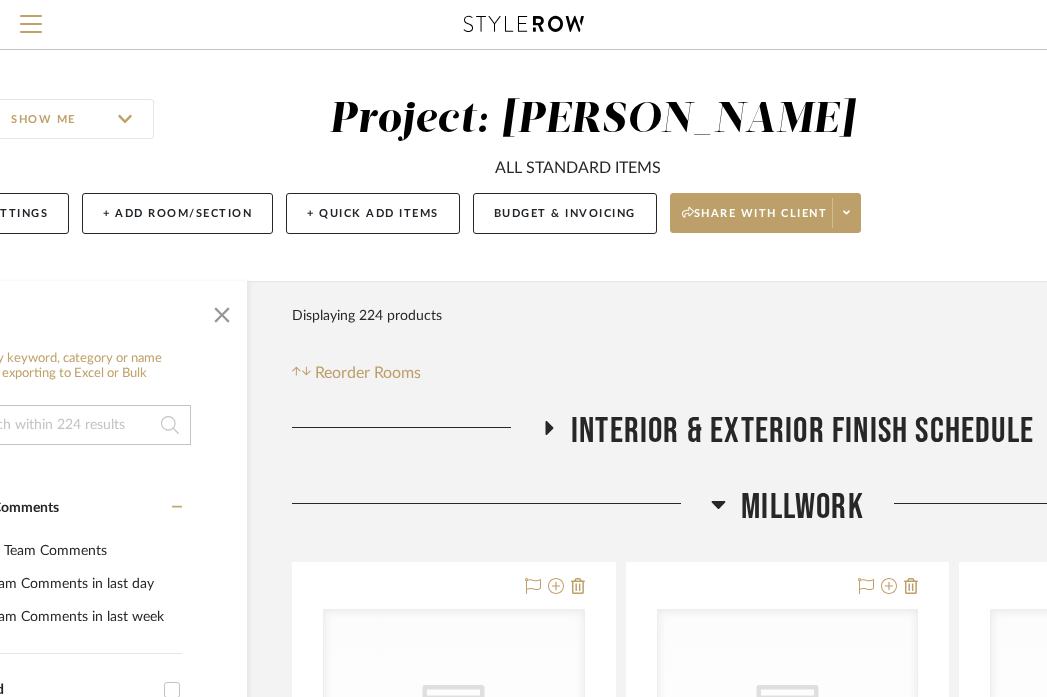 click on "Millwork" 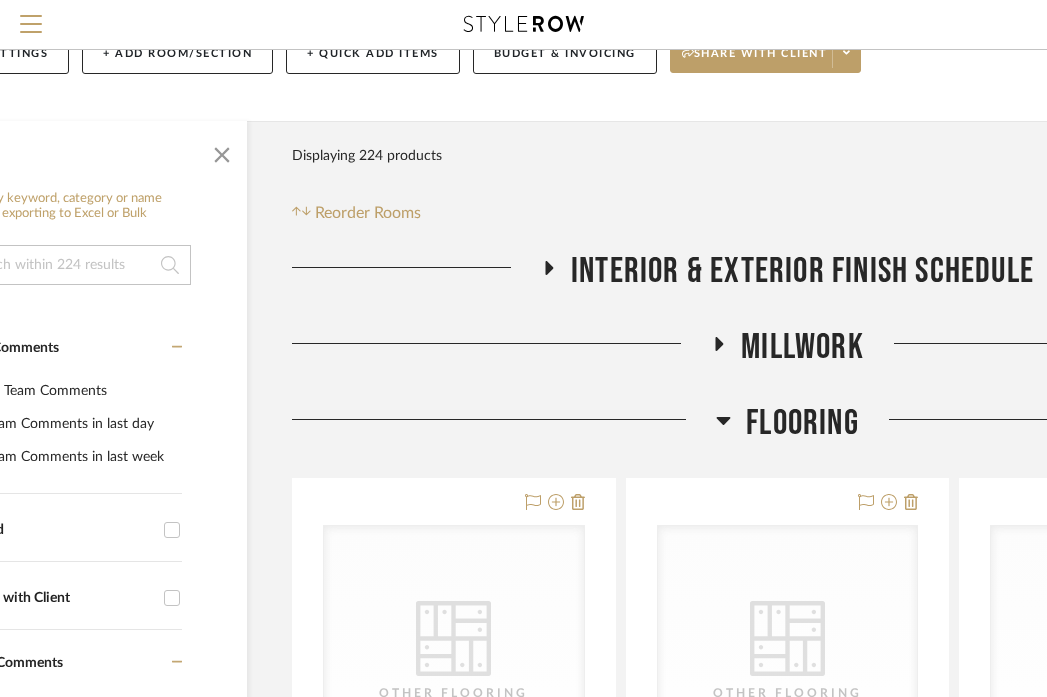 scroll, scrollTop: 172, scrollLeft: 129, axis: both 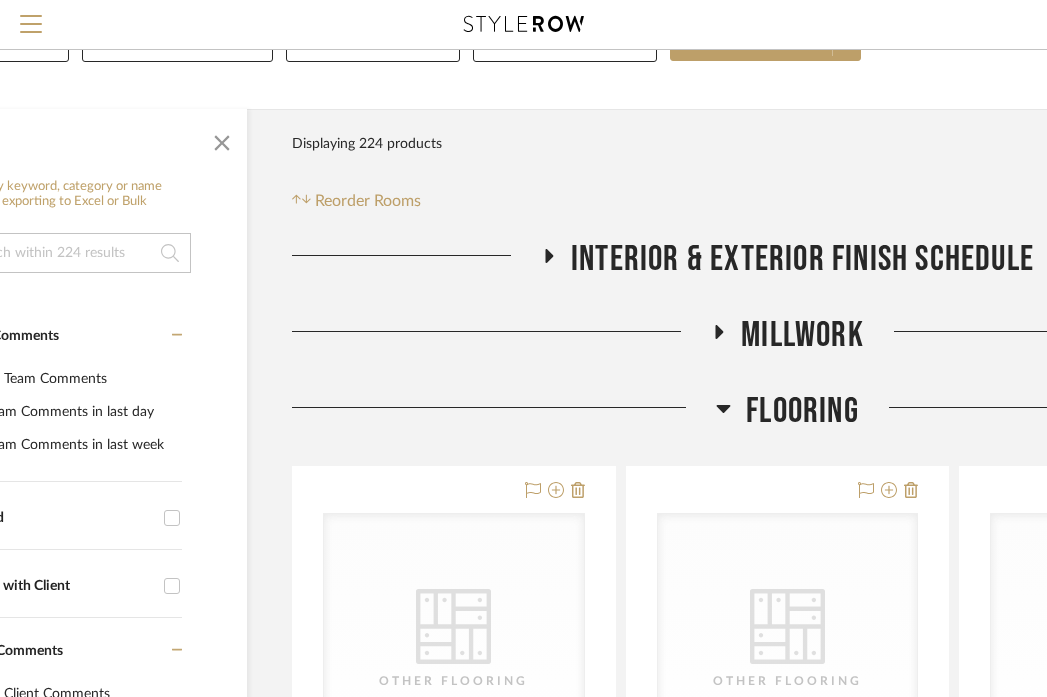 click on "Flooring" 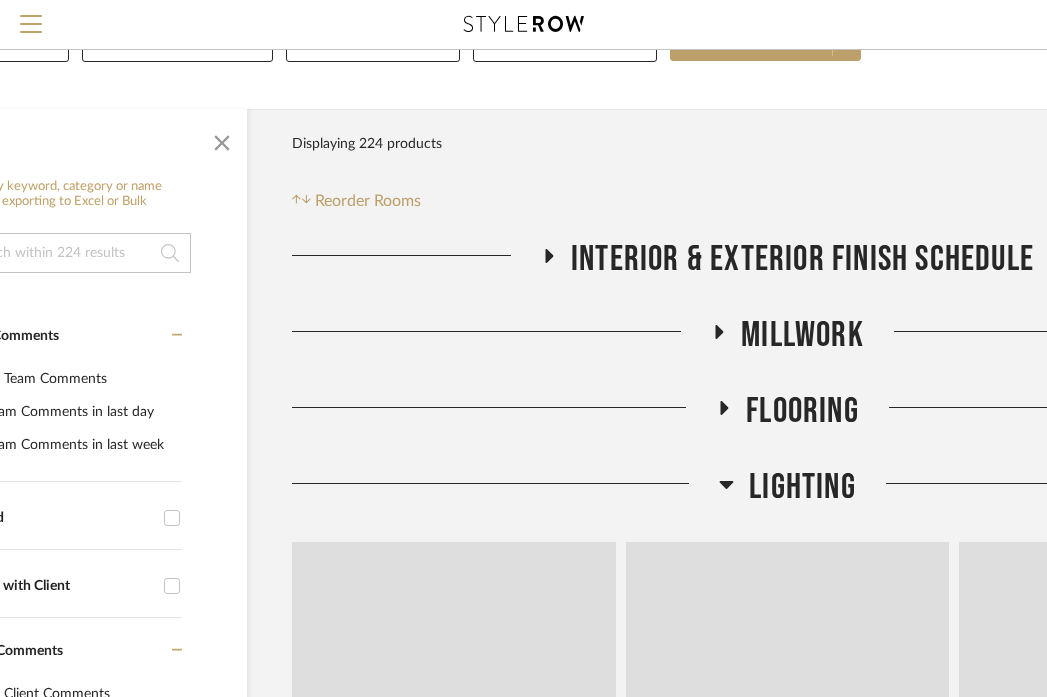click on "Lighting" 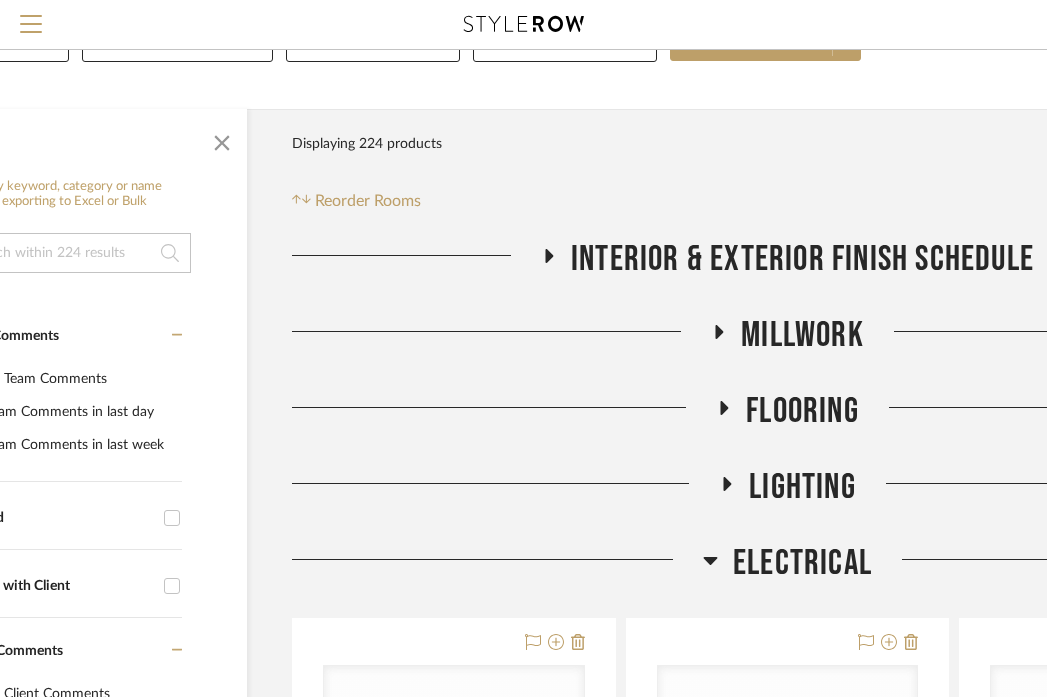 click on "Electrical" 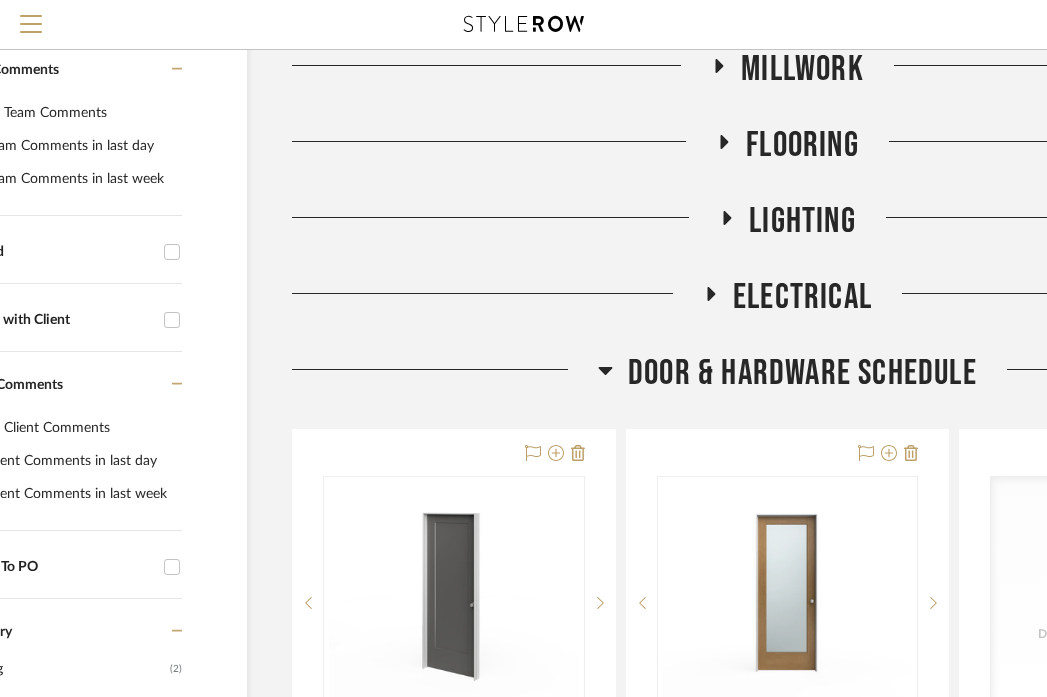 scroll, scrollTop: 444, scrollLeft: 129, axis: both 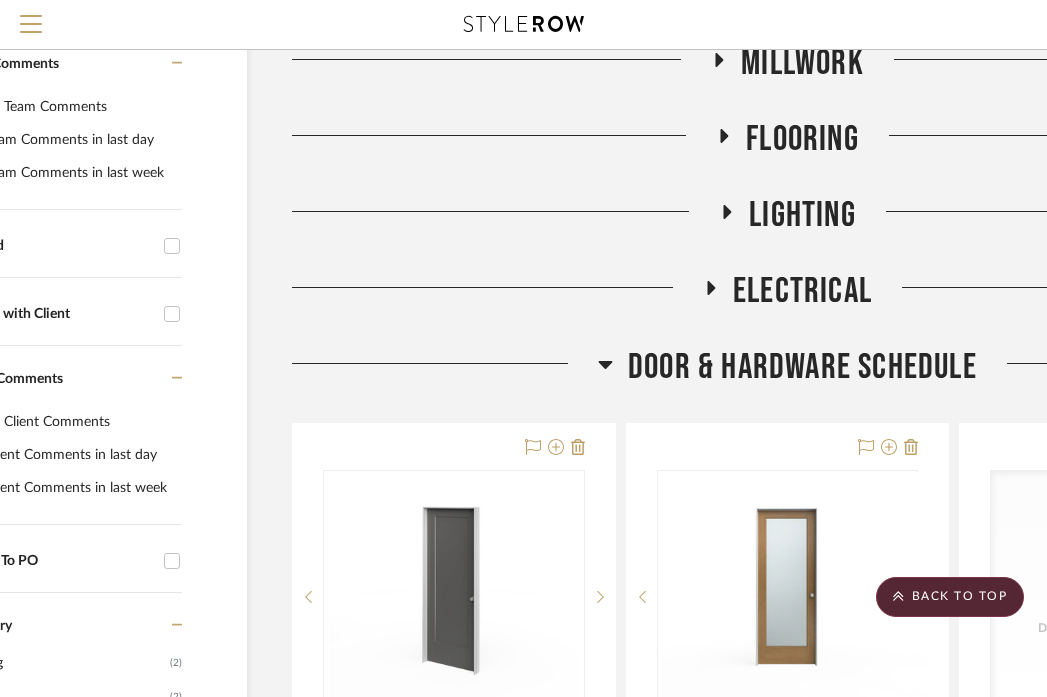 click on "Door & Hardware Schedule" 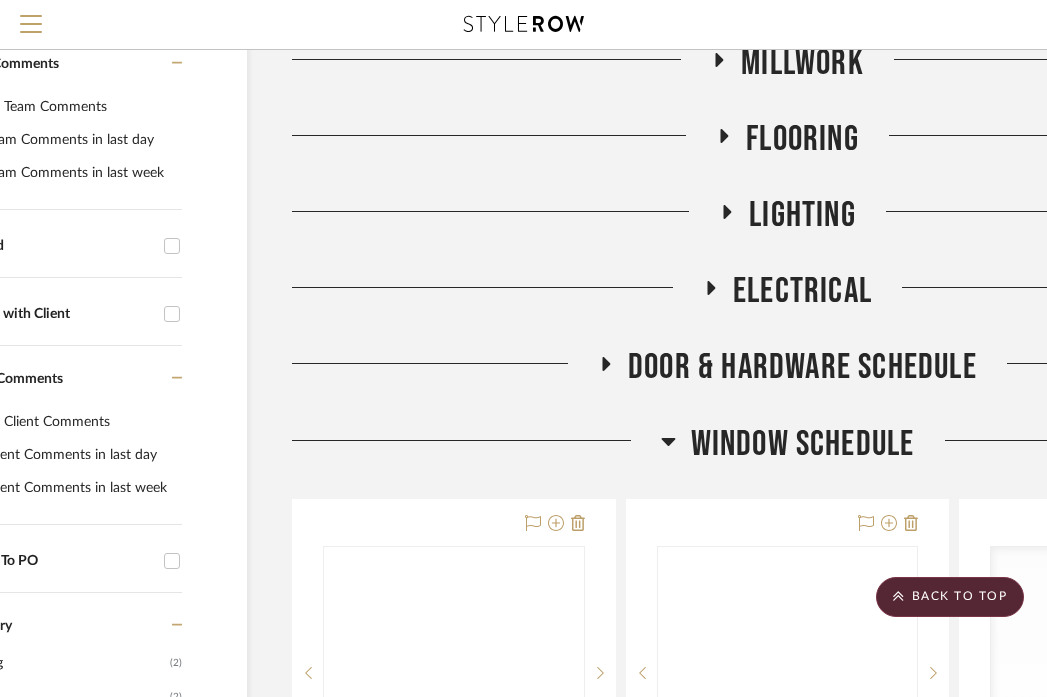 click on "Window Schedule" 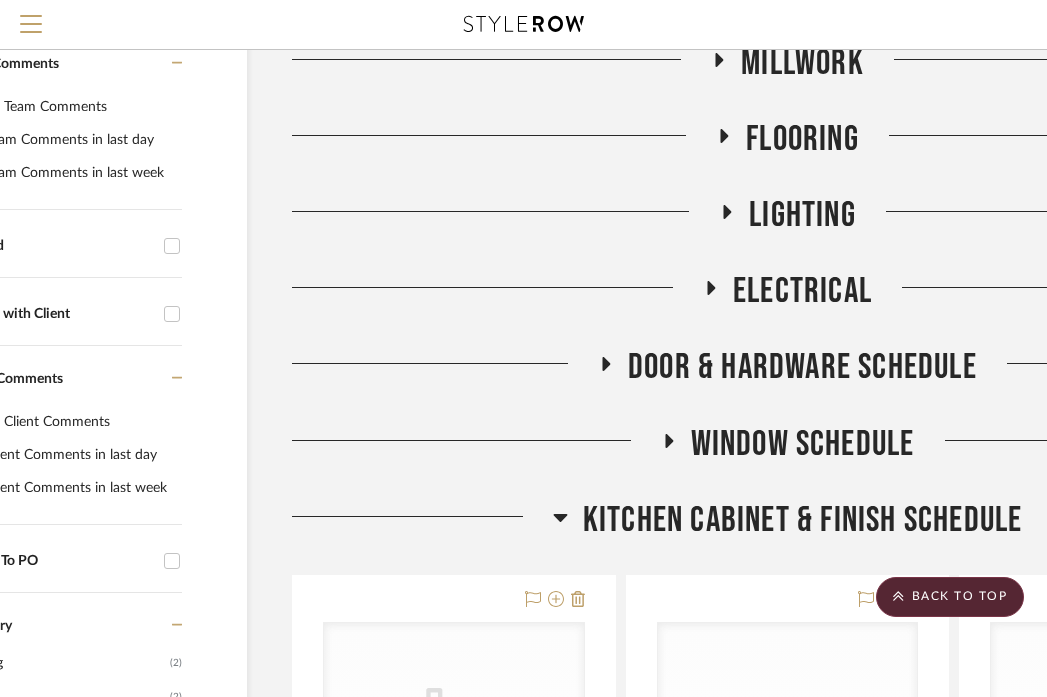 scroll, scrollTop: 630, scrollLeft: 129, axis: both 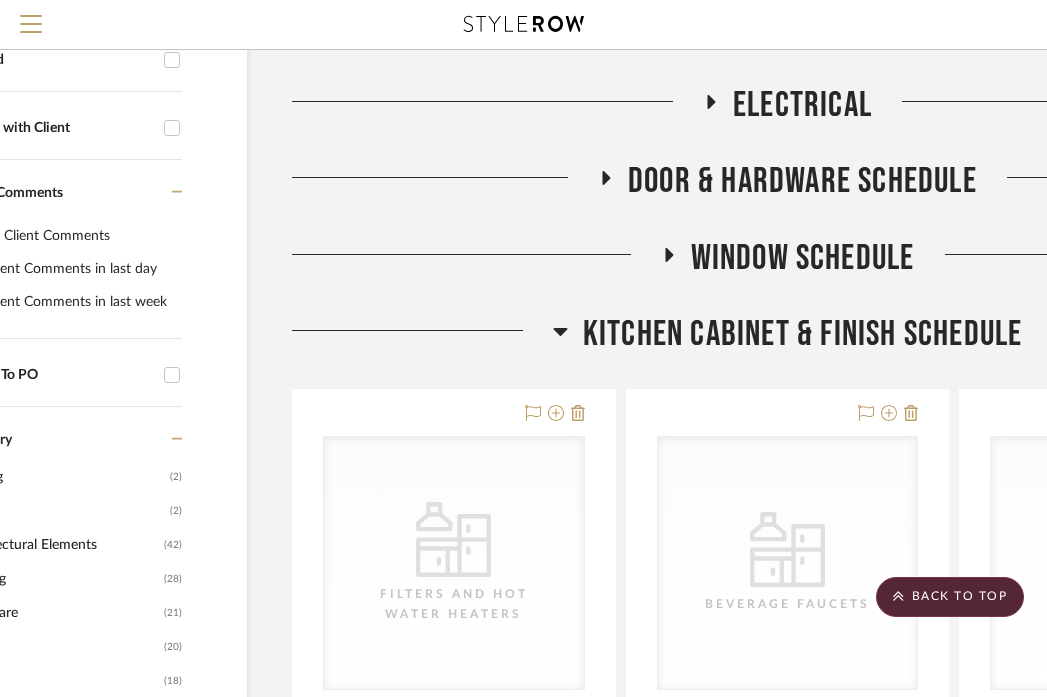 click on "Kitchen Cabinet & Finish Schedule" 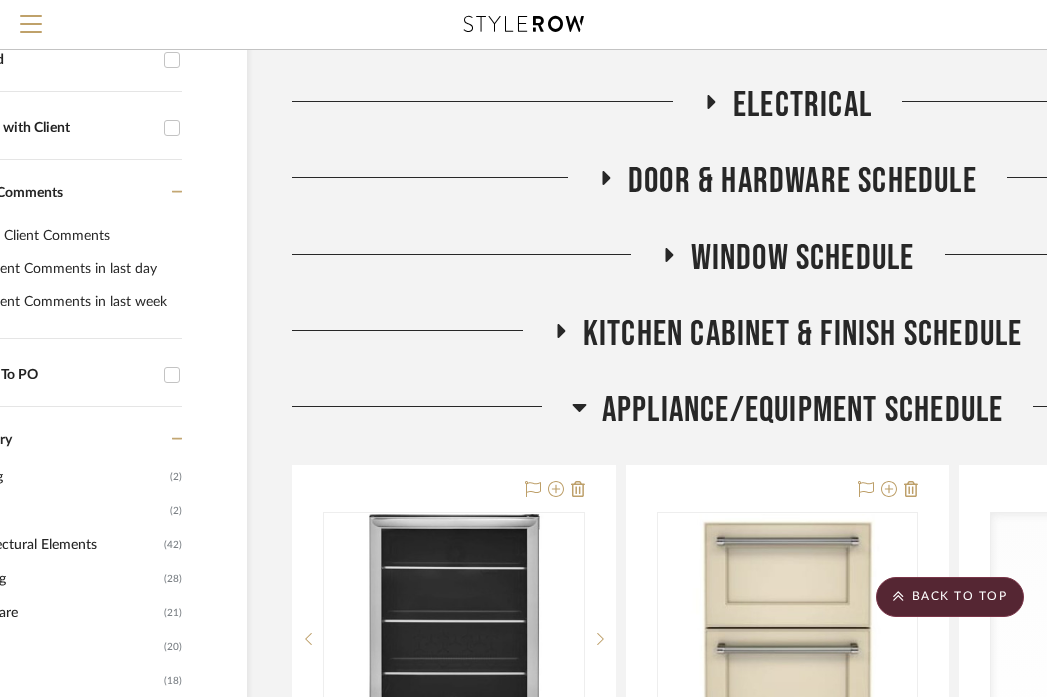 click on "Appliance/Equipment Schedule" 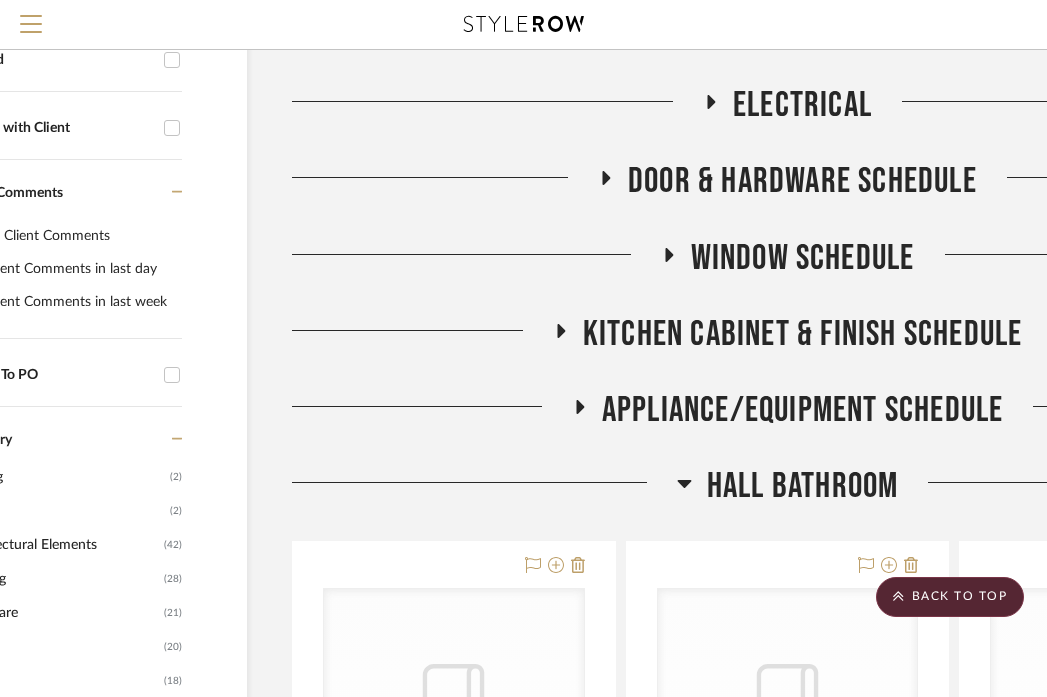 click on "Hall Bathroom" 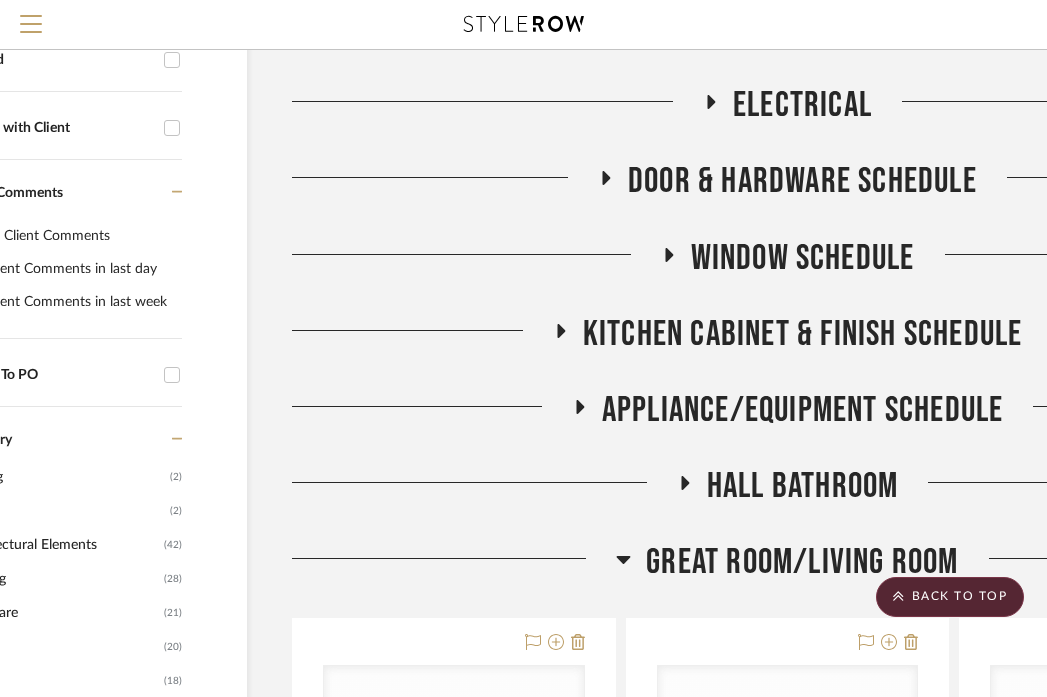 click on "Great Room/Living Room" 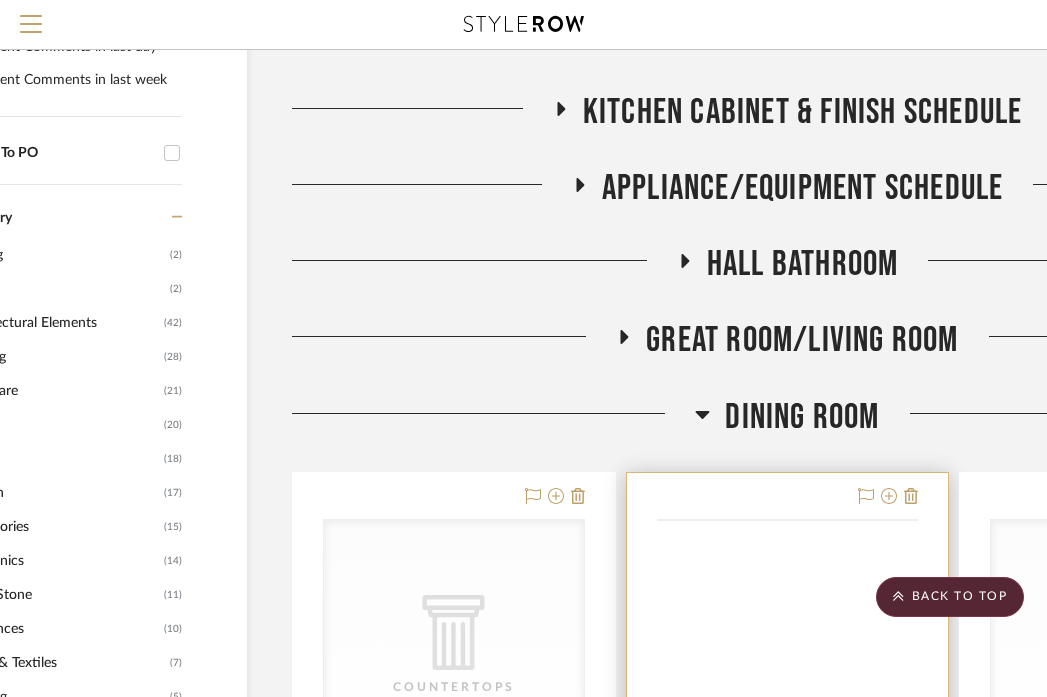 scroll, scrollTop: 863, scrollLeft: 129, axis: both 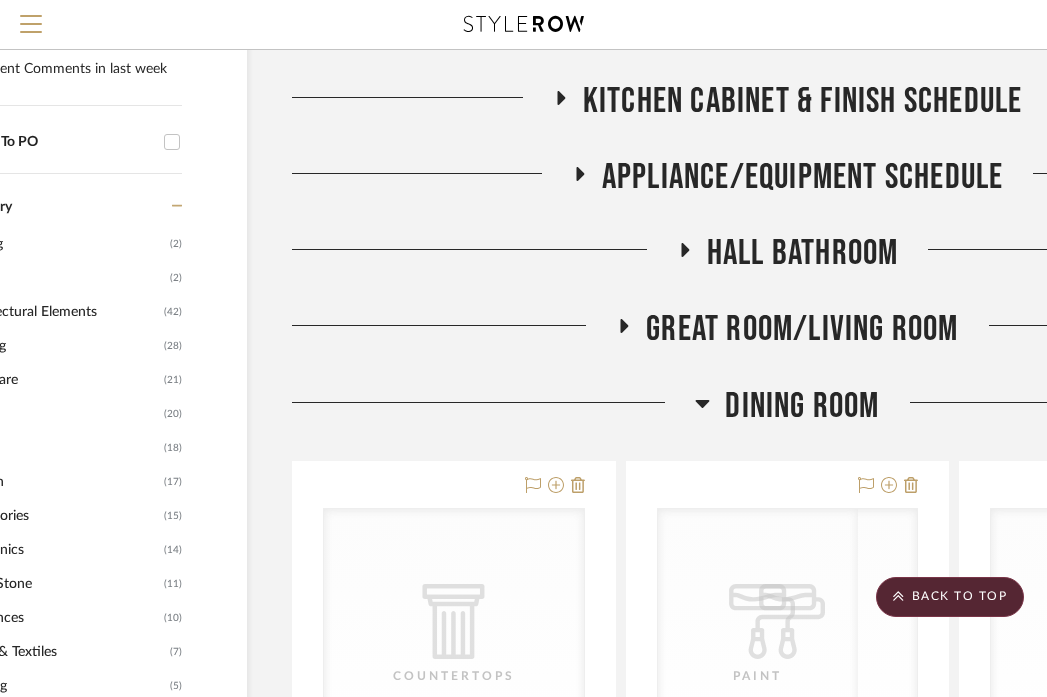 click on "Dining Room" 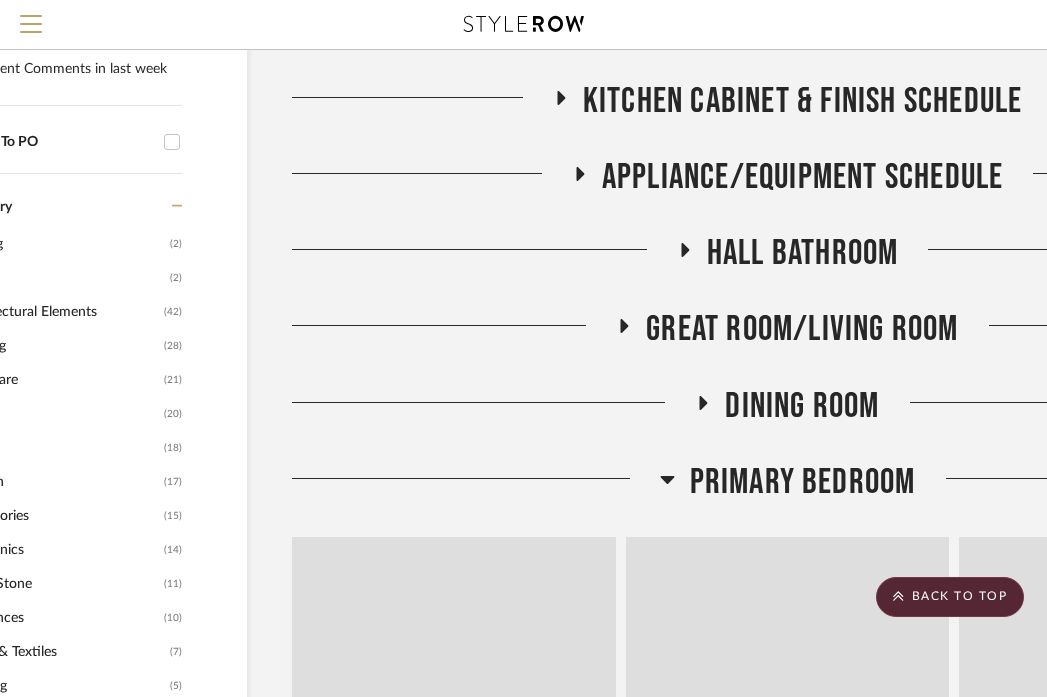 click on "Primary Bedroom" 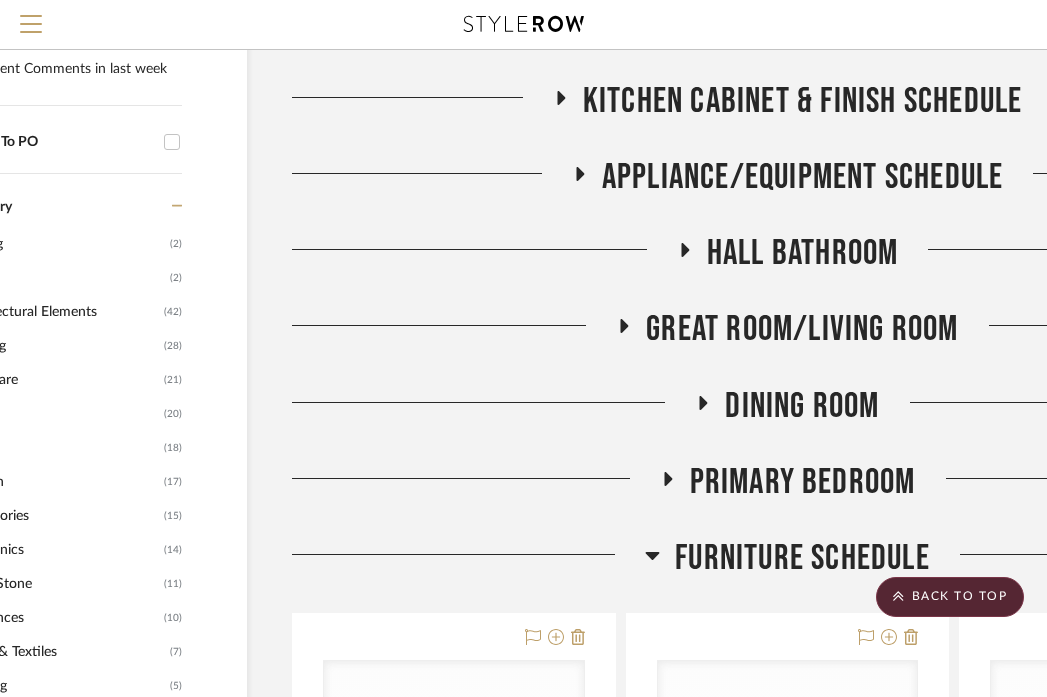 click on "Furniture Schedule" 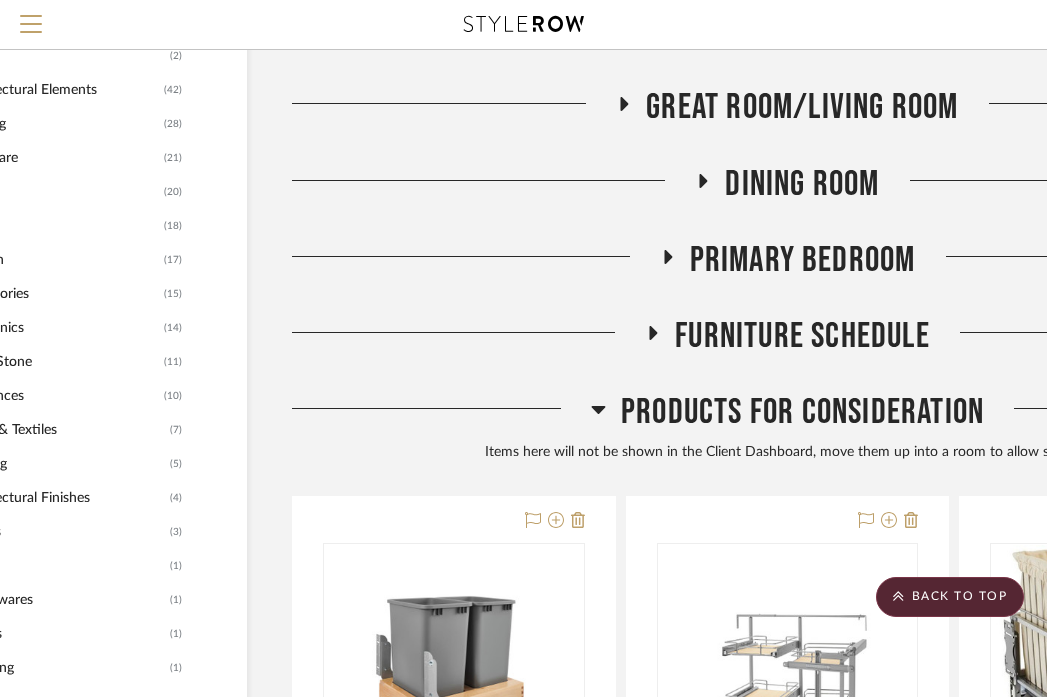 scroll, scrollTop: 1157, scrollLeft: 129, axis: both 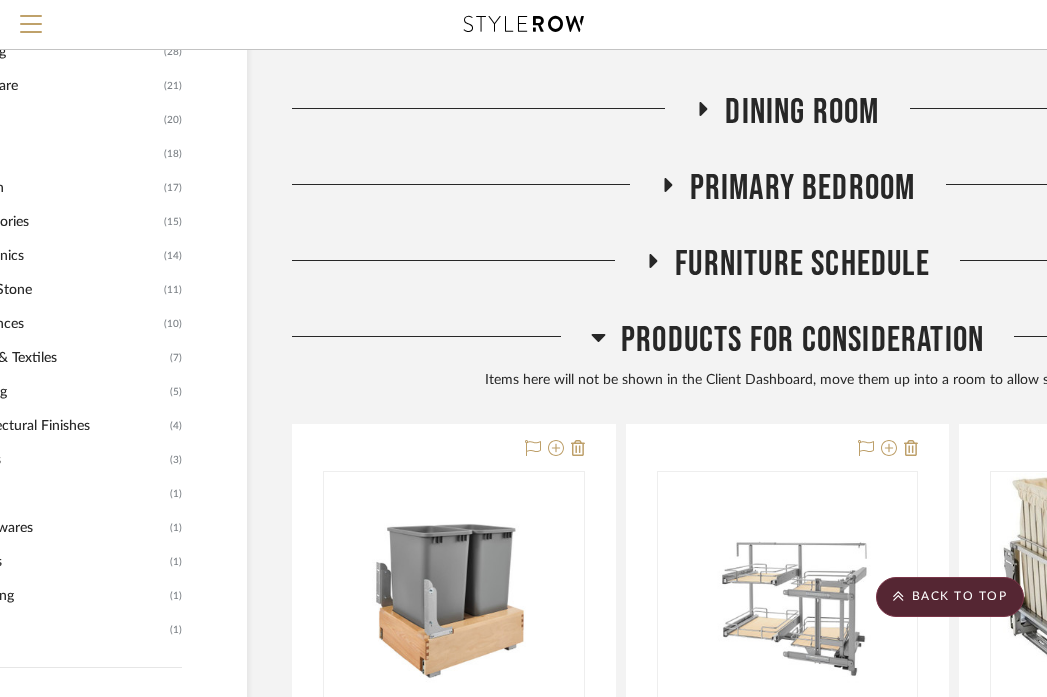 click on "Products For Consideration" 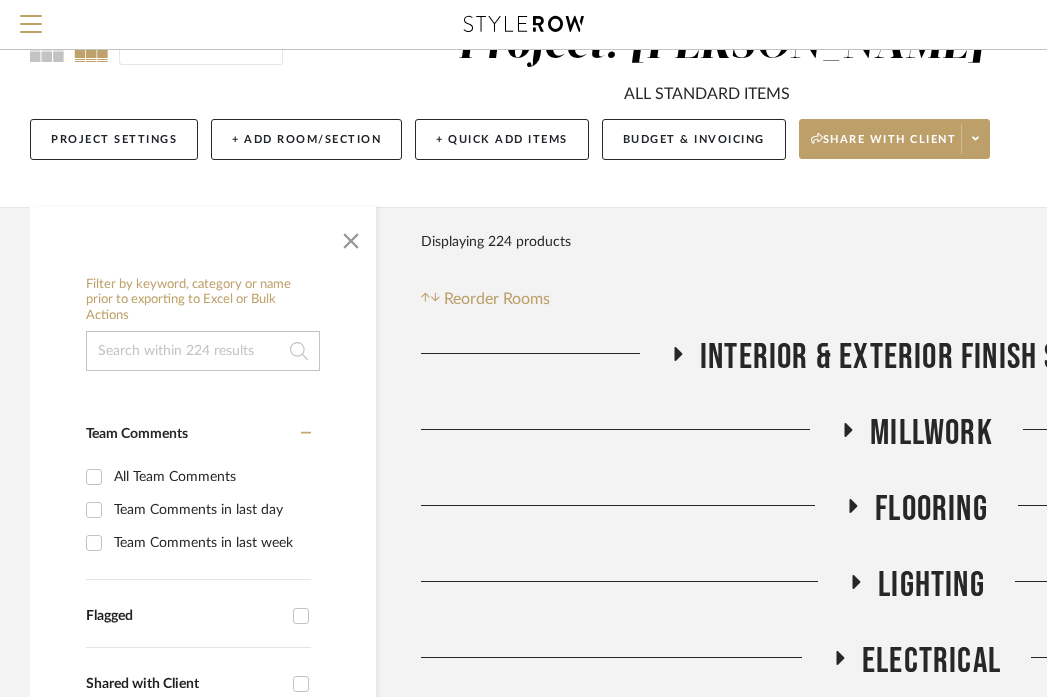scroll, scrollTop: 61, scrollLeft: 0, axis: vertical 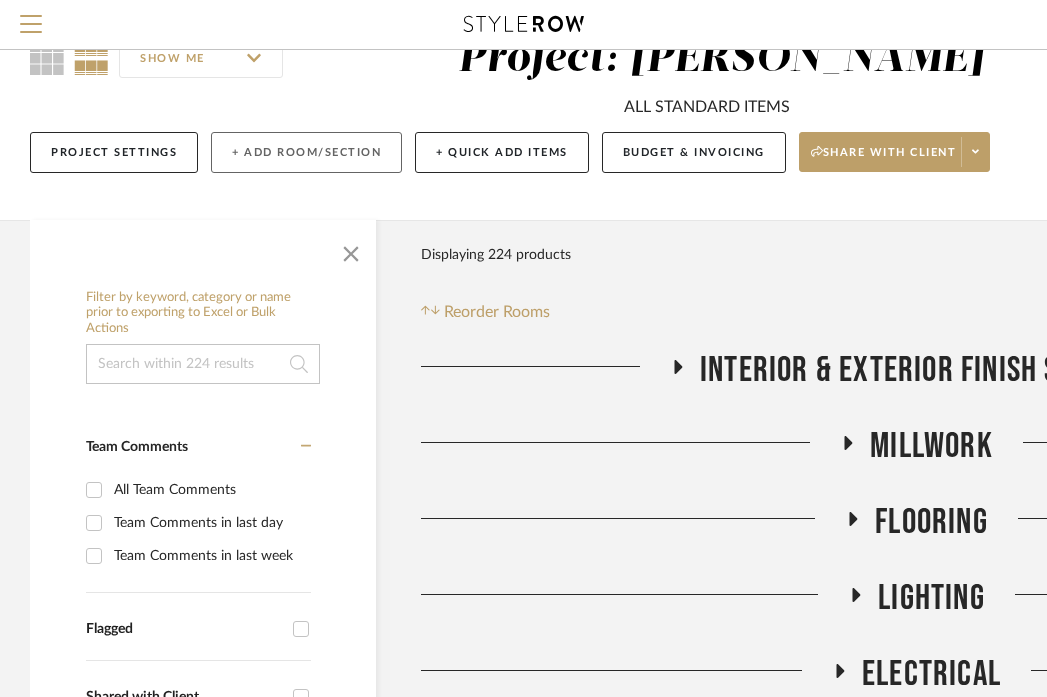 click on "+ Add Room/Section" 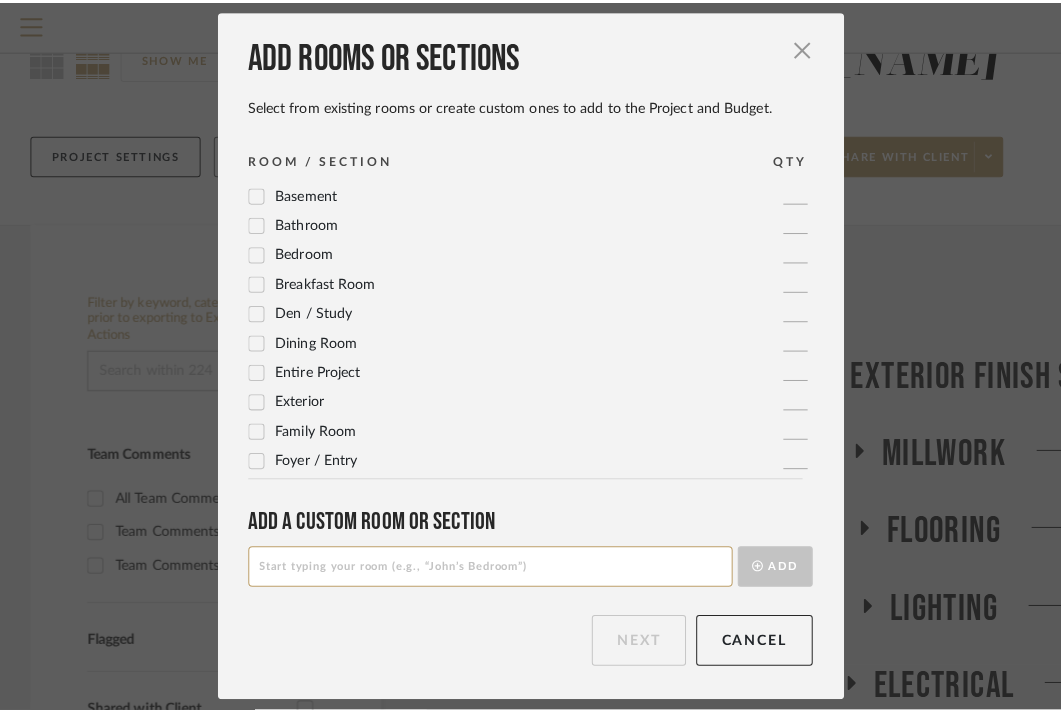 scroll, scrollTop: 0, scrollLeft: 0, axis: both 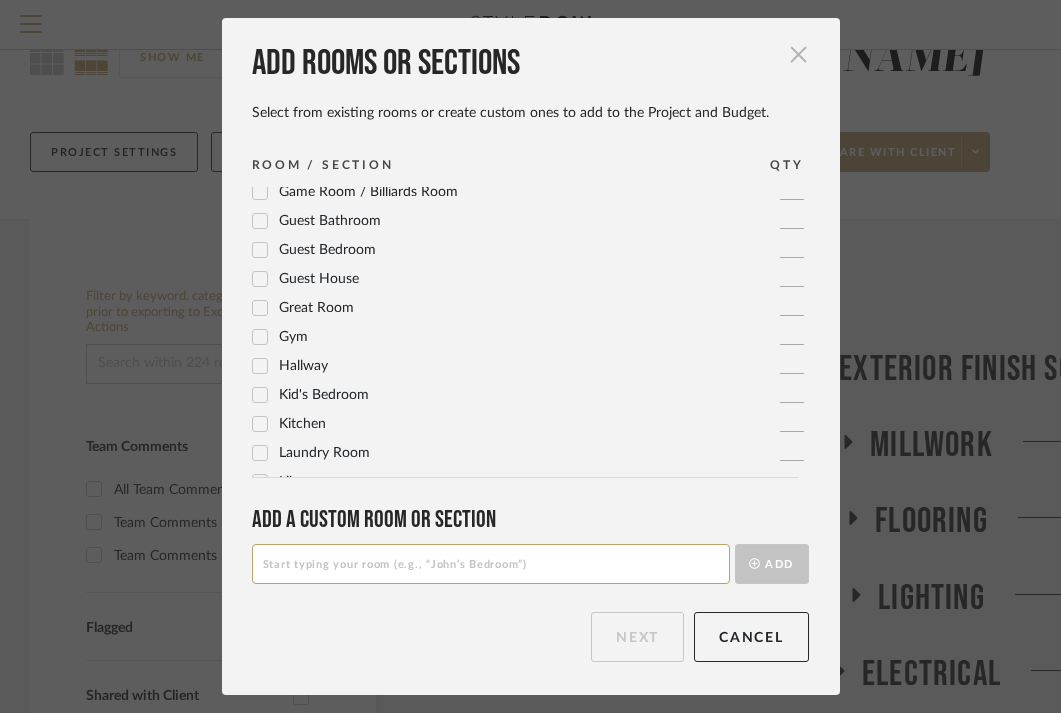 click at bounding box center (799, 54) 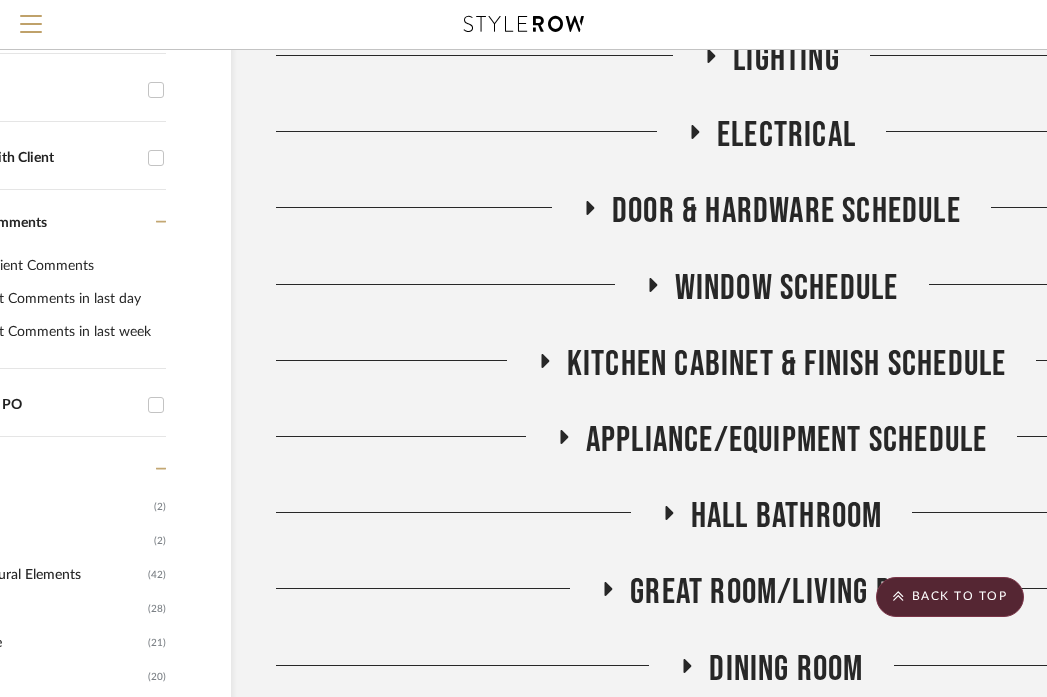 scroll, scrollTop: 629, scrollLeft: 145, axis: both 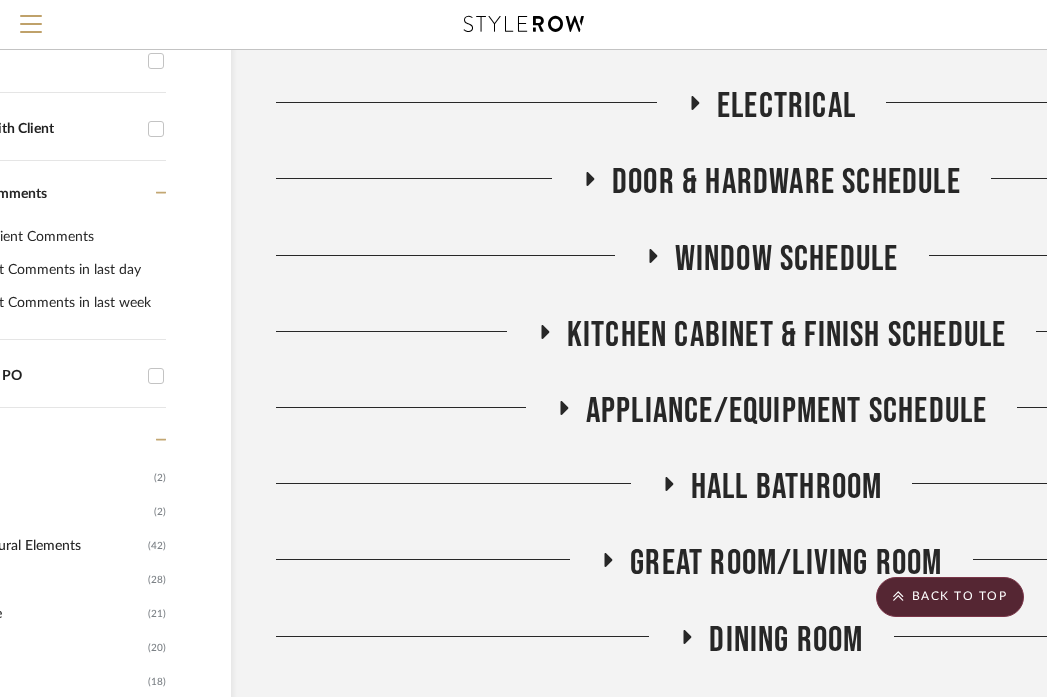 click on "Appliance/Equipment Schedule" 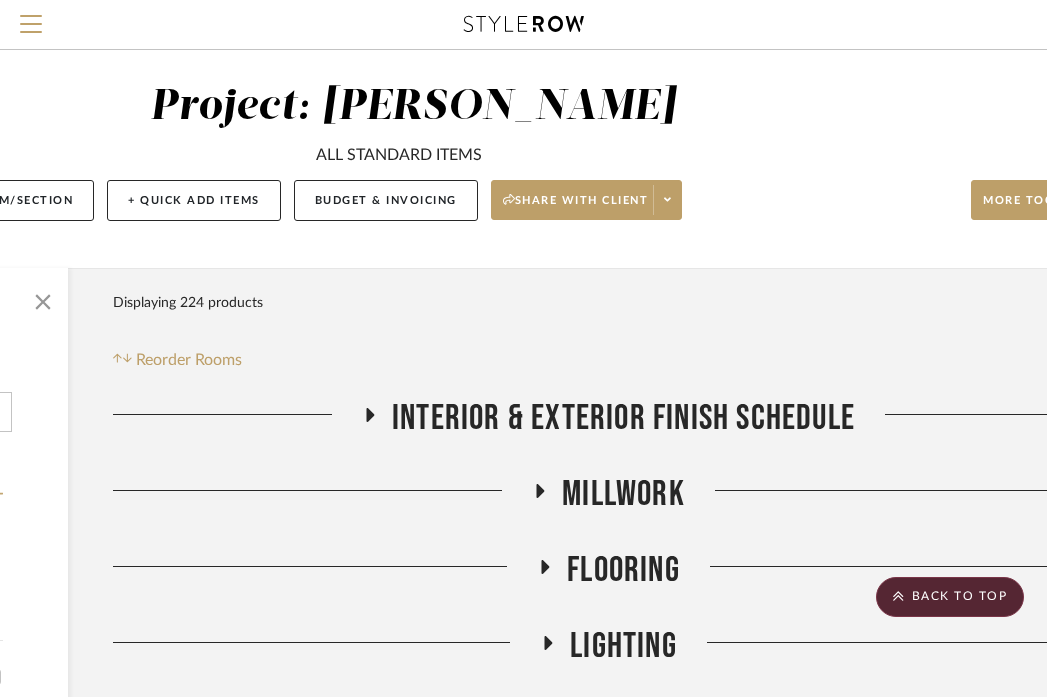 scroll, scrollTop: 0, scrollLeft: 308, axis: horizontal 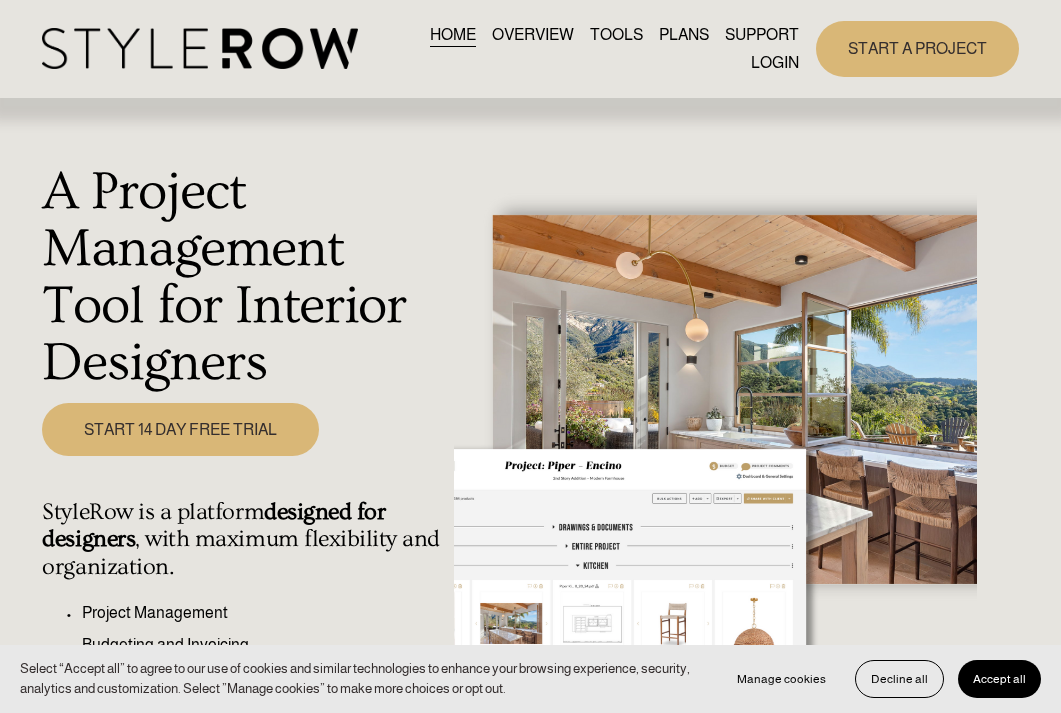 click on "LOGIN" at bounding box center (775, 62) 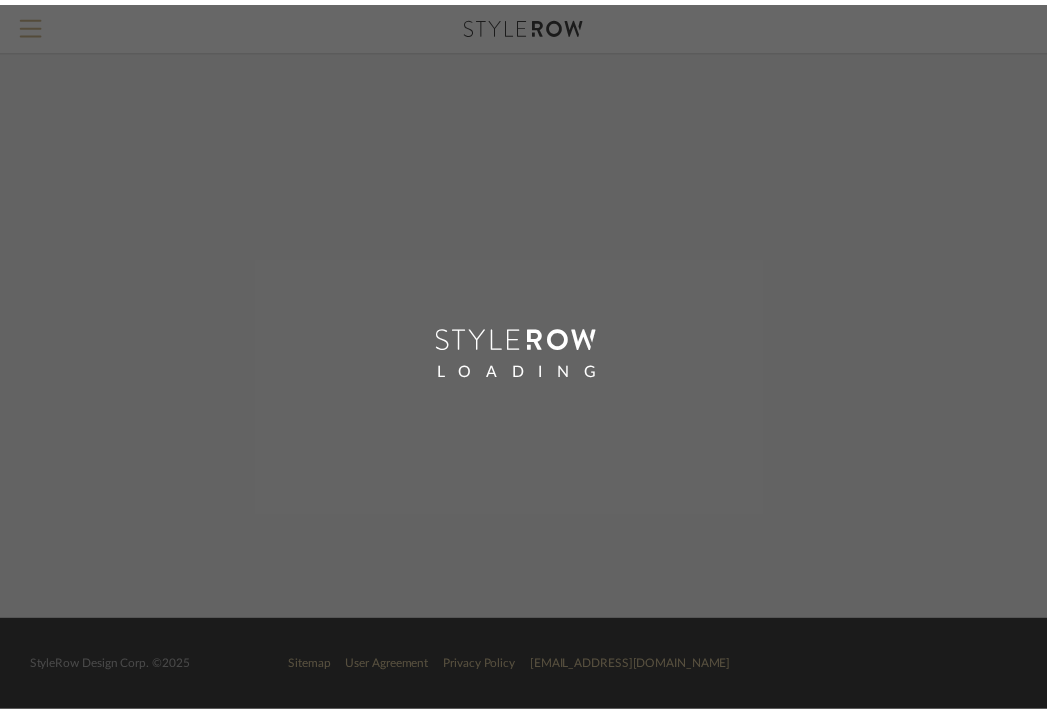 scroll, scrollTop: 0, scrollLeft: 0, axis: both 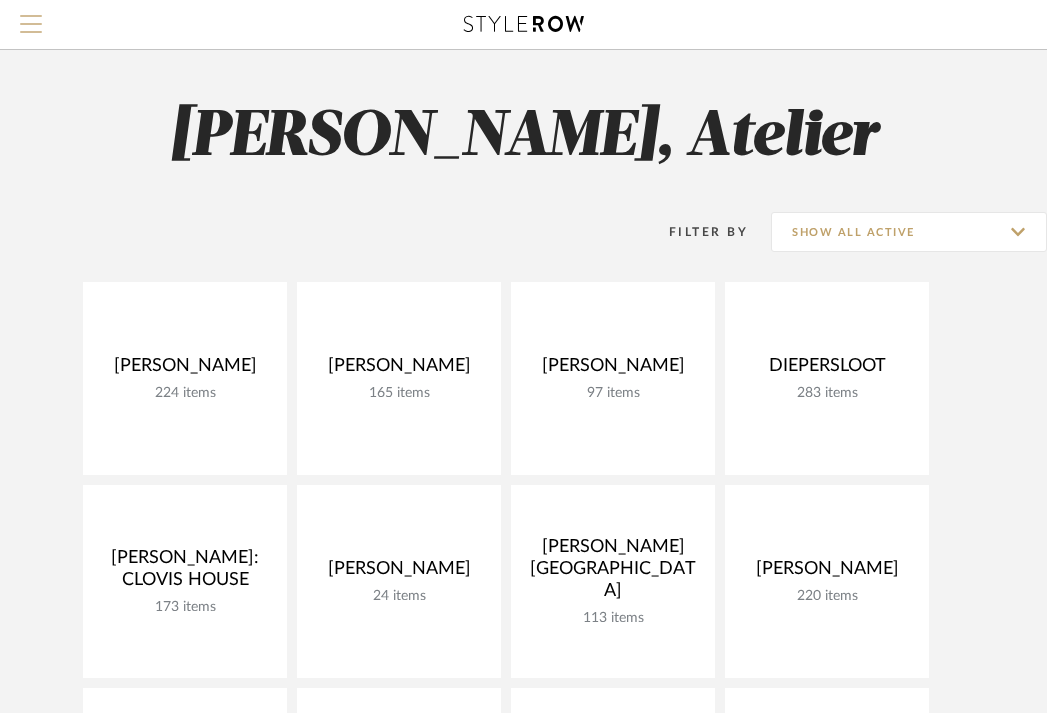 click at bounding box center [31, 24] 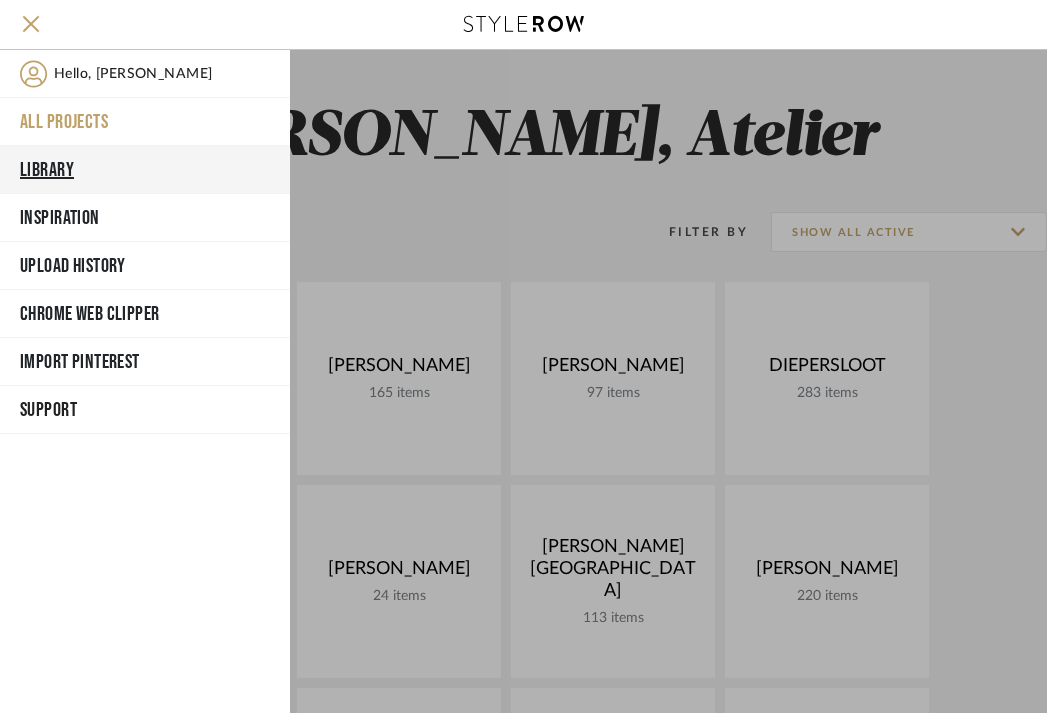 click on "Library" at bounding box center [145, 170] 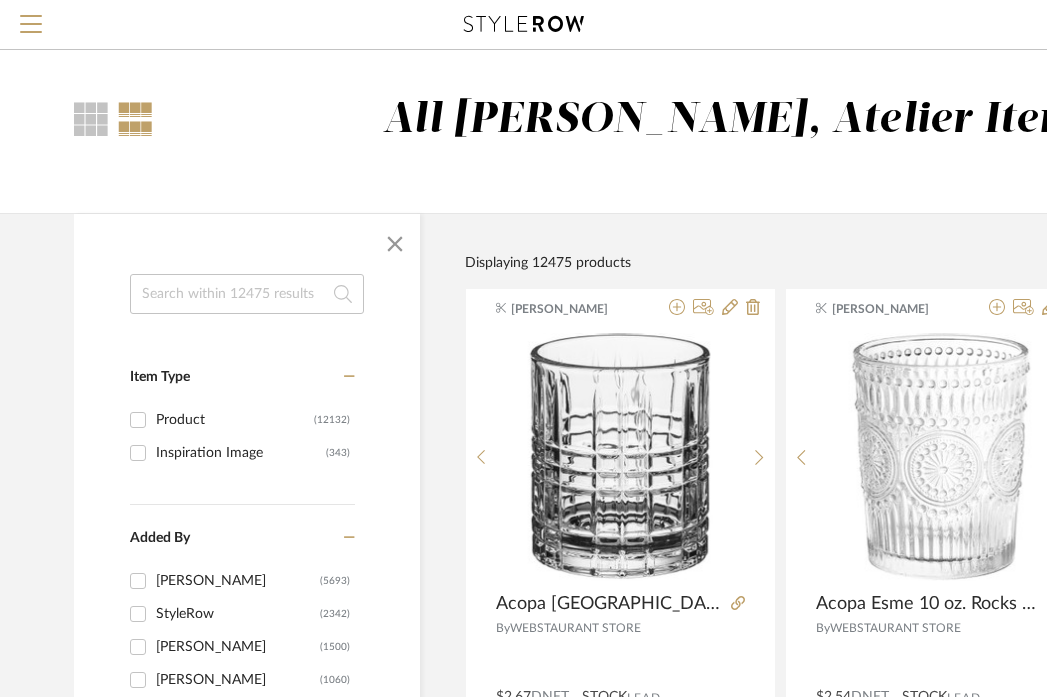 click 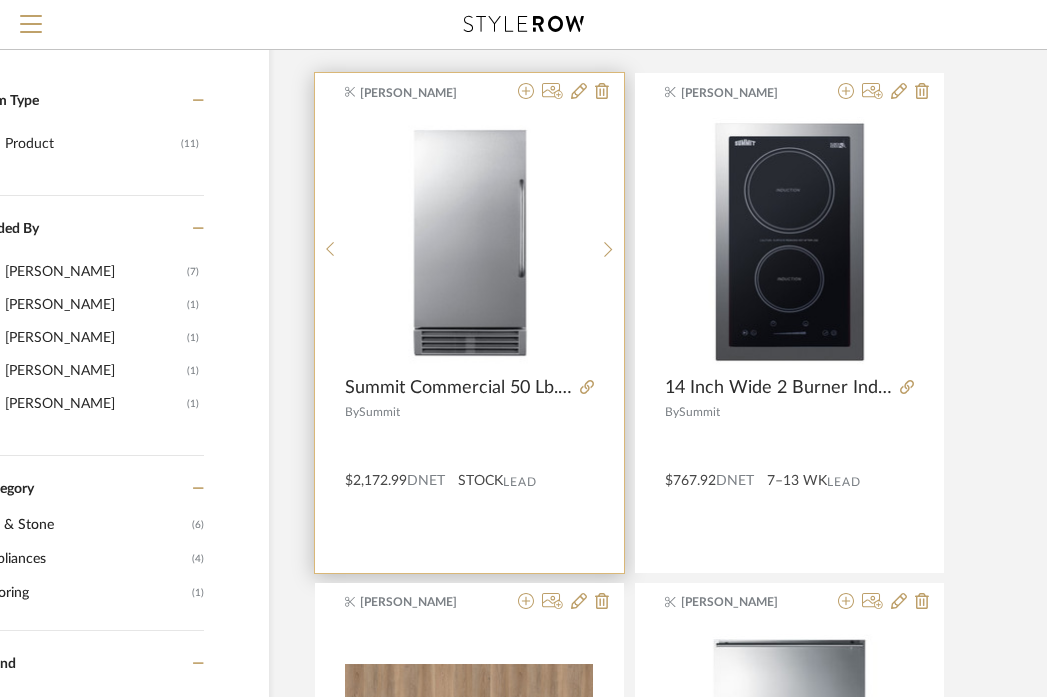 scroll, scrollTop: 0, scrollLeft: 151, axis: horizontal 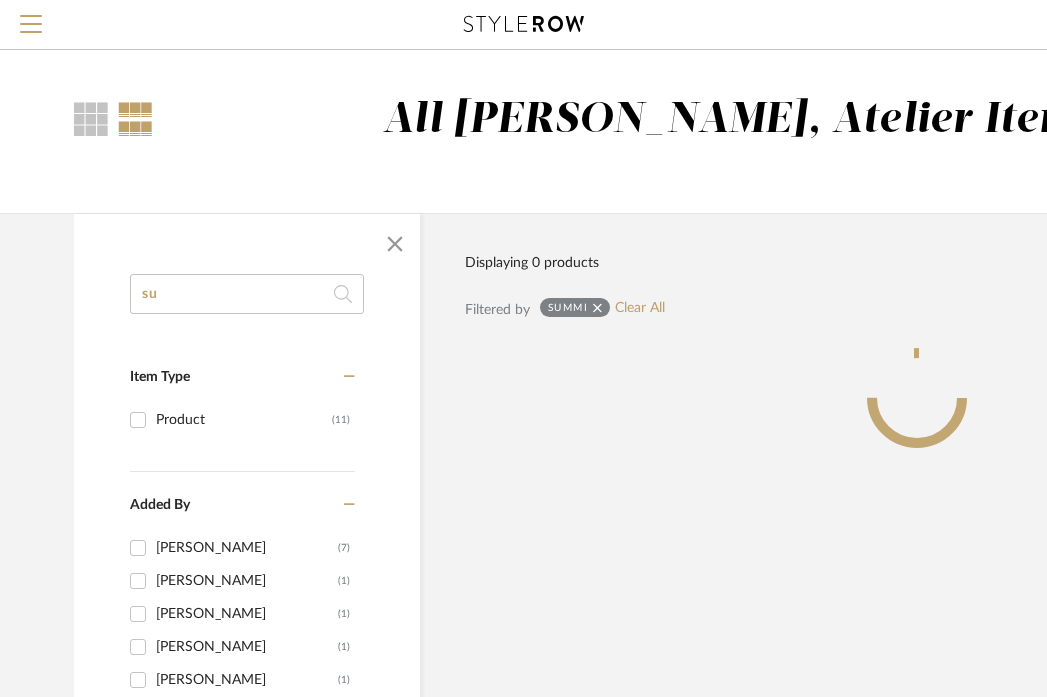 type on "s" 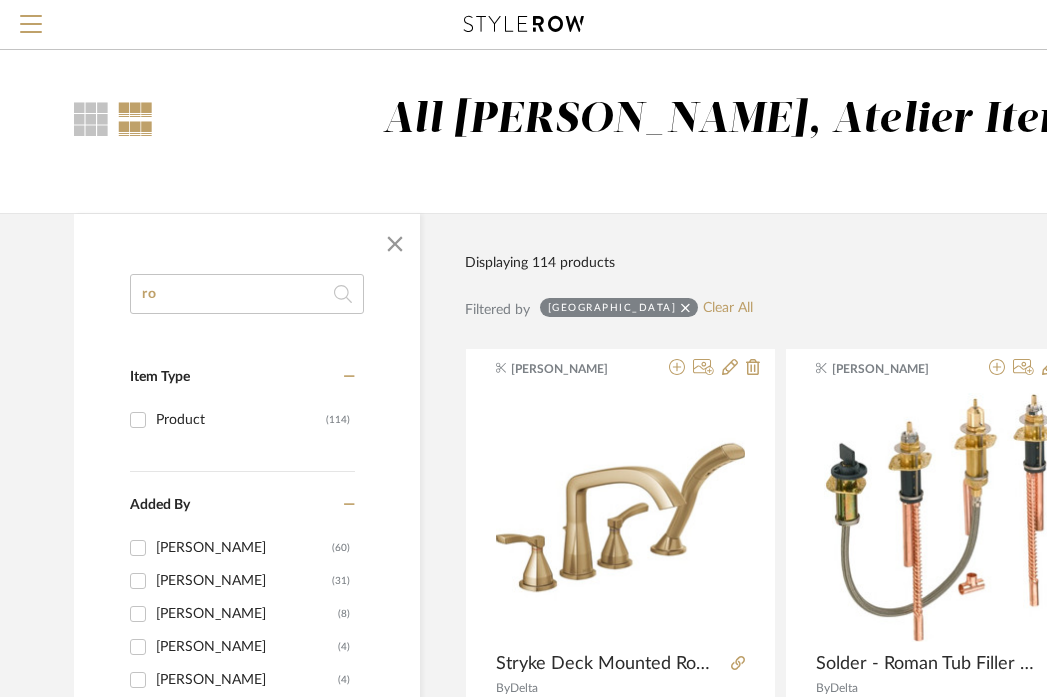 type on "r" 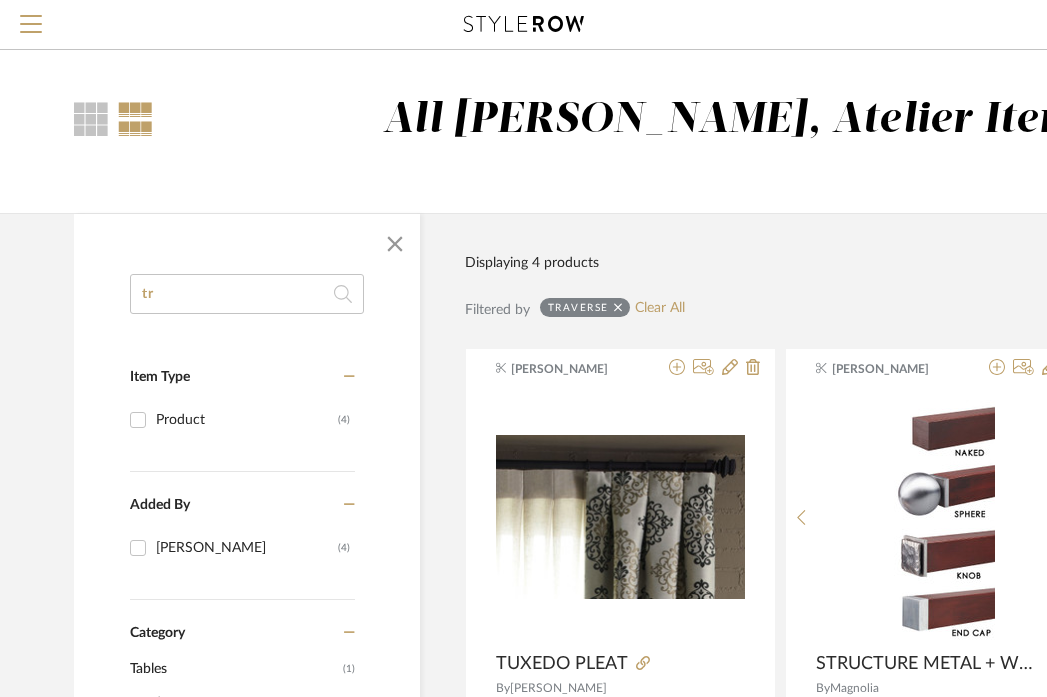 type on "t" 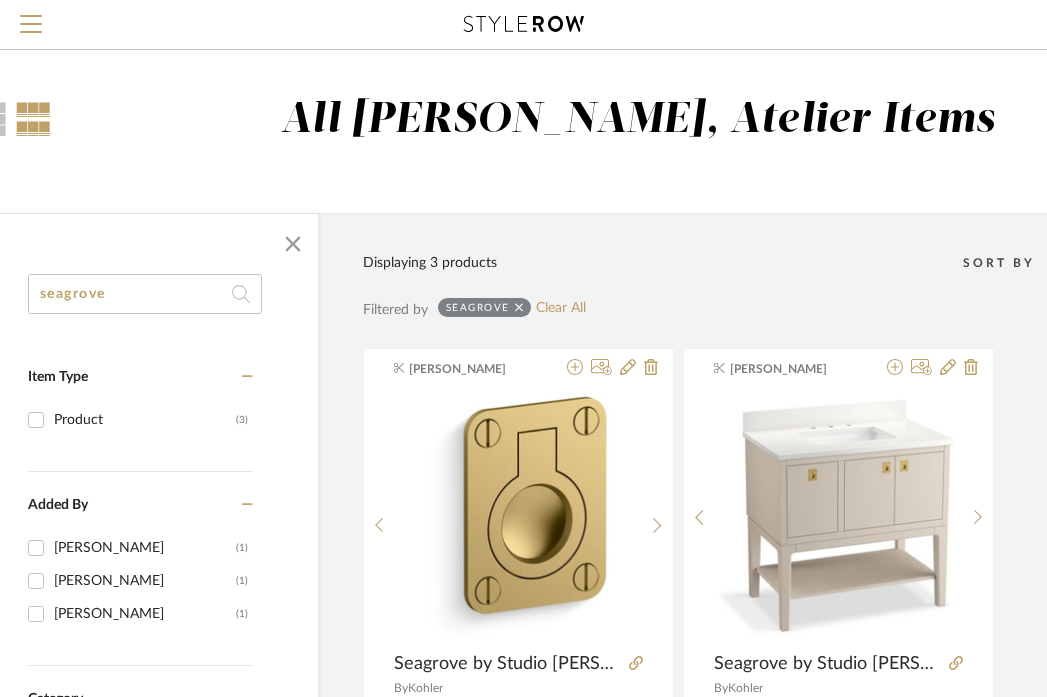 scroll, scrollTop: 0, scrollLeft: 105, axis: horizontal 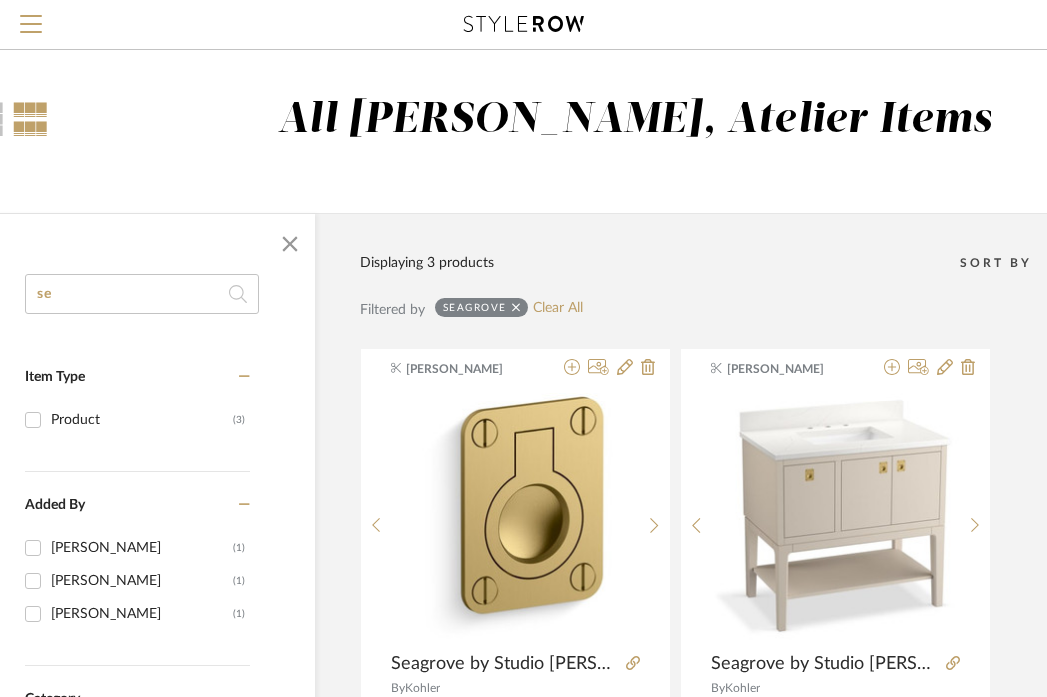 type on "s" 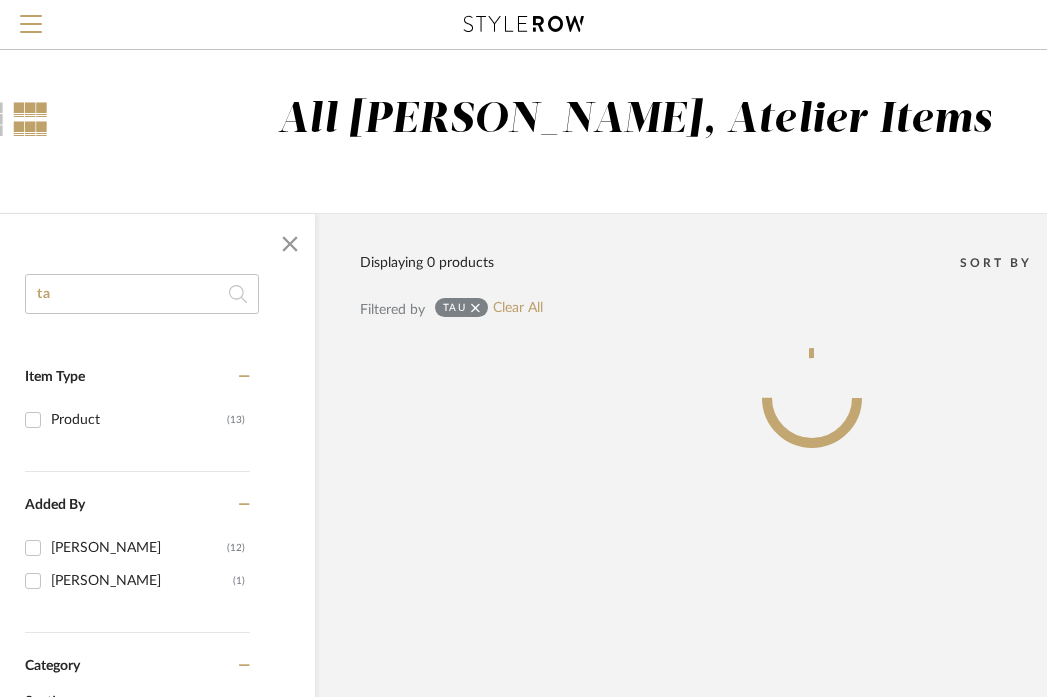 type on "t" 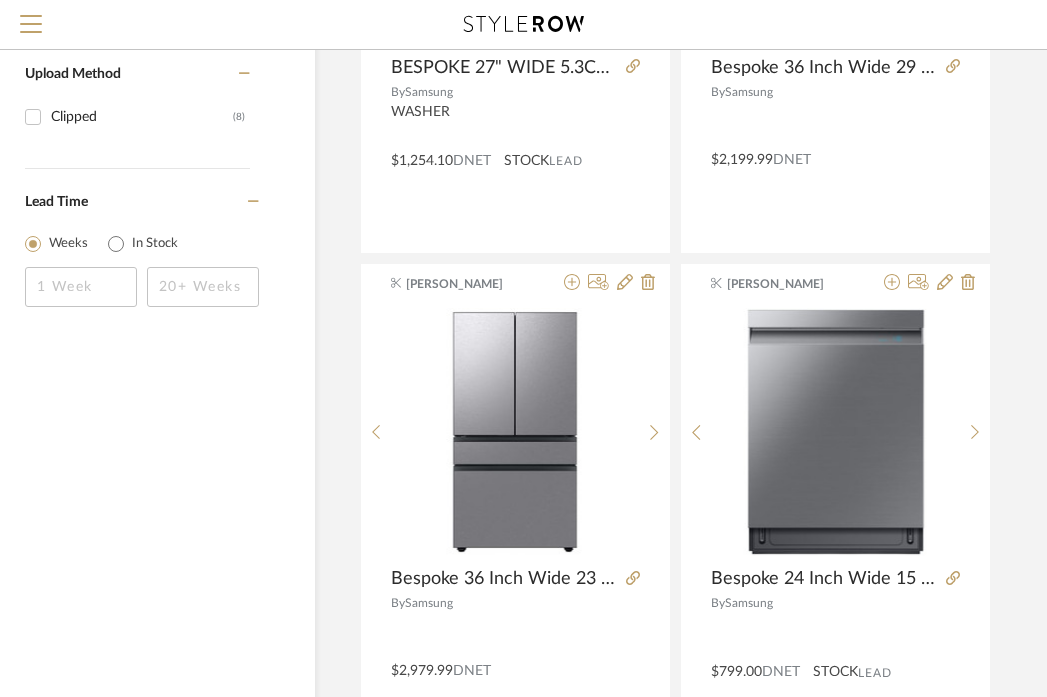 scroll, scrollTop: 1107, scrollLeft: 105, axis: both 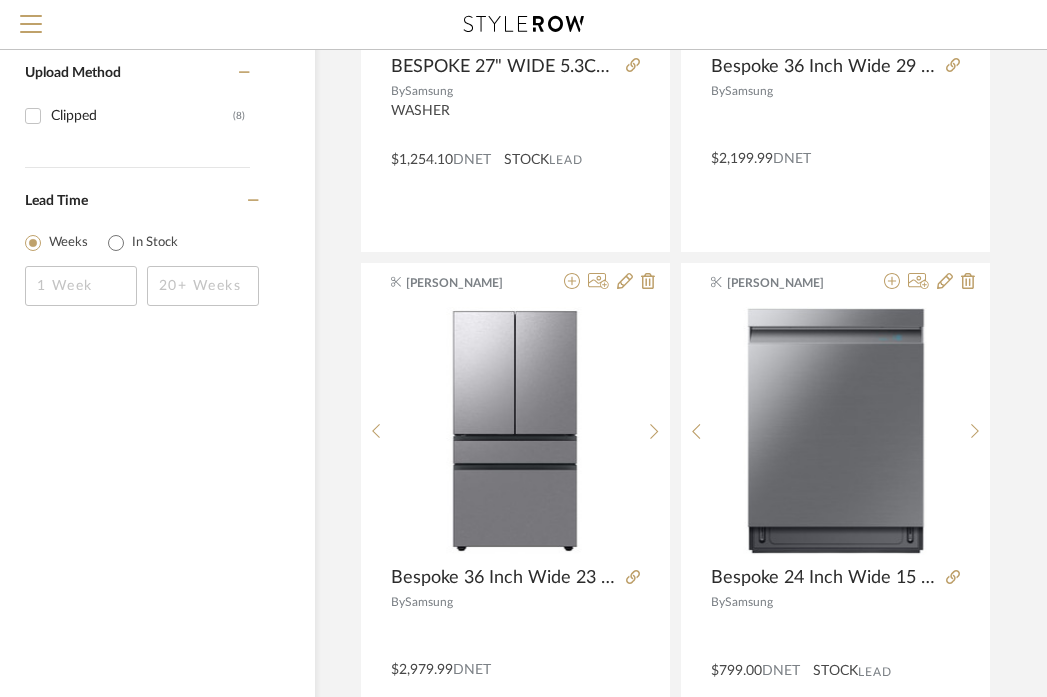 type on "bespoke" 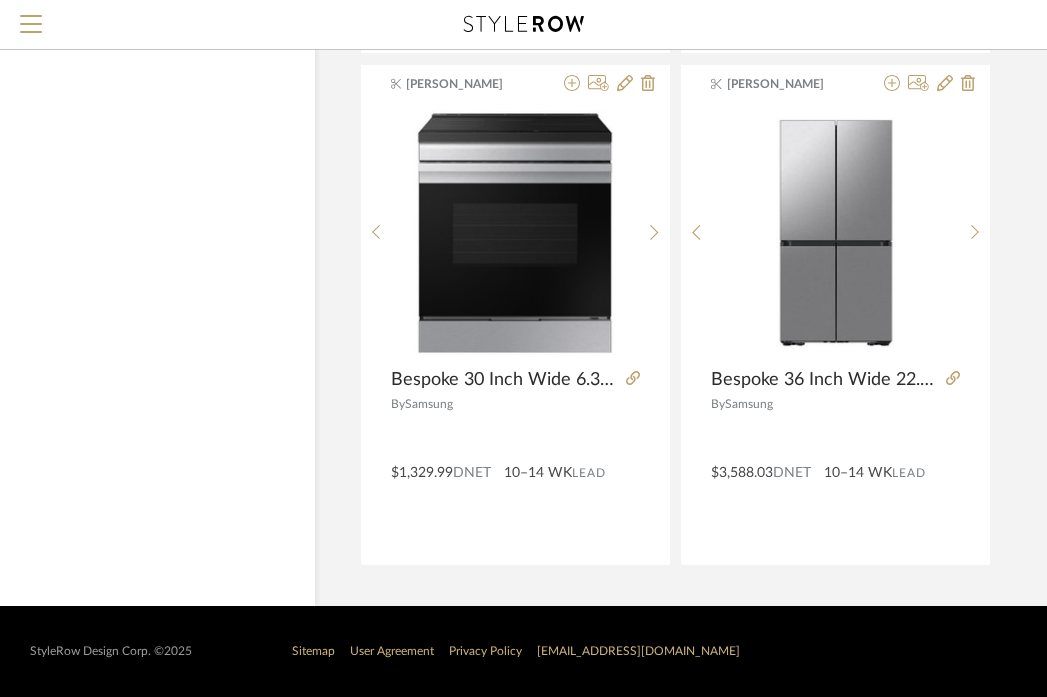 scroll, scrollTop: 1753, scrollLeft: 105, axis: both 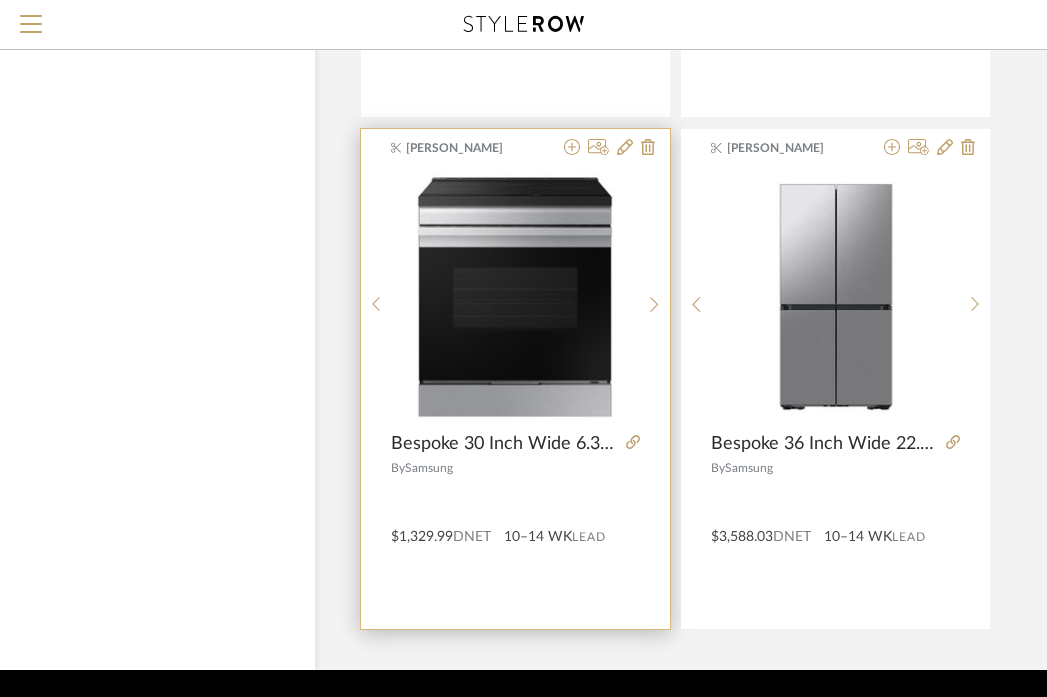 click at bounding box center (515, 497) 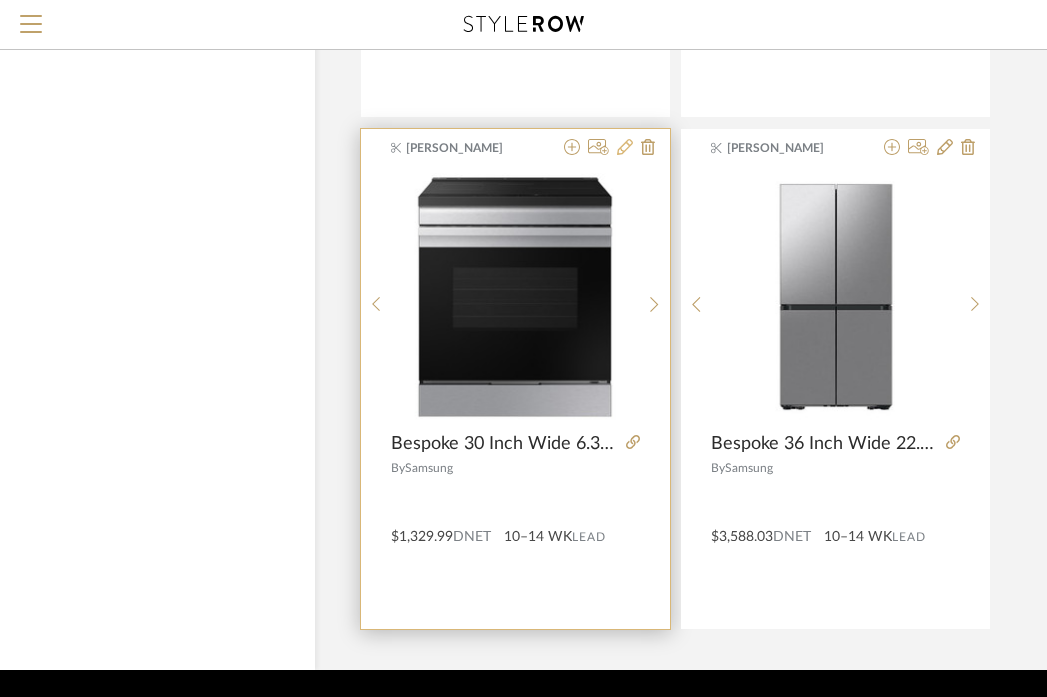 click 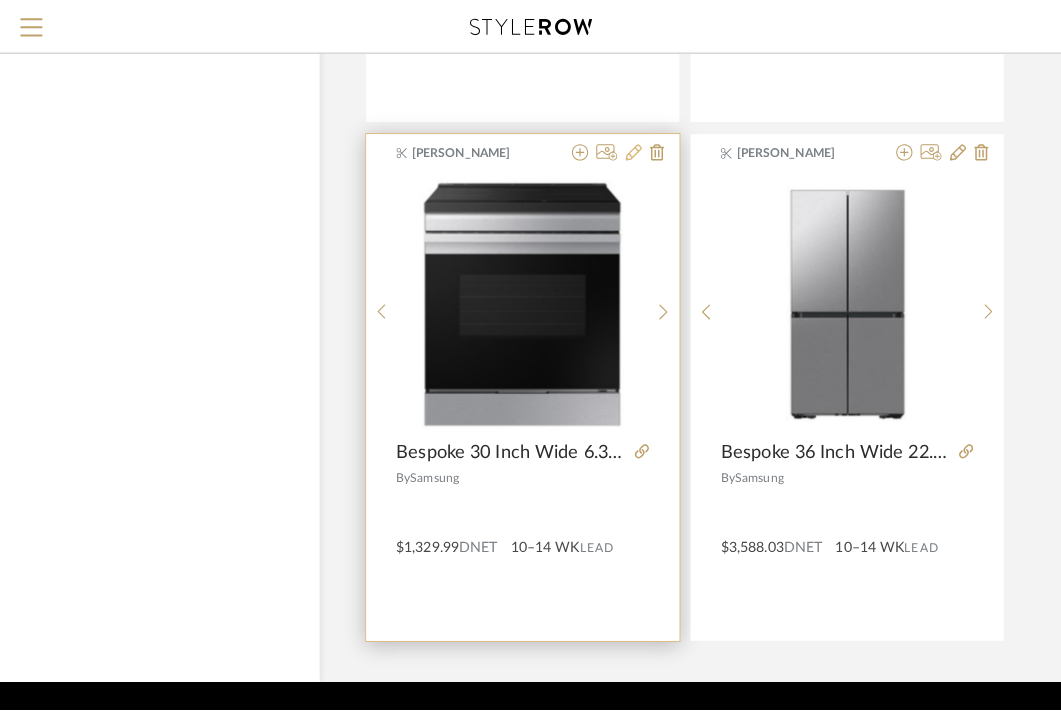 scroll, scrollTop: 0, scrollLeft: 0, axis: both 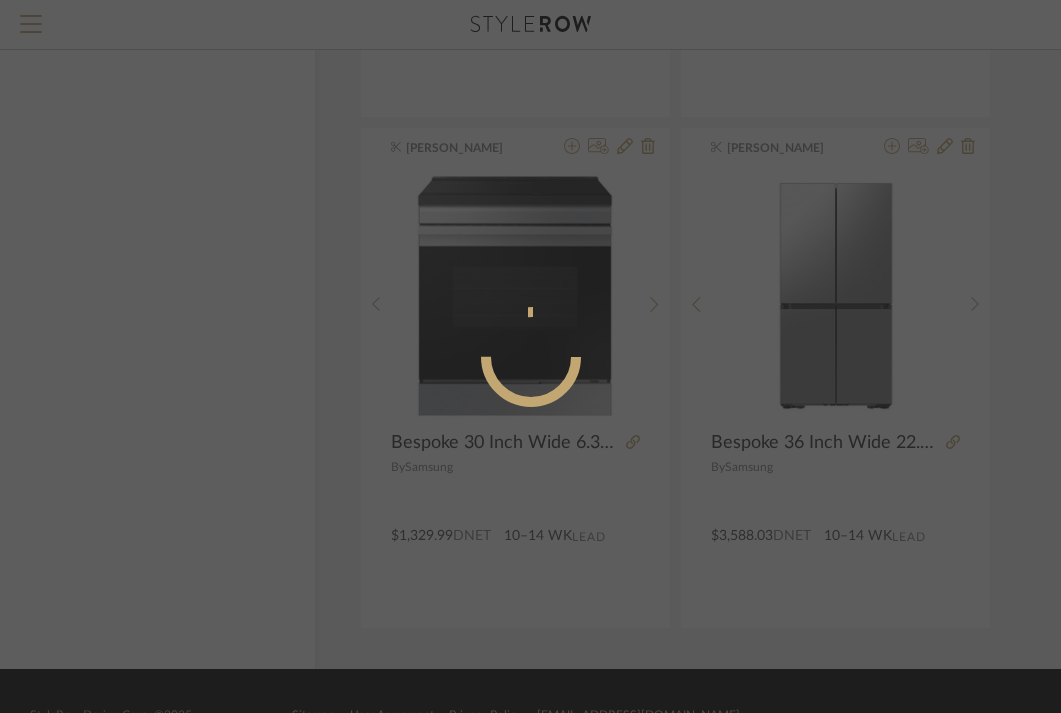 radio on "true" 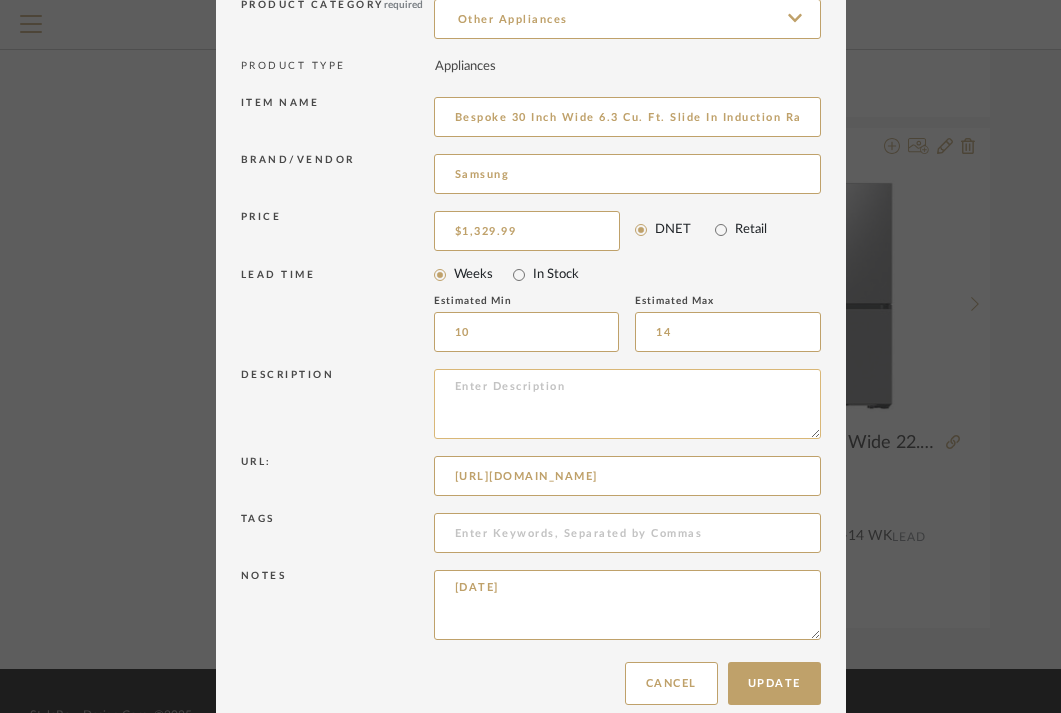 scroll, scrollTop: 198, scrollLeft: 0, axis: vertical 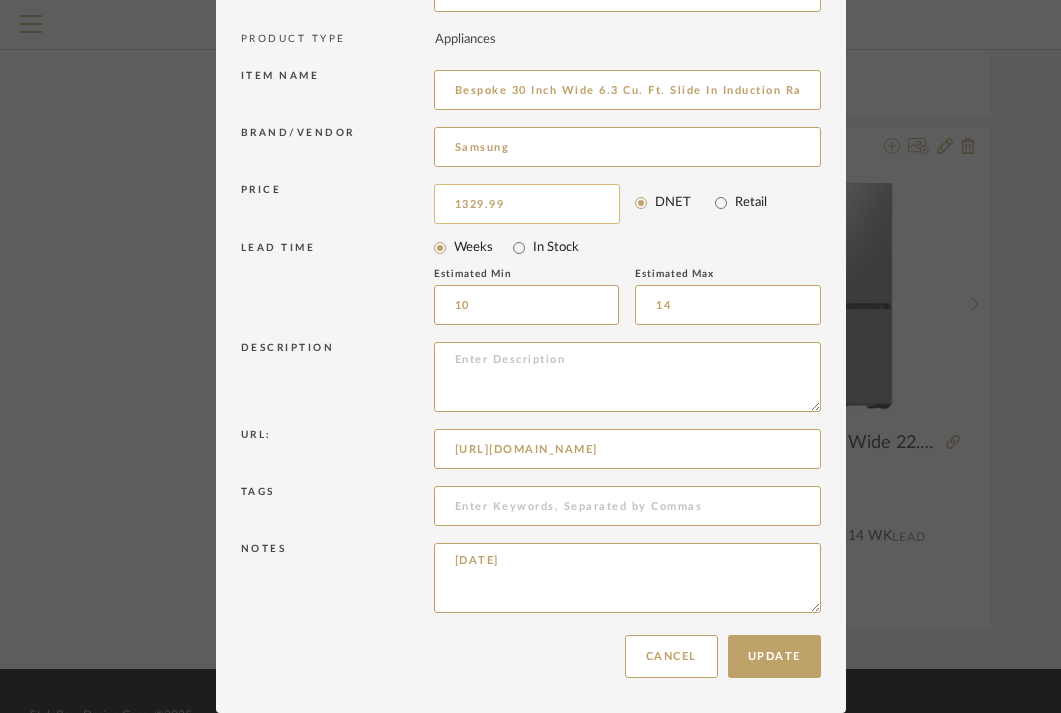 click on "1329.99" at bounding box center [527, 204] 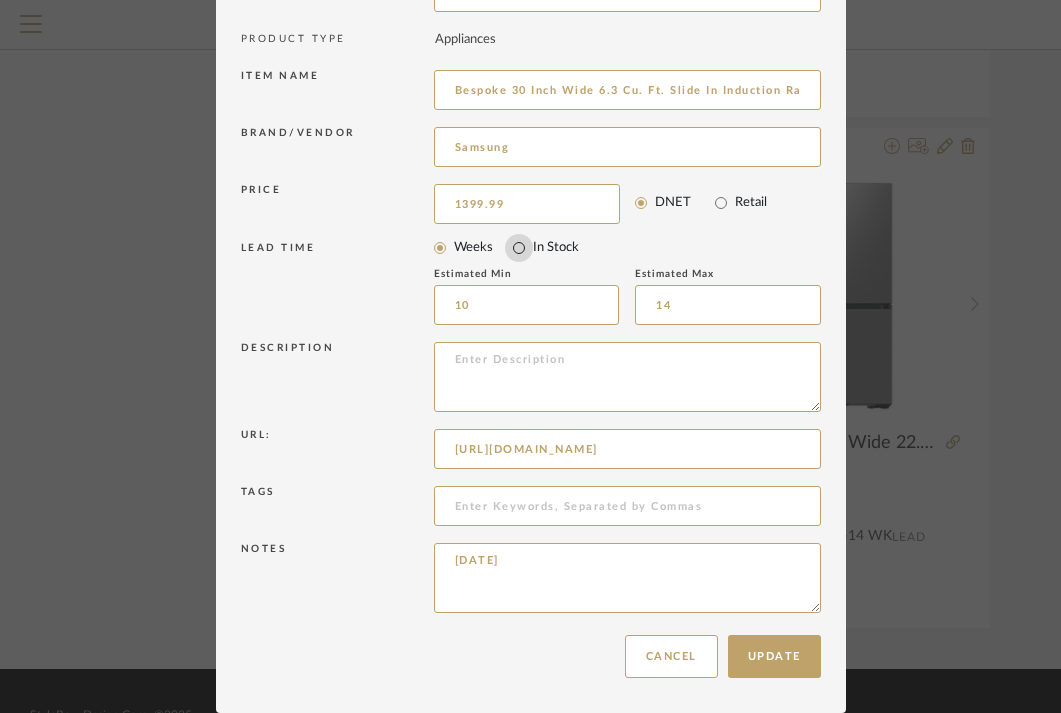 type on "$1,399.99" 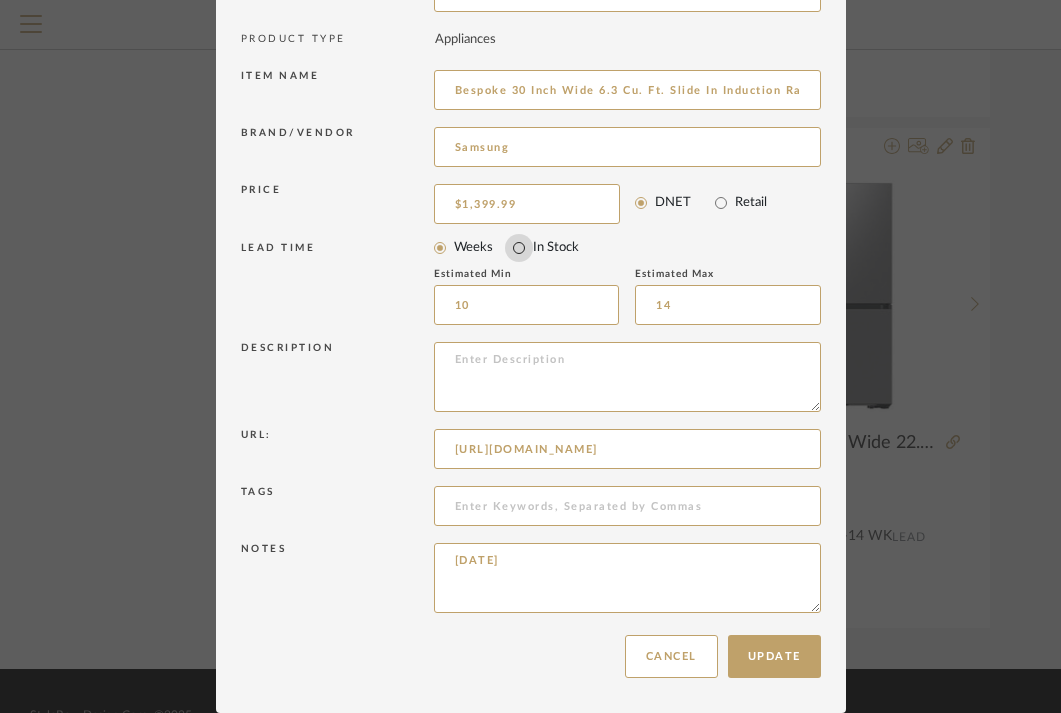 click on "In Stock" at bounding box center [519, 248] 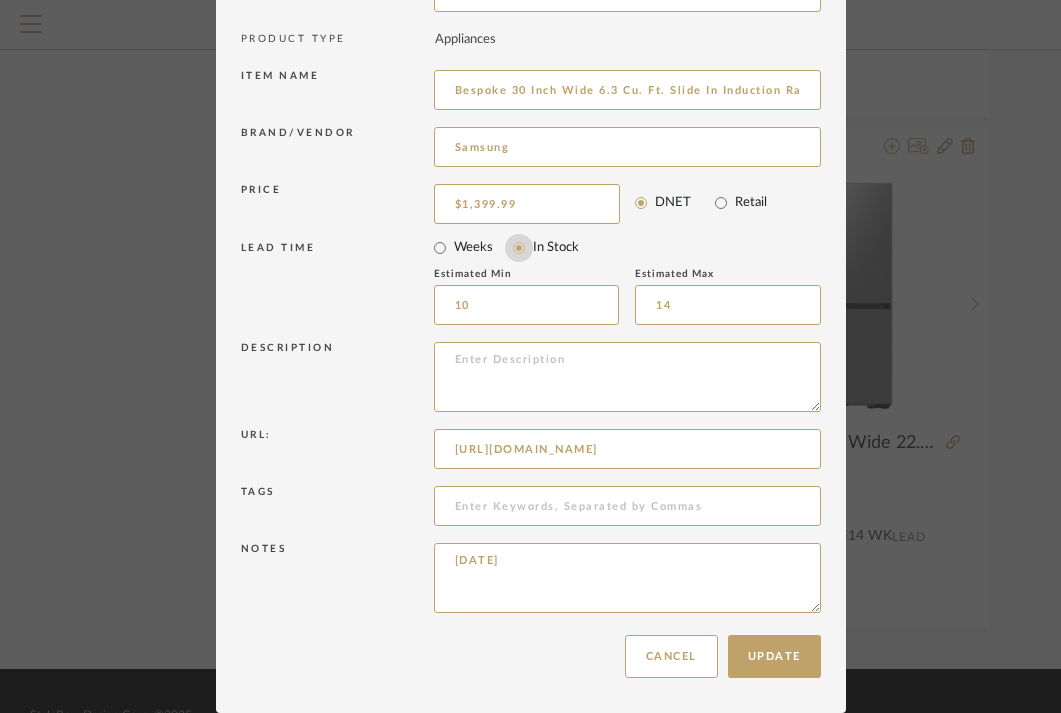 type 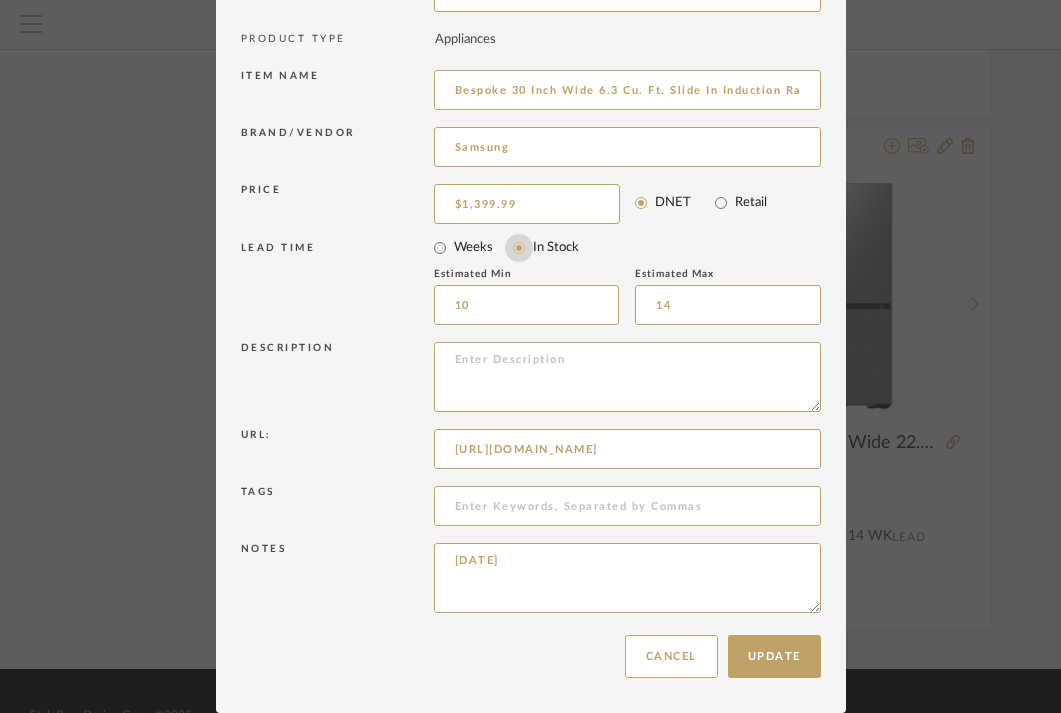 type 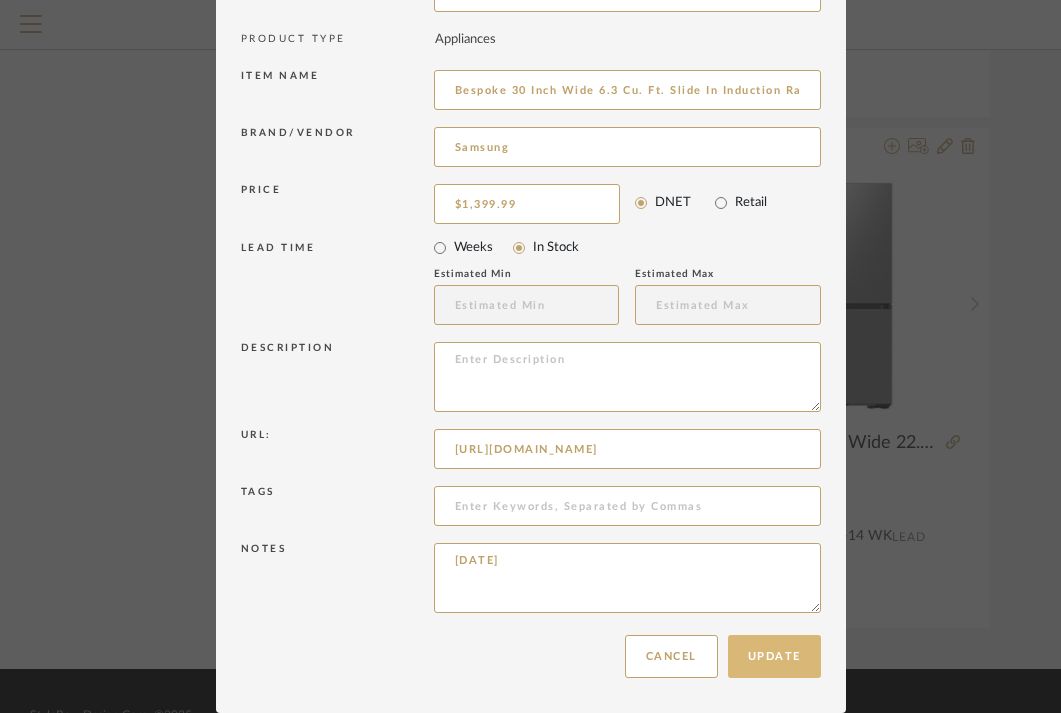click on "Update" at bounding box center (774, 656) 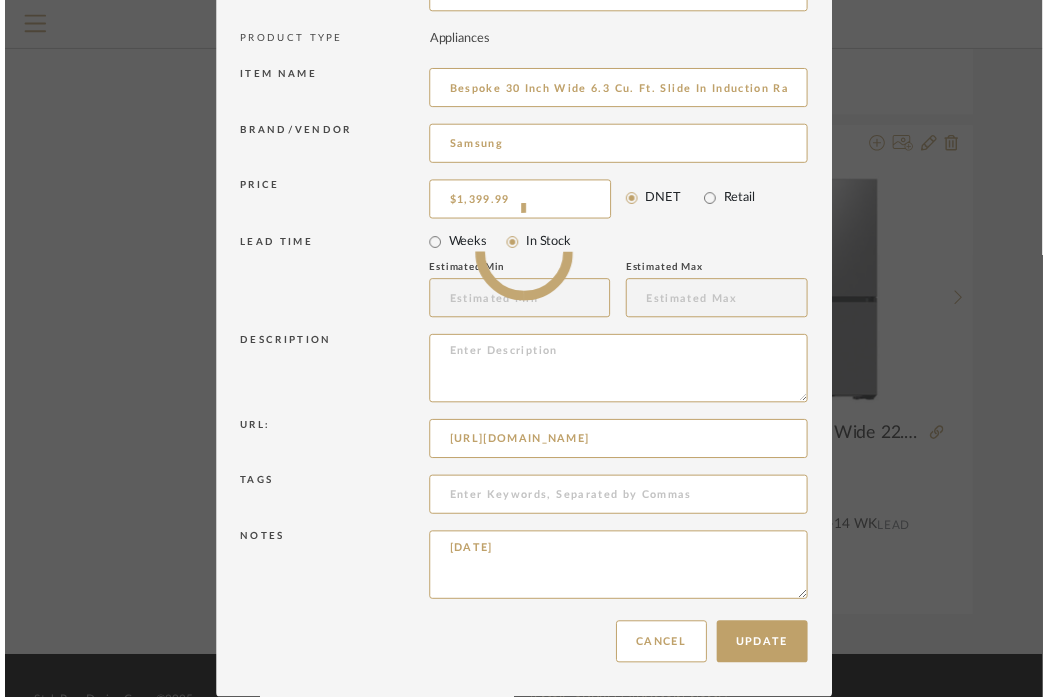 scroll, scrollTop: 1753, scrollLeft: 105, axis: both 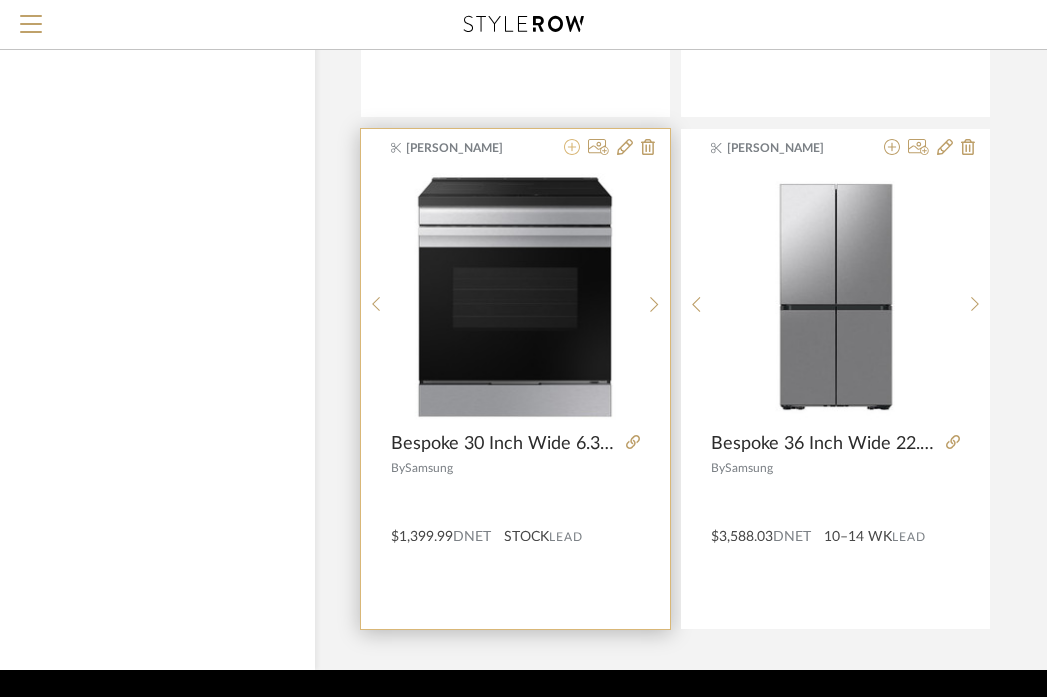 click 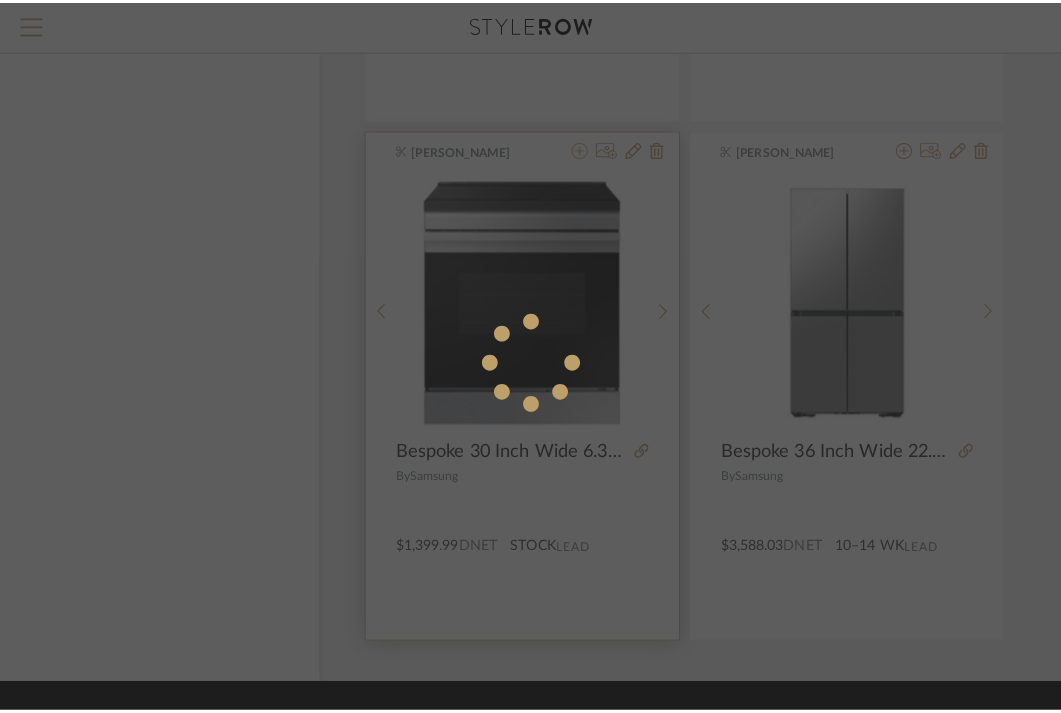scroll, scrollTop: 0, scrollLeft: 0, axis: both 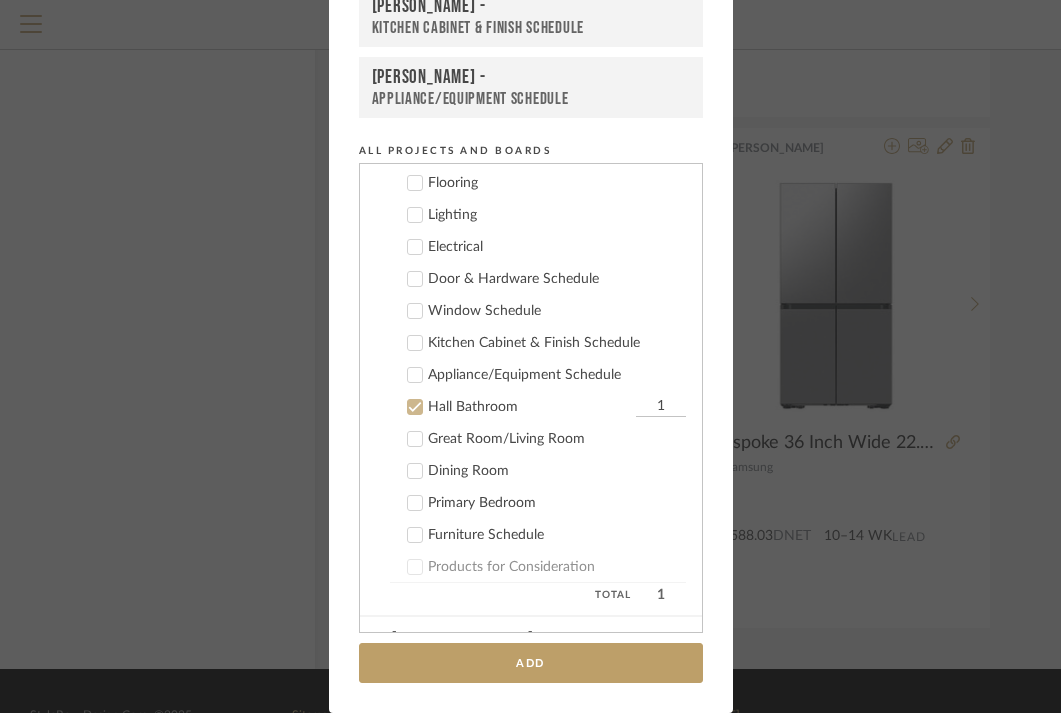 click on "Hall Bathroom  1" at bounding box center (538, 407) 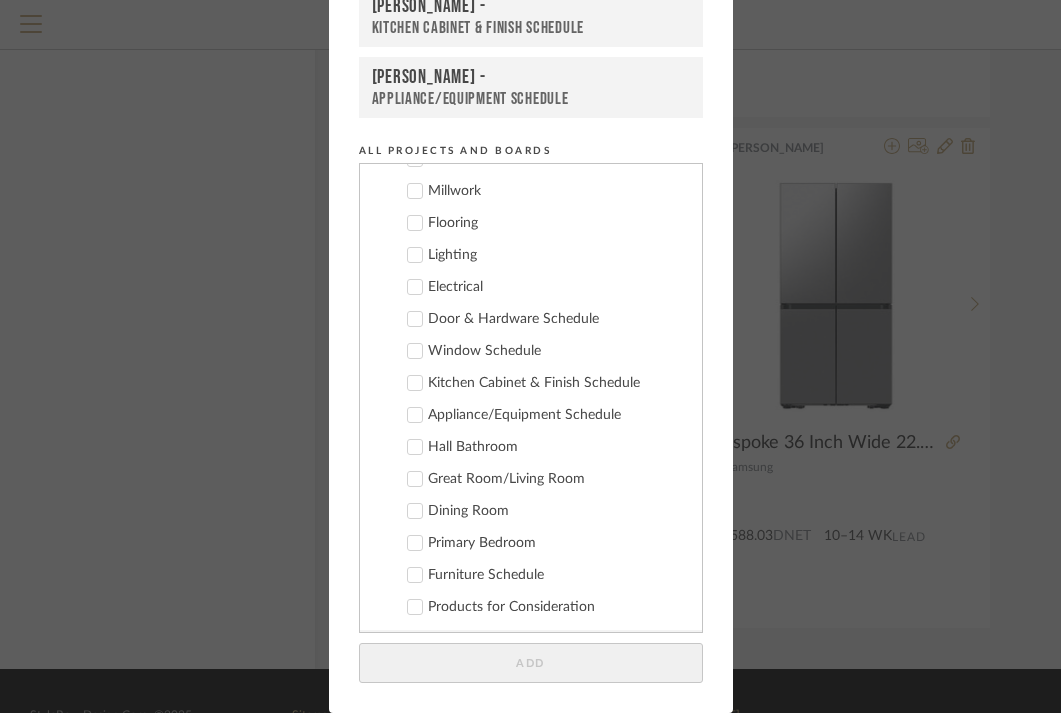 scroll, scrollTop: 117, scrollLeft: 0, axis: vertical 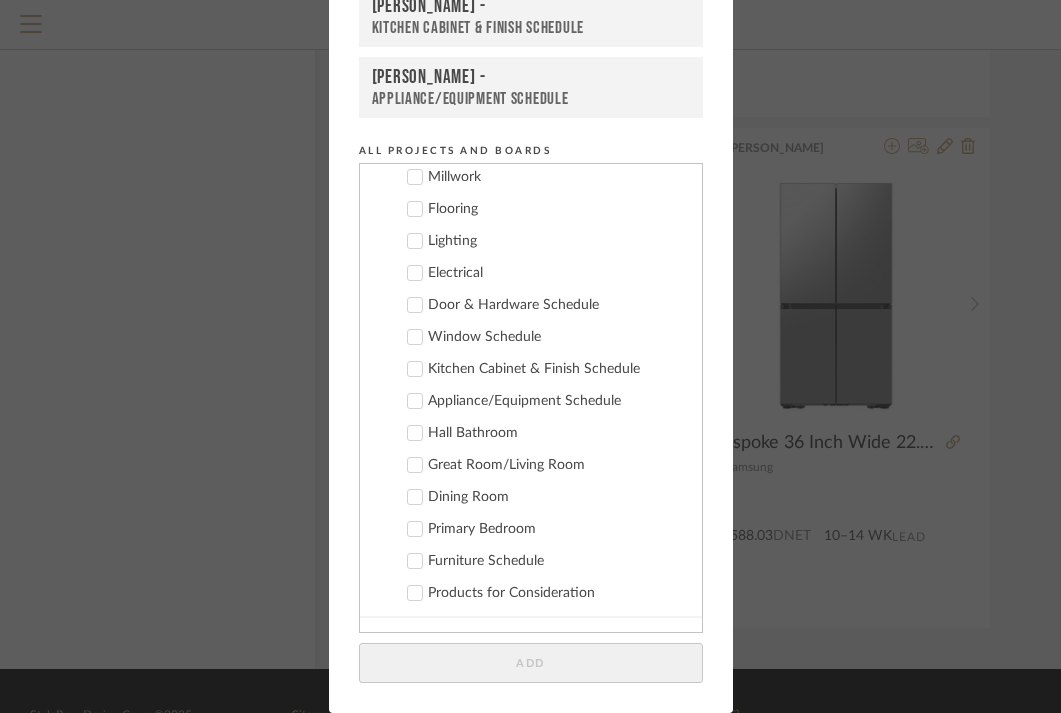 click on "Appliance/Equipment Schedule" at bounding box center (557, 401) 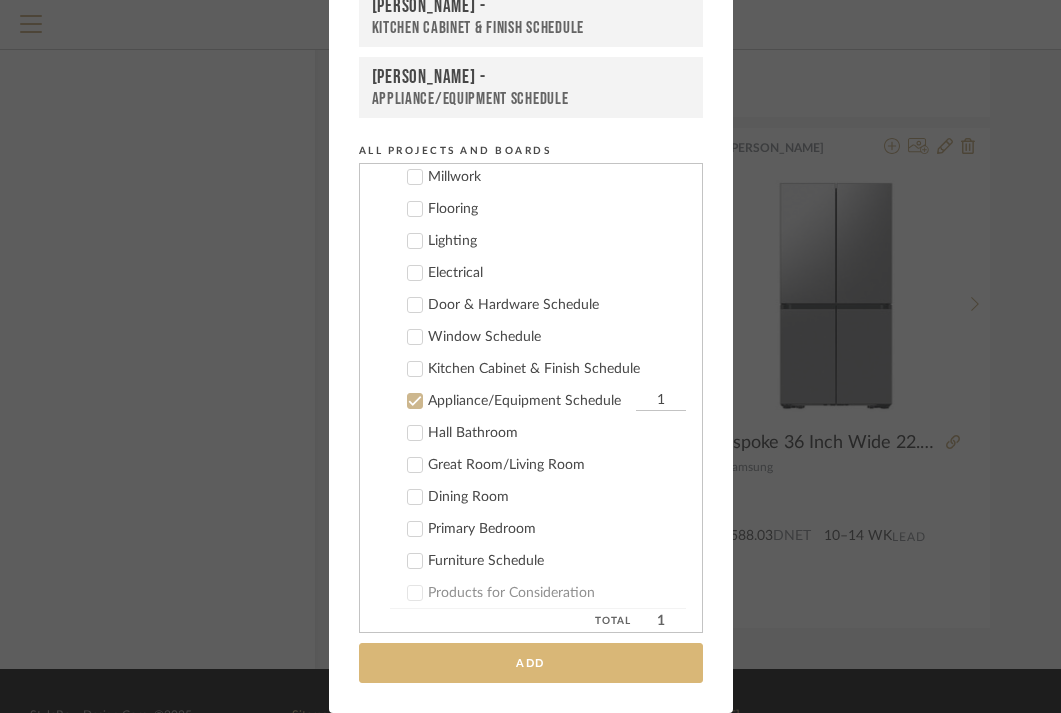 click on "Add" at bounding box center (531, 663) 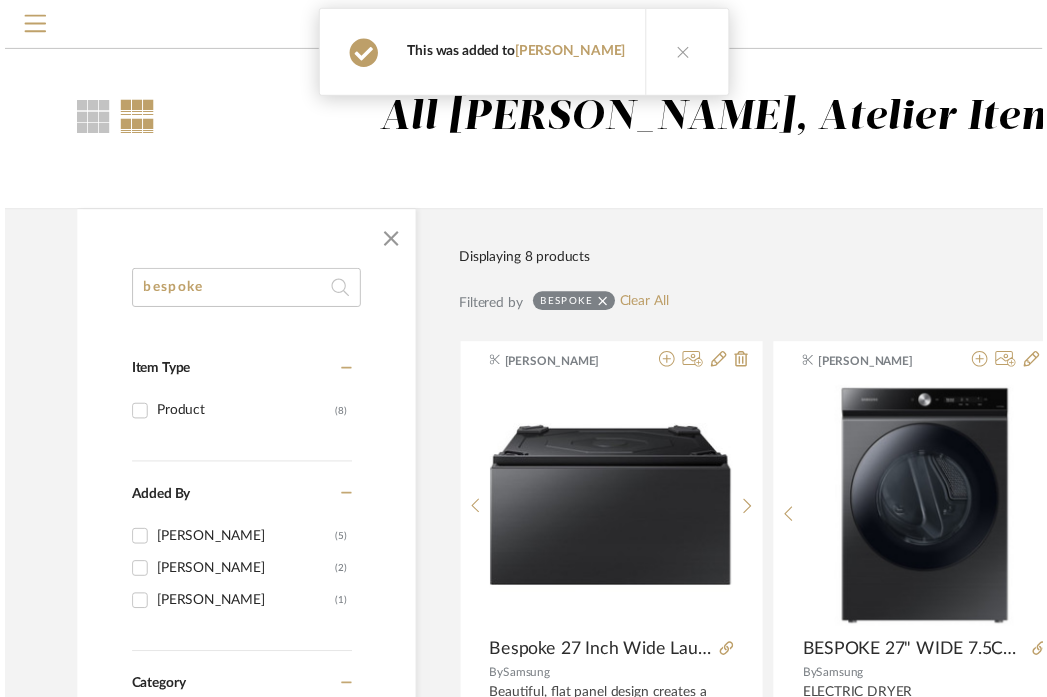 scroll, scrollTop: 1753, scrollLeft: 105, axis: both 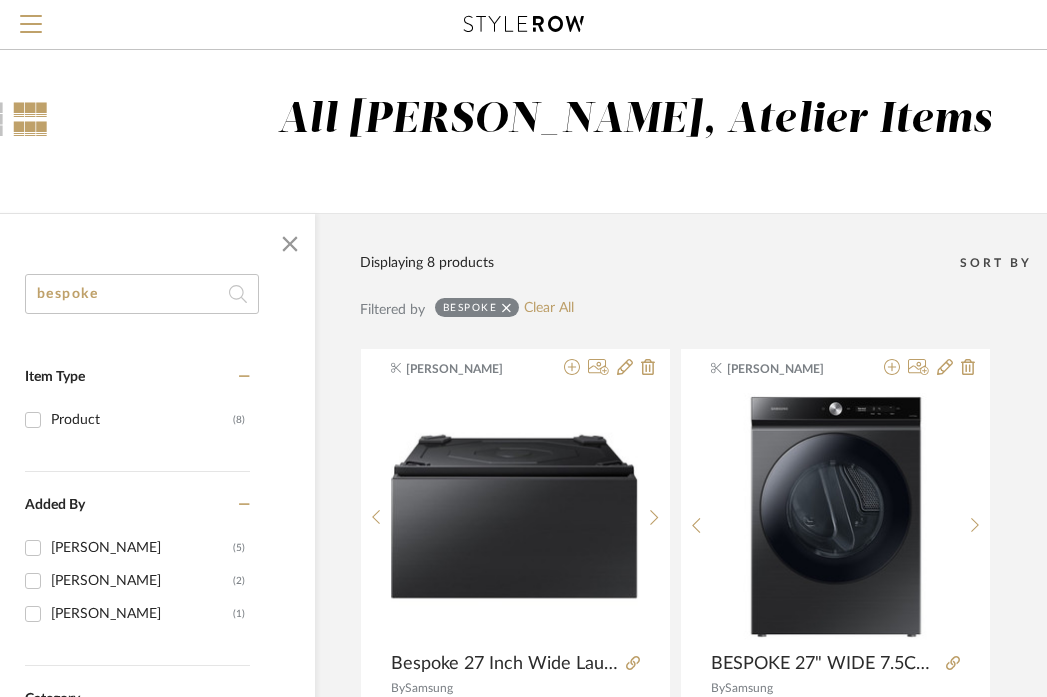 click on "bespoke" 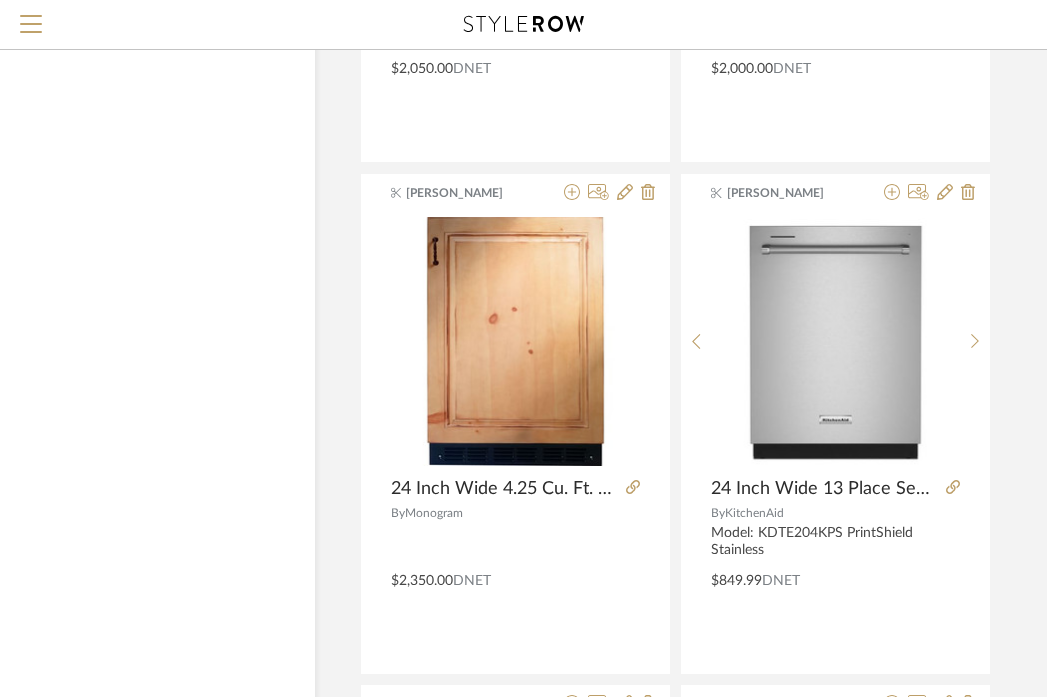 scroll, scrollTop: 2742, scrollLeft: 105, axis: both 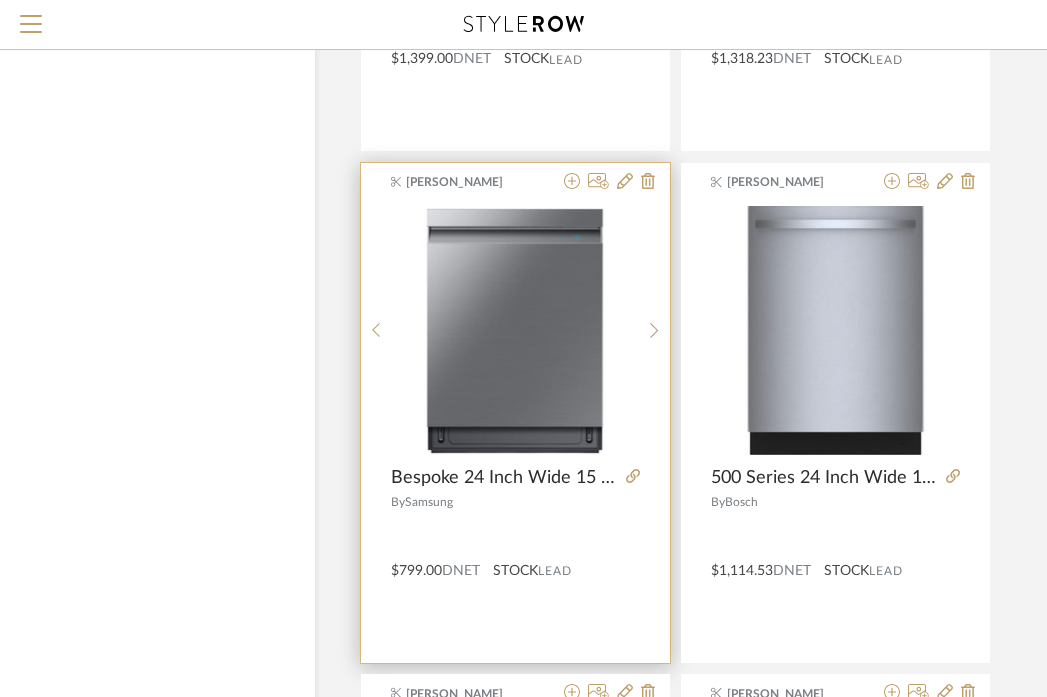 click at bounding box center [515, 531] 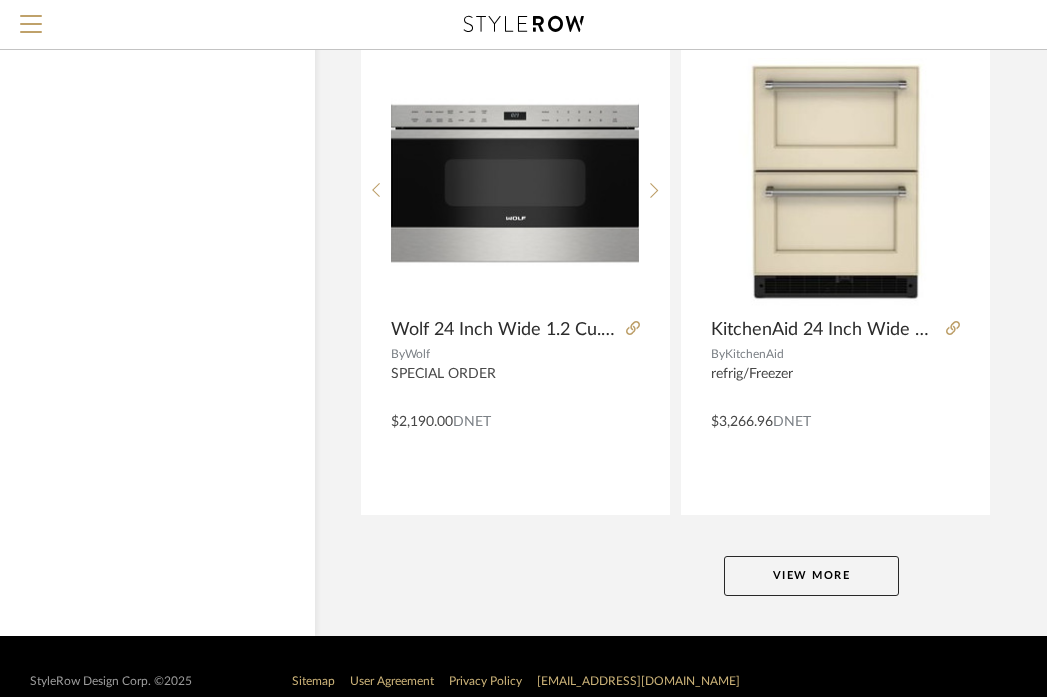 scroll, scrollTop: 9058, scrollLeft: 105, axis: both 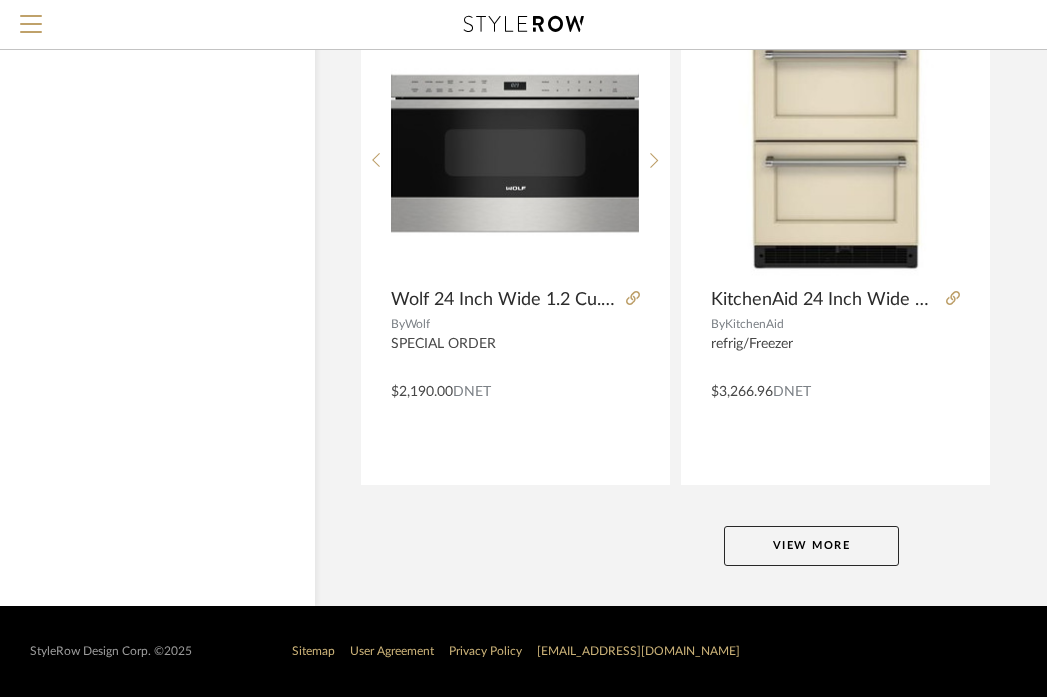 click on "View More" 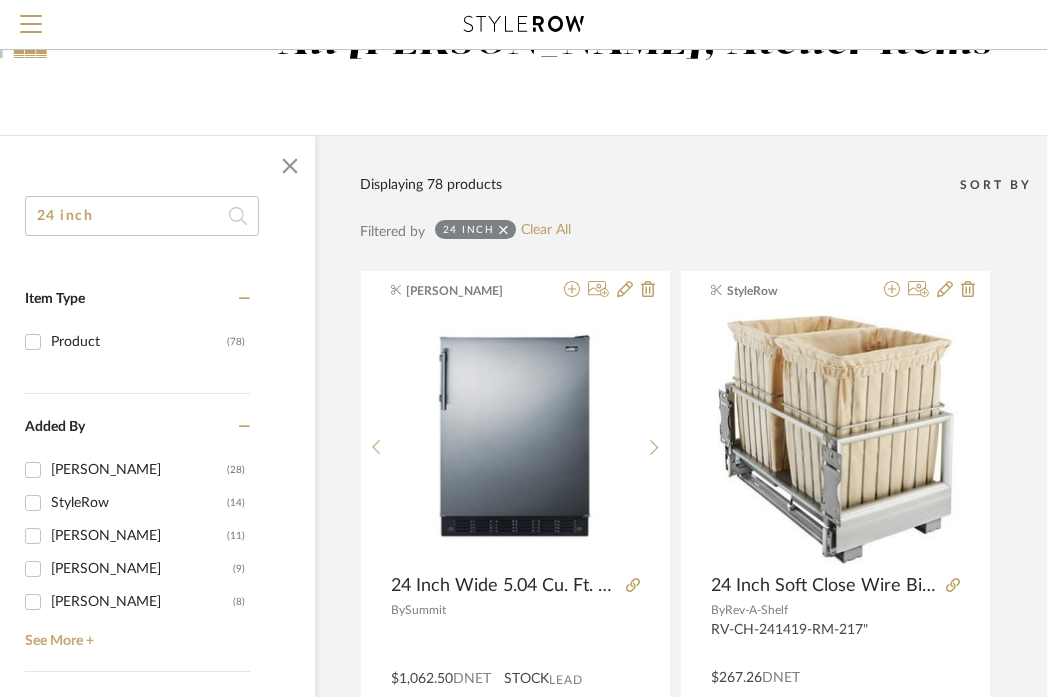 scroll, scrollTop: 0, scrollLeft: 105, axis: horizontal 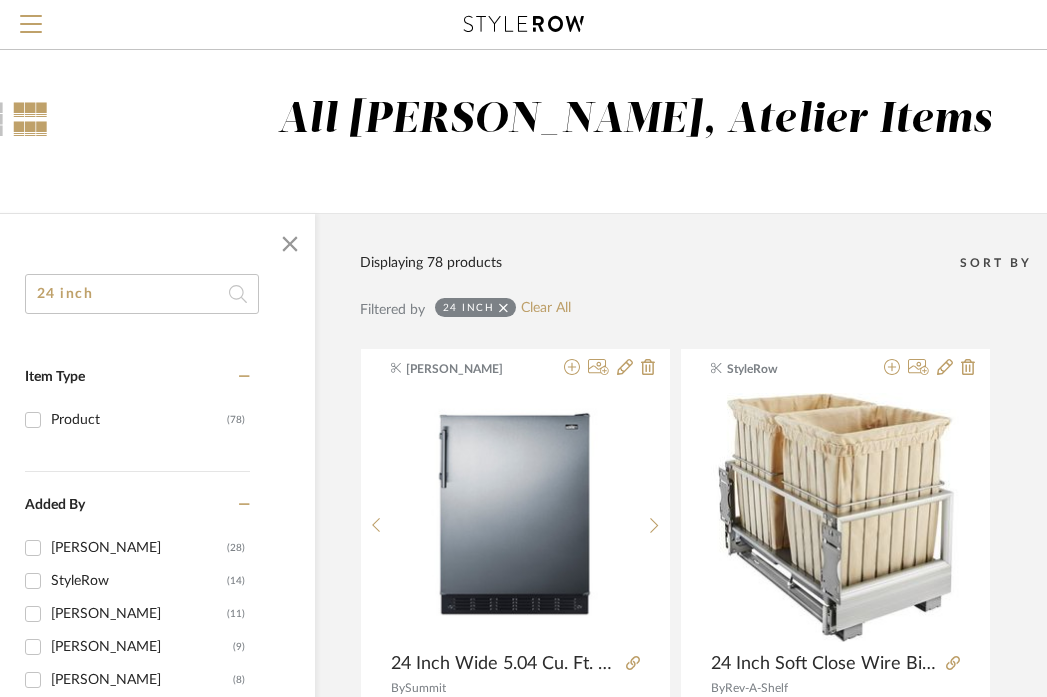 click on "24 inch" 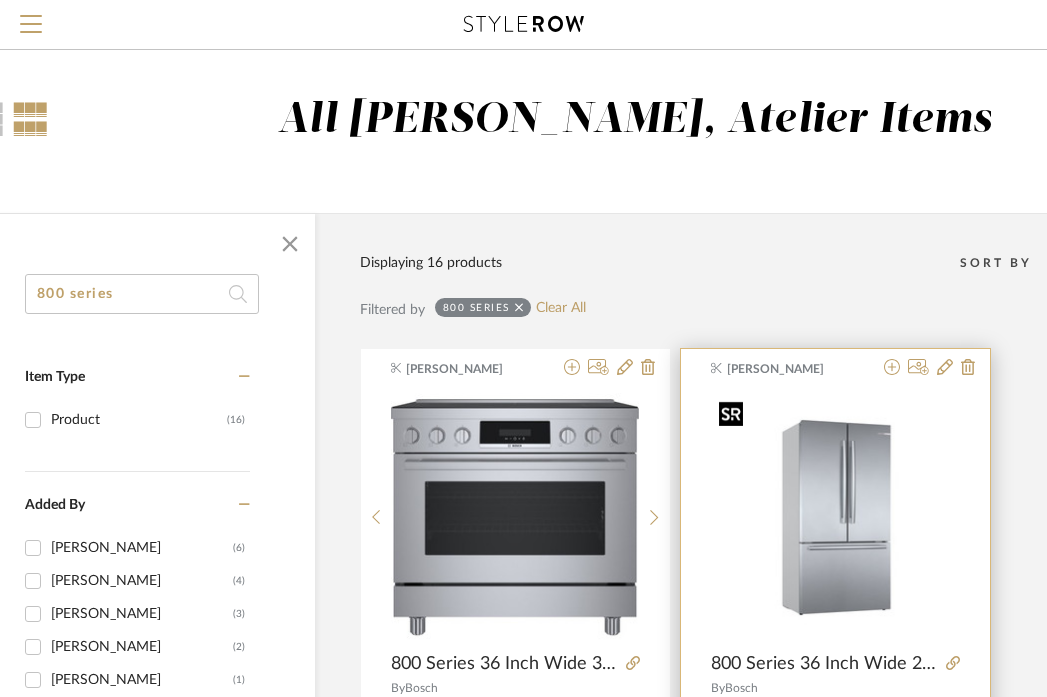 scroll, scrollTop: 94, scrollLeft: 105, axis: both 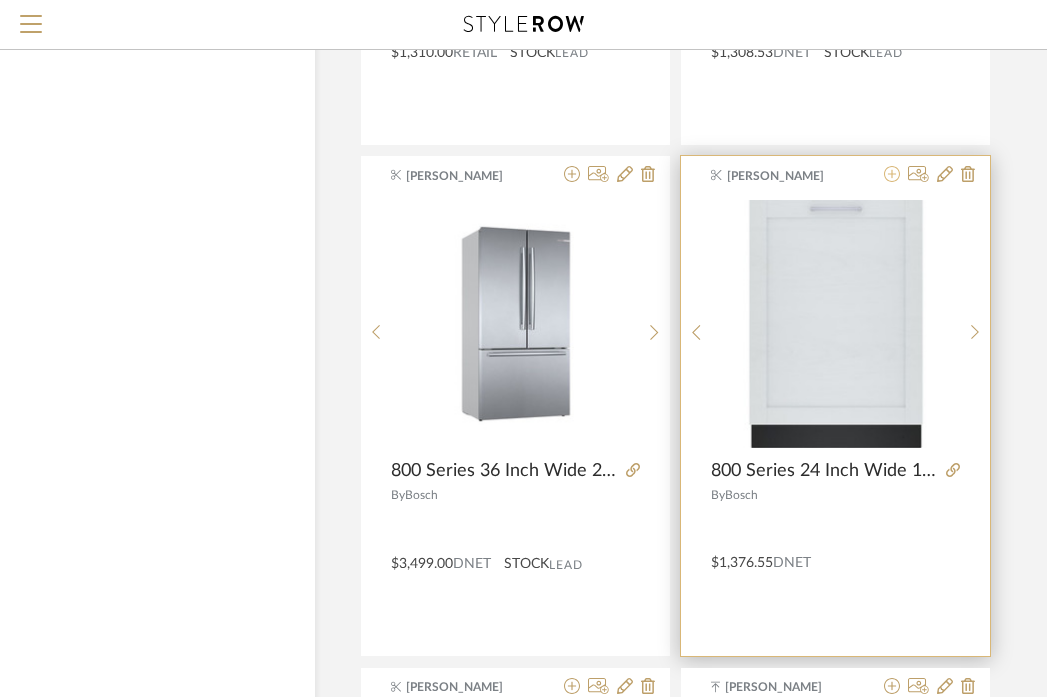 click 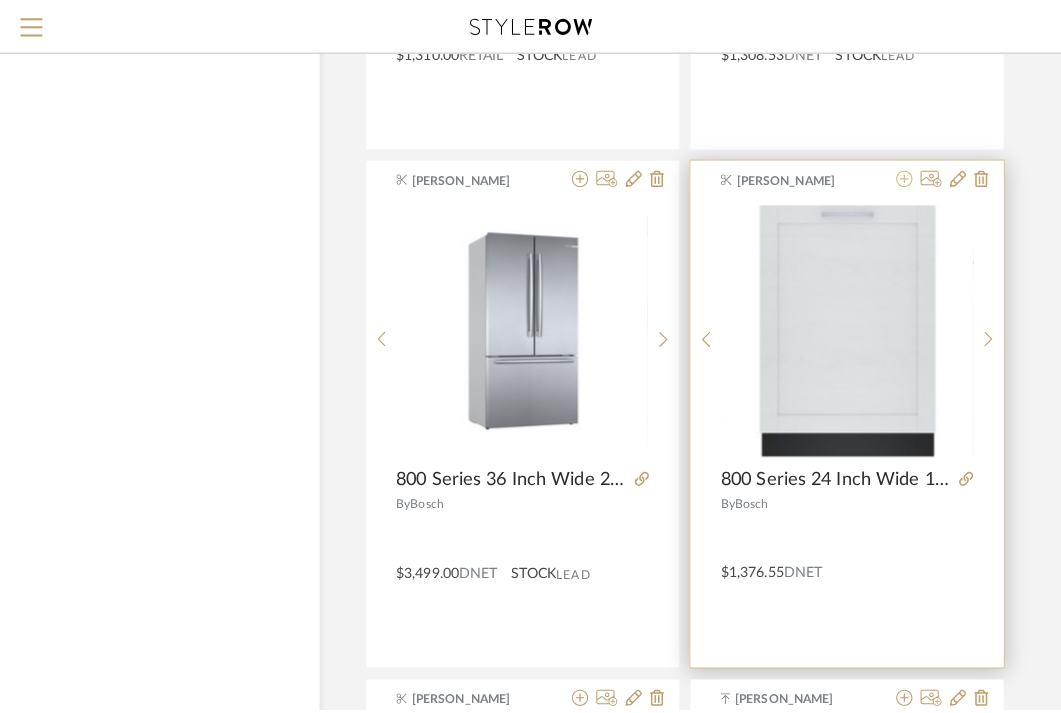 scroll, scrollTop: 0, scrollLeft: 0, axis: both 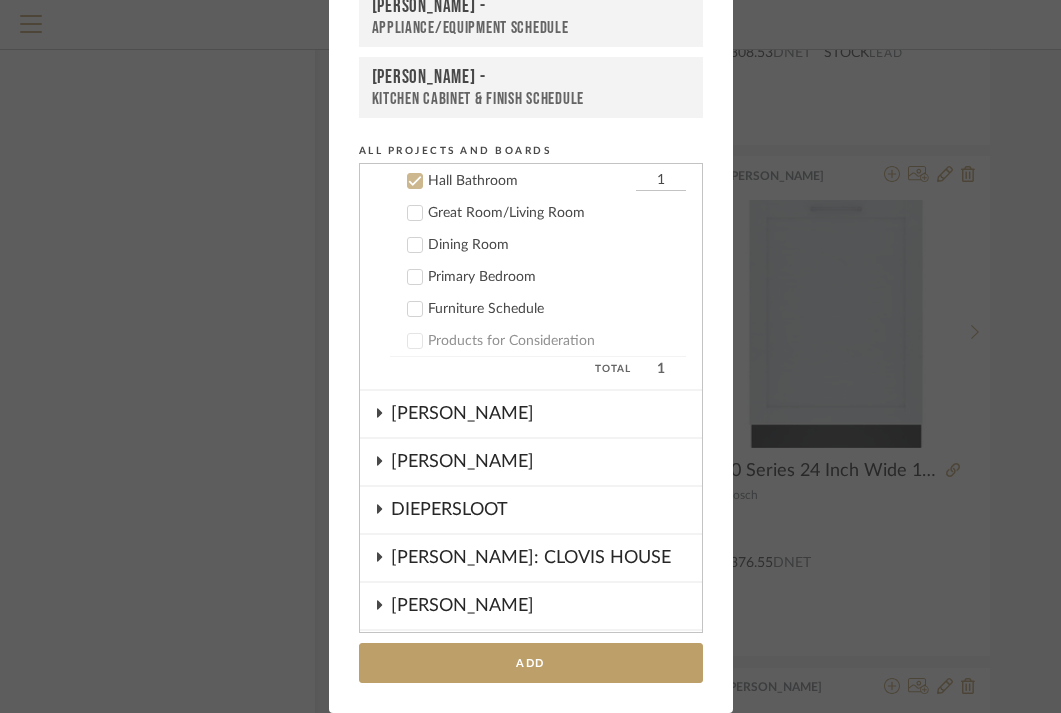 click on "Hall Bathroom" at bounding box center [529, 181] 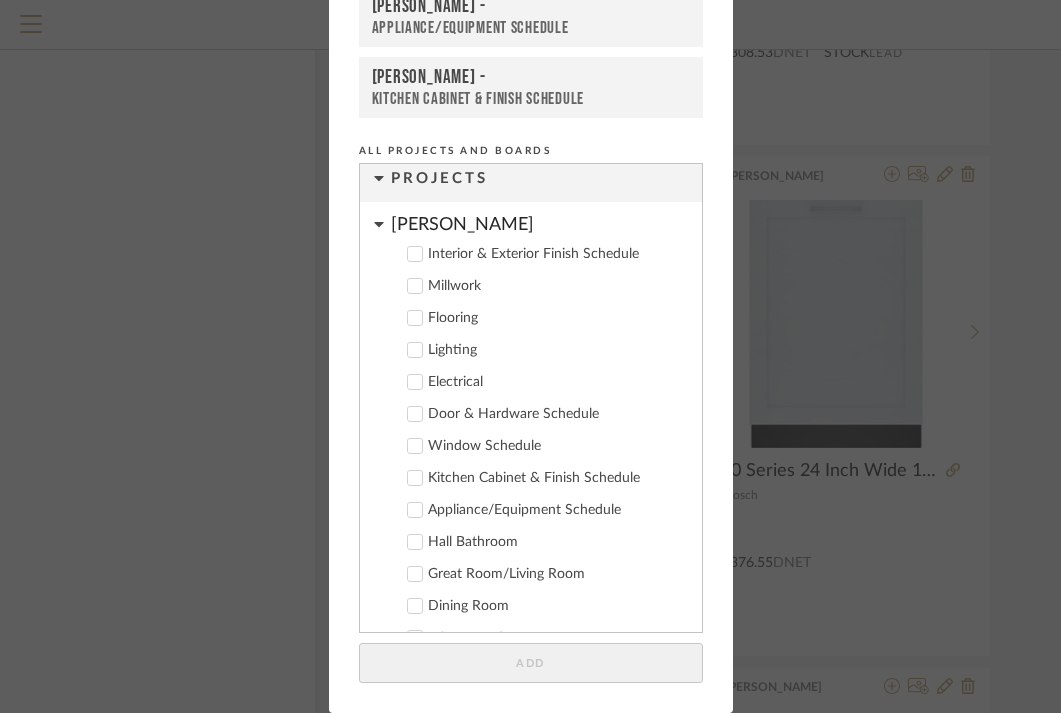 scroll, scrollTop: 0, scrollLeft: 0, axis: both 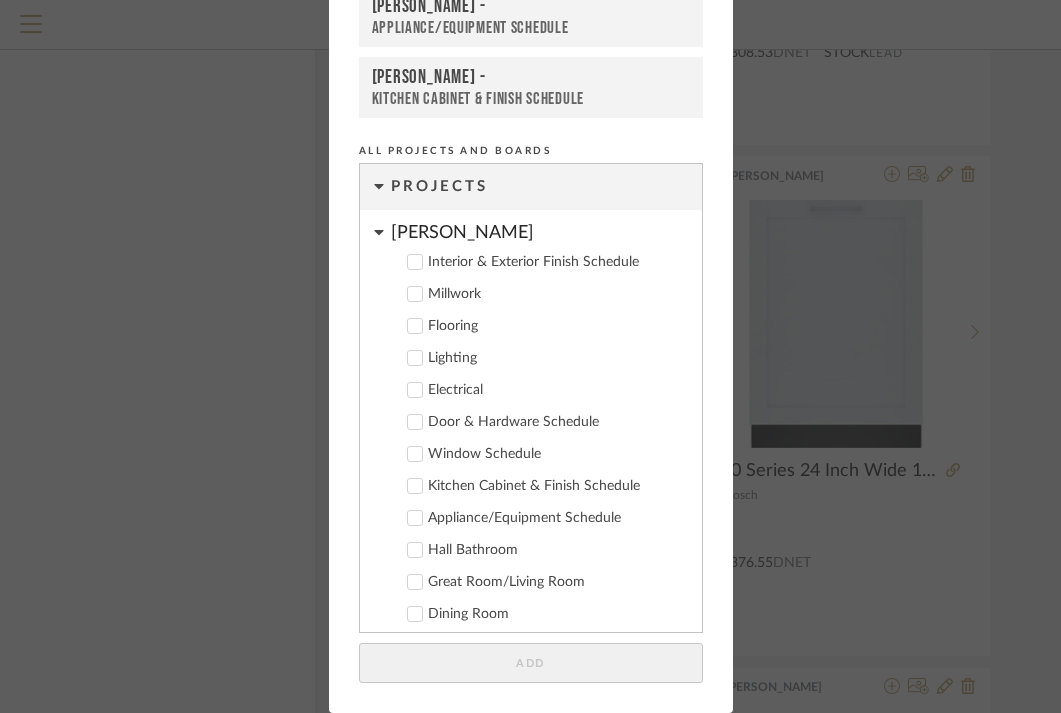 click on "[PERSON_NAME]" at bounding box center [546, 227] 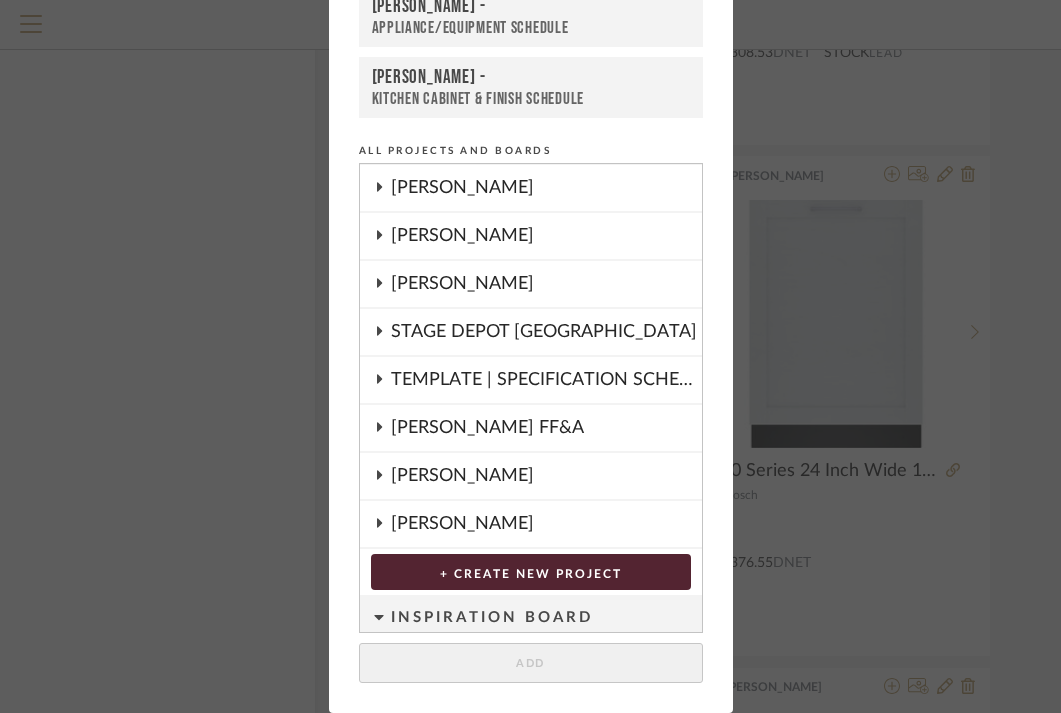 scroll, scrollTop: 814, scrollLeft: 0, axis: vertical 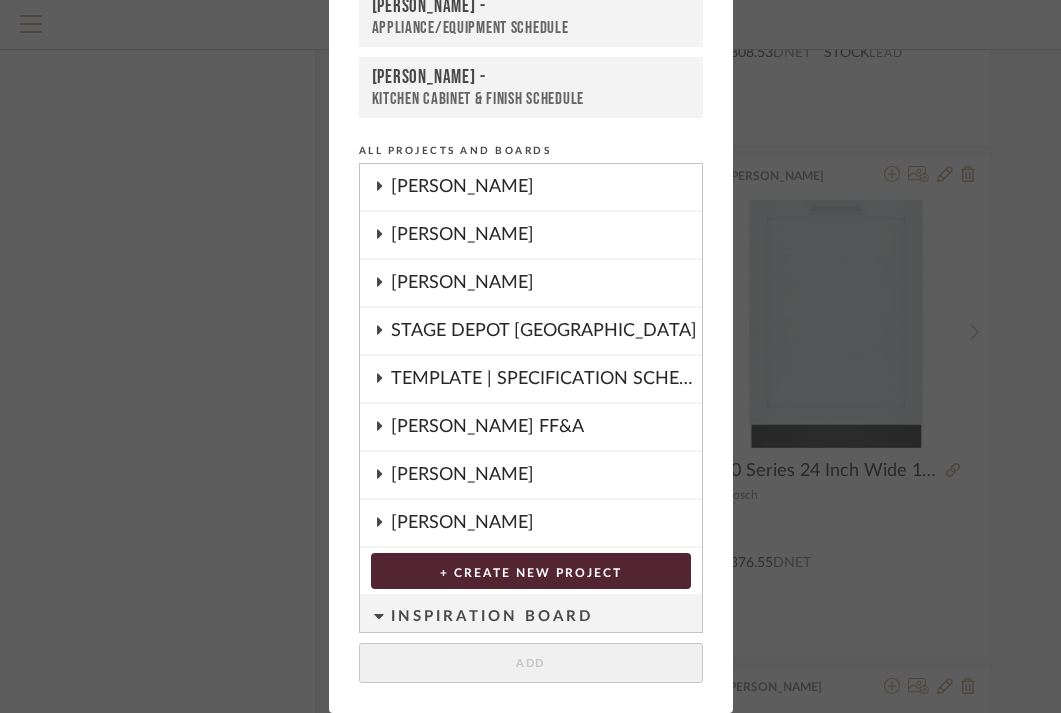 click on "[PERSON_NAME]" at bounding box center [546, 475] 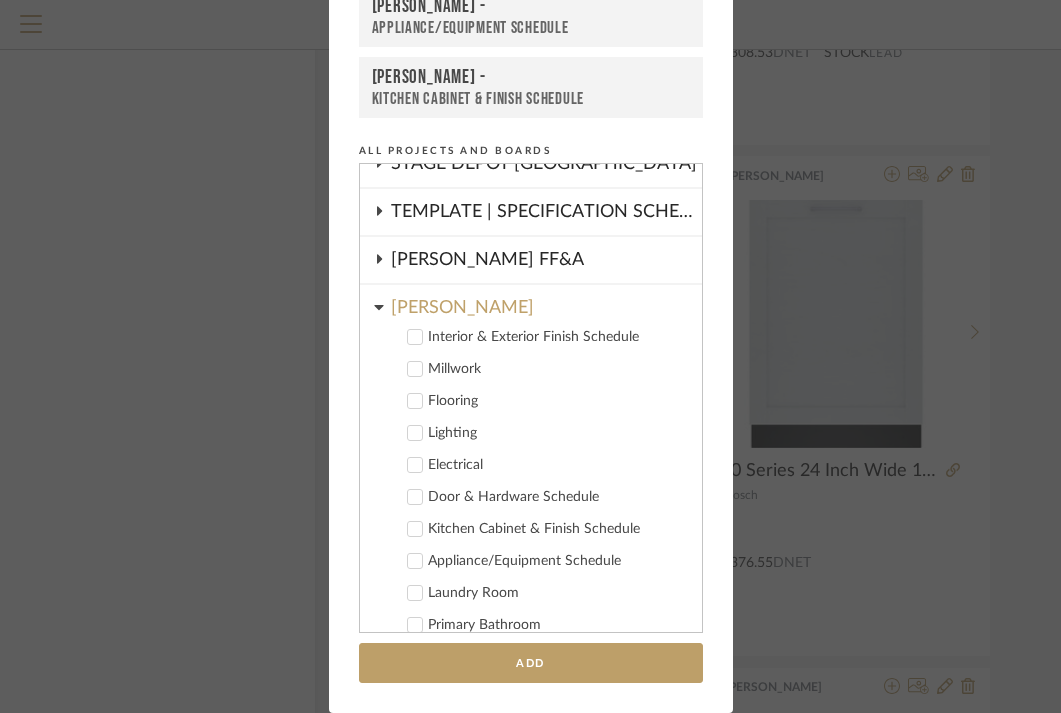 scroll, scrollTop: 1032, scrollLeft: 0, axis: vertical 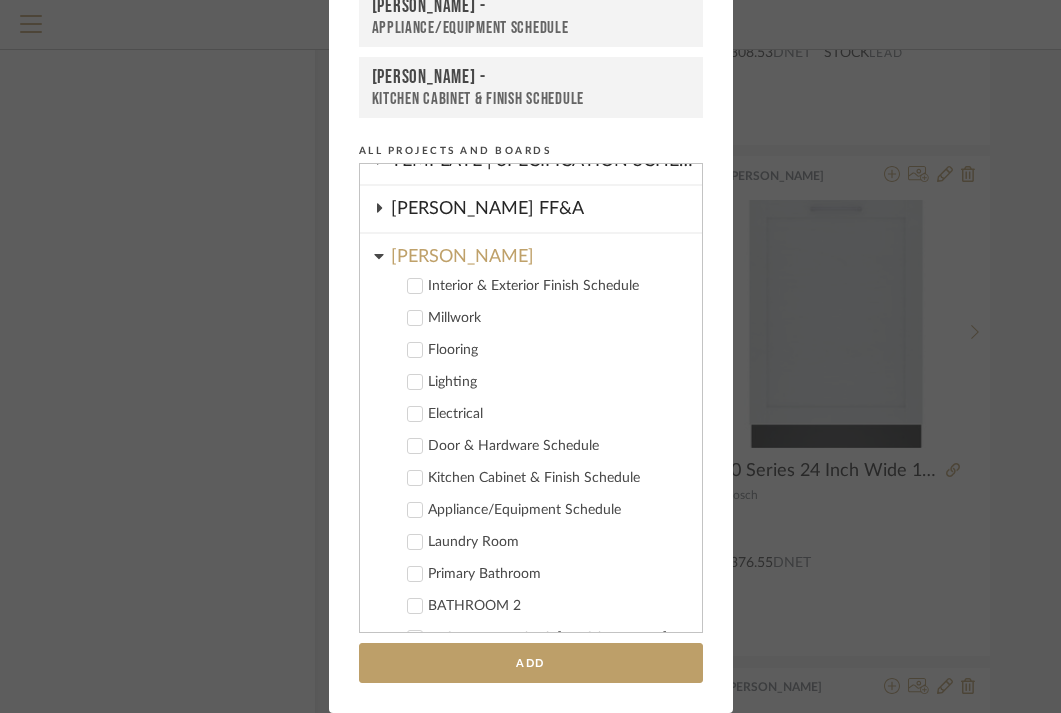 click on "Appliance/Equipment Schedule" at bounding box center [557, 510] 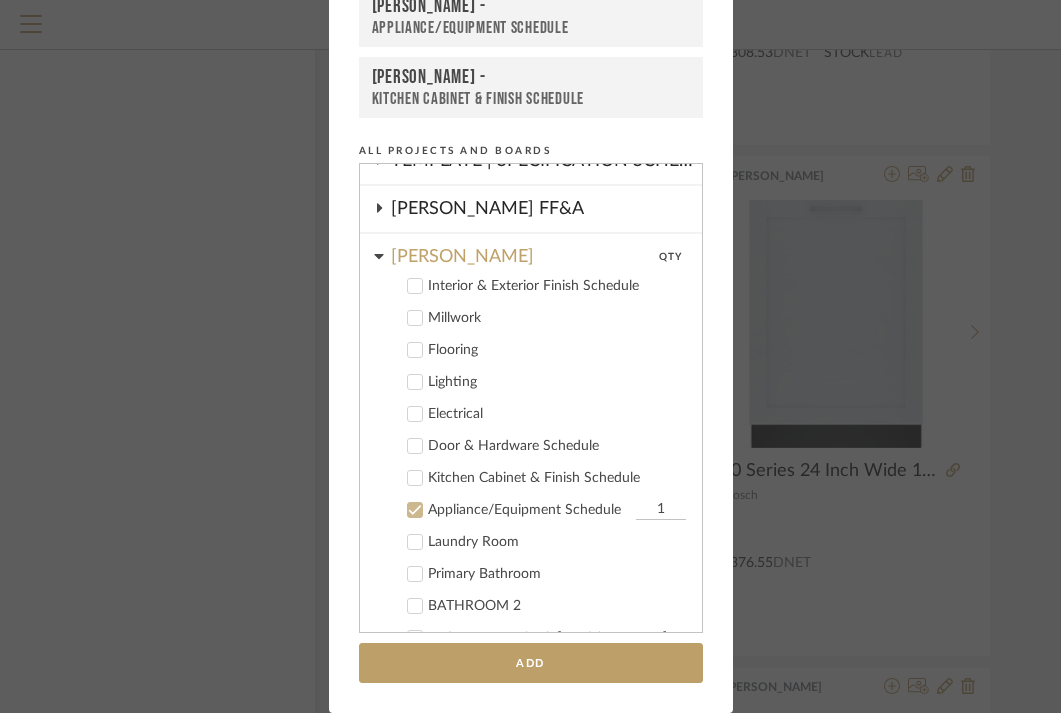 scroll, scrollTop: 1093, scrollLeft: 0, axis: vertical 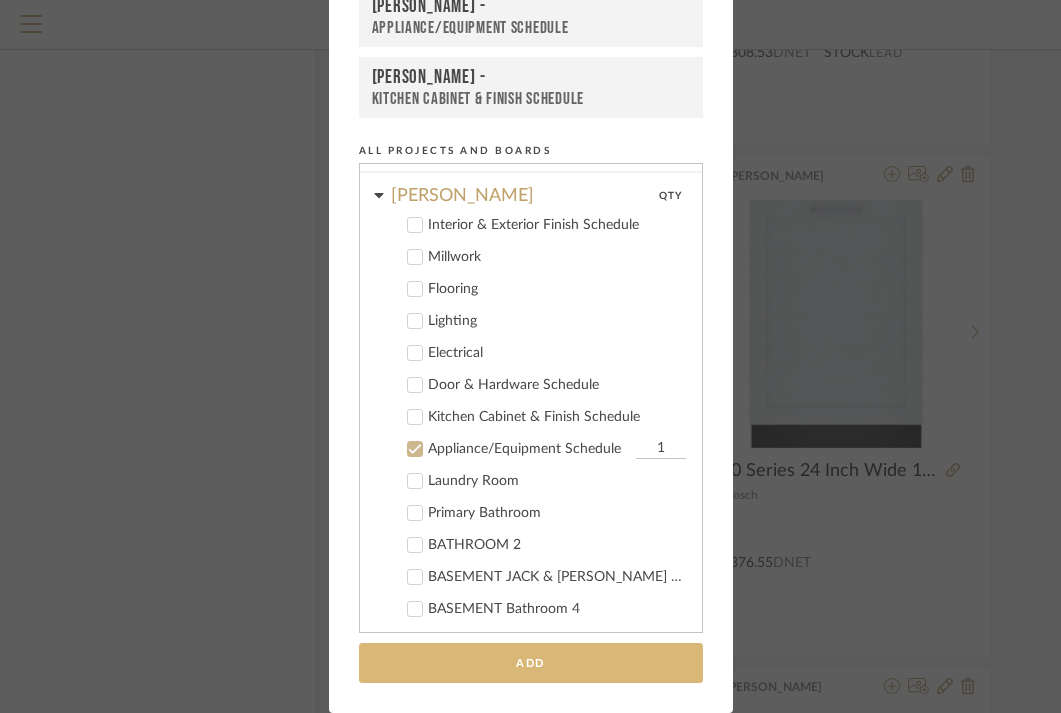 click on "Add" at bounding box center [531, 663] 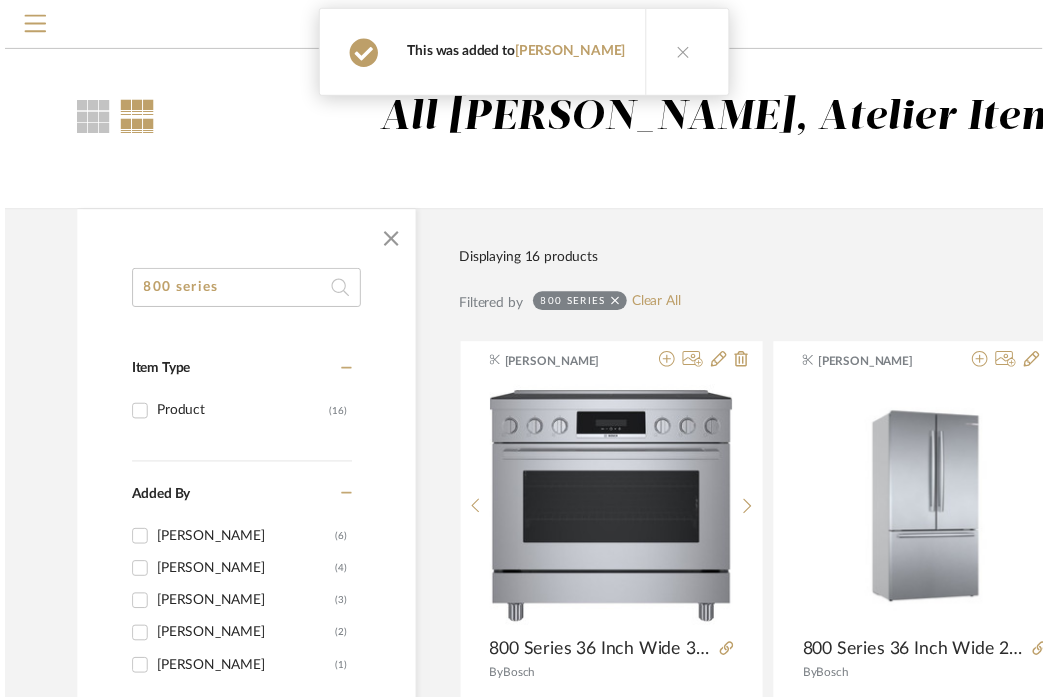 scroll, scrollTop: 3260, scrollLeft: 105, axis: both 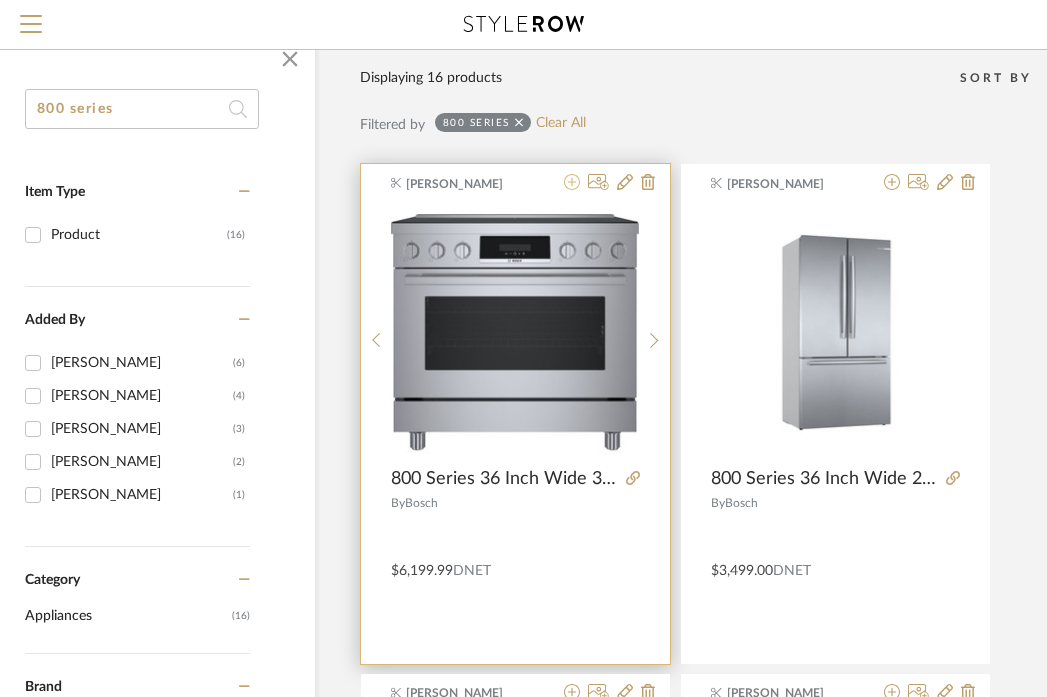 click 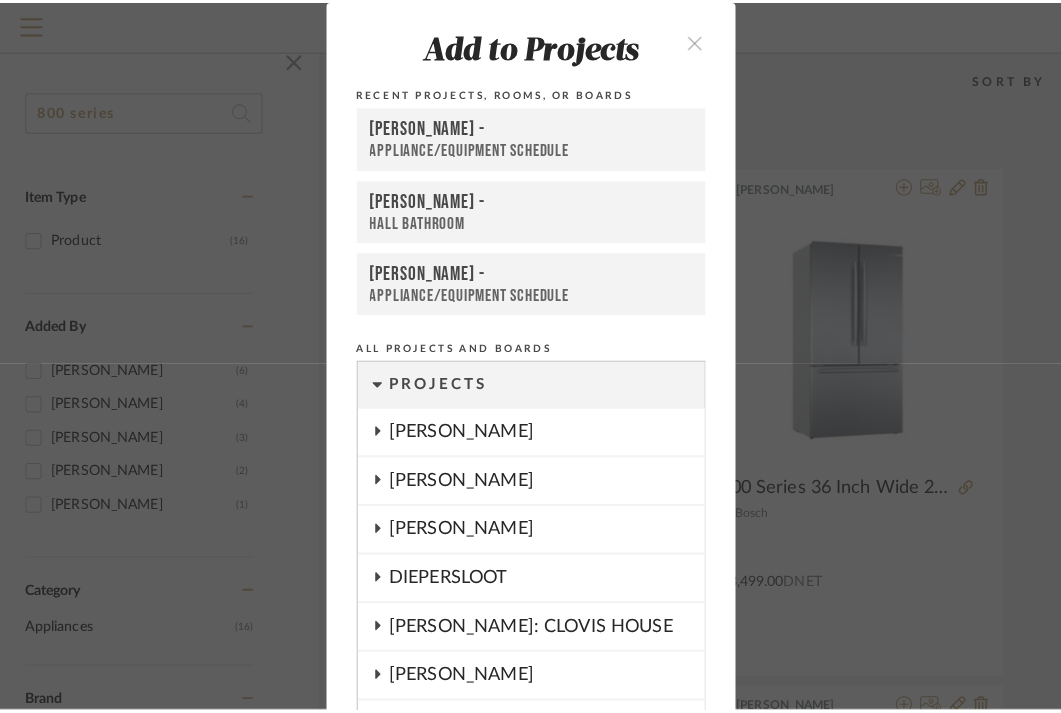 scroll, scrollTop: 0, scrollLeft: 0, axis: both 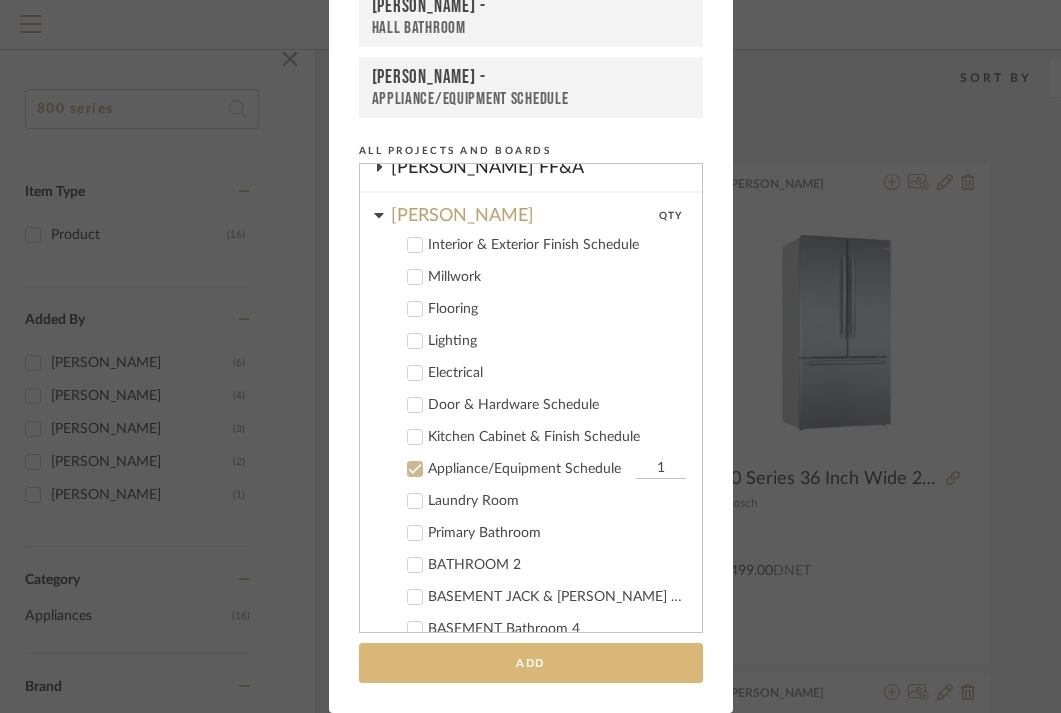 click on "Add" at bounding box center (531, 663) 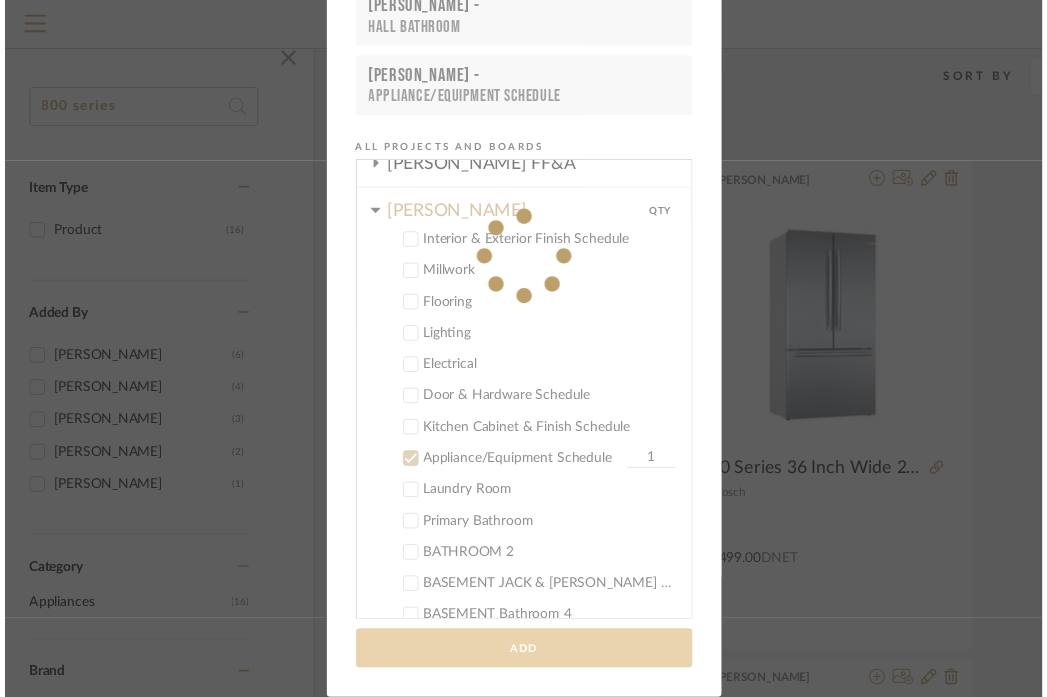scroll, scrollTop: 185, scrollLeft: 105, axis: both 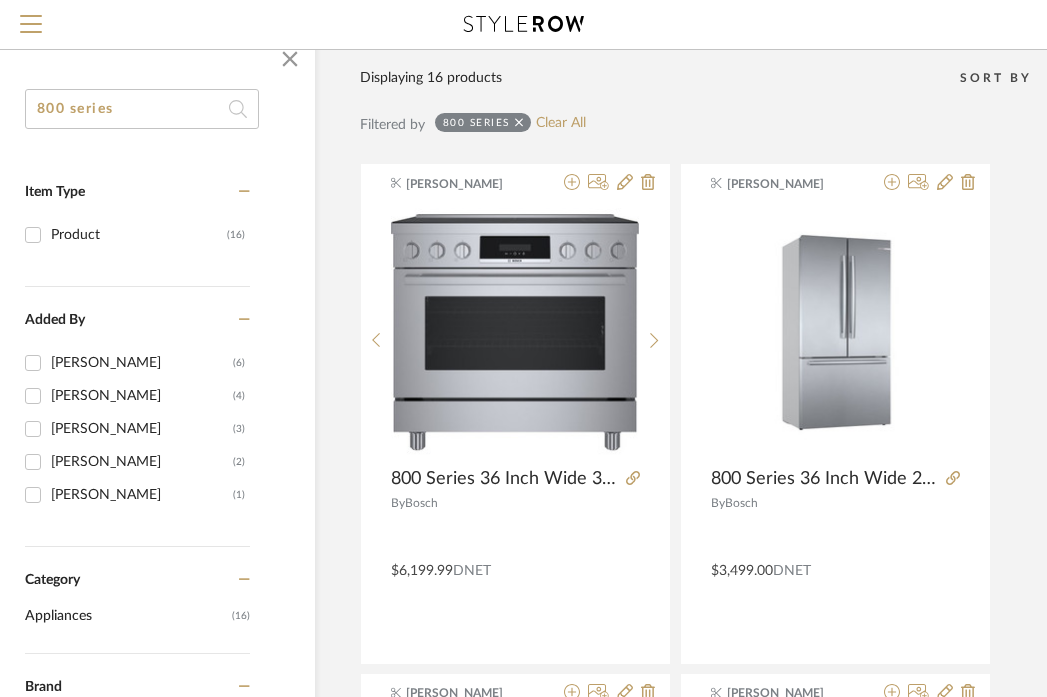 click on "800 series" 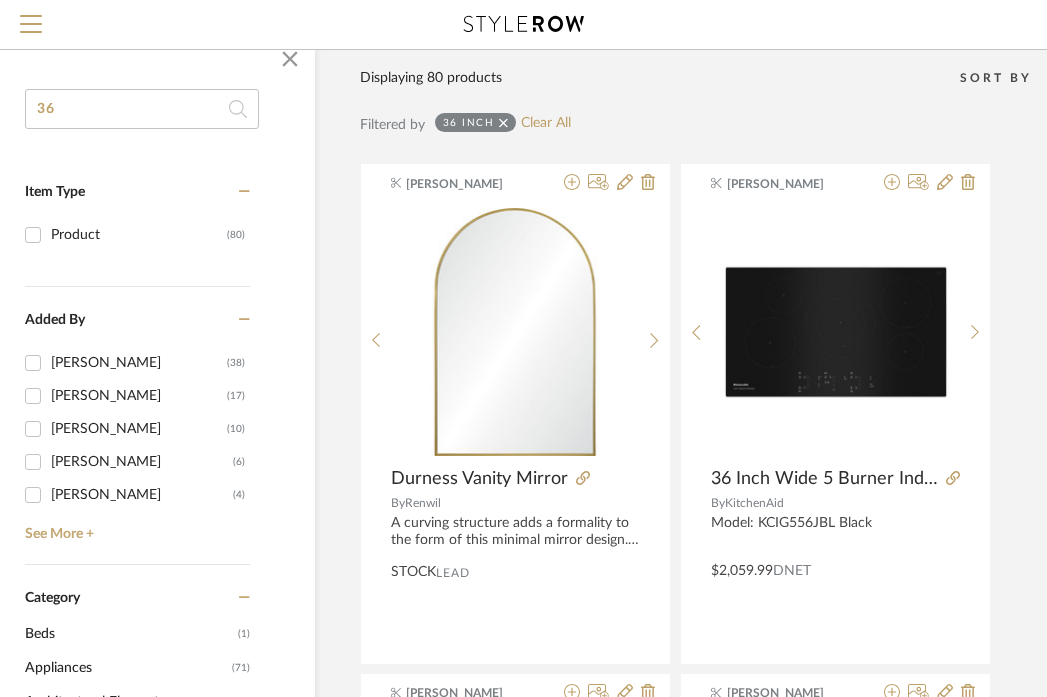 type on "3" 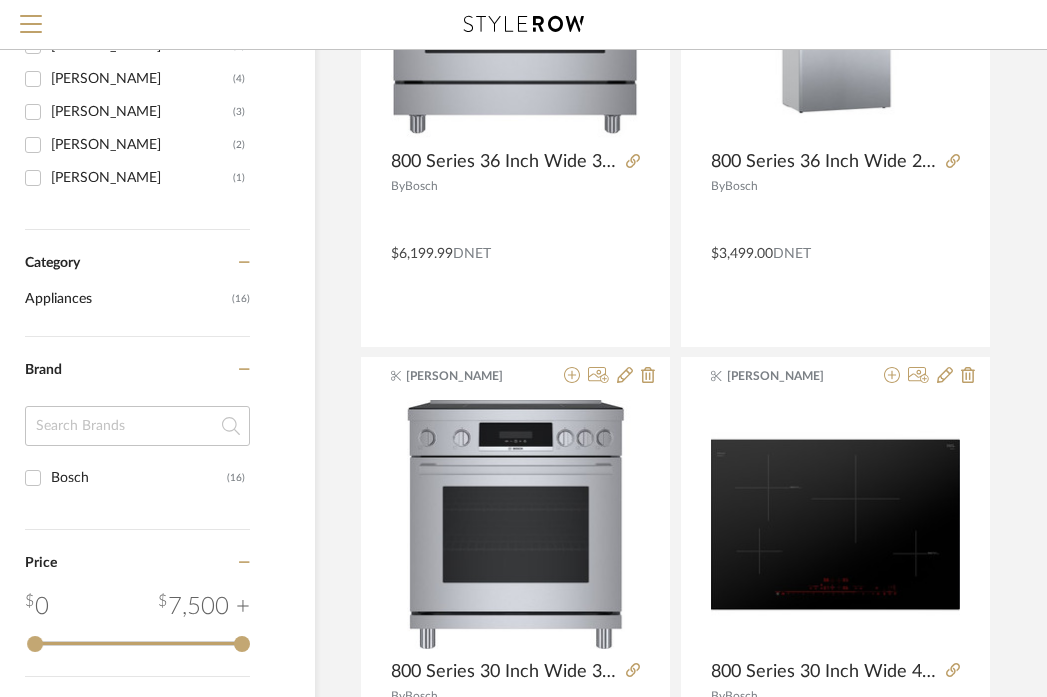 scroll, scrollTop: 0, scrollLeft: 105, axis: horizontal 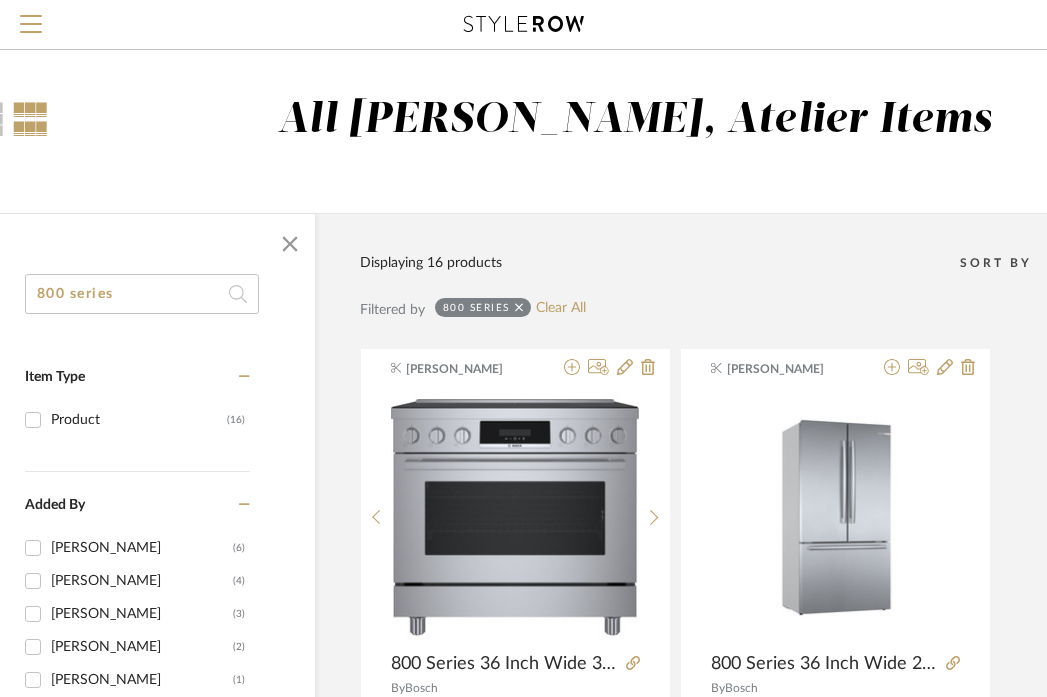 click on "800 series" 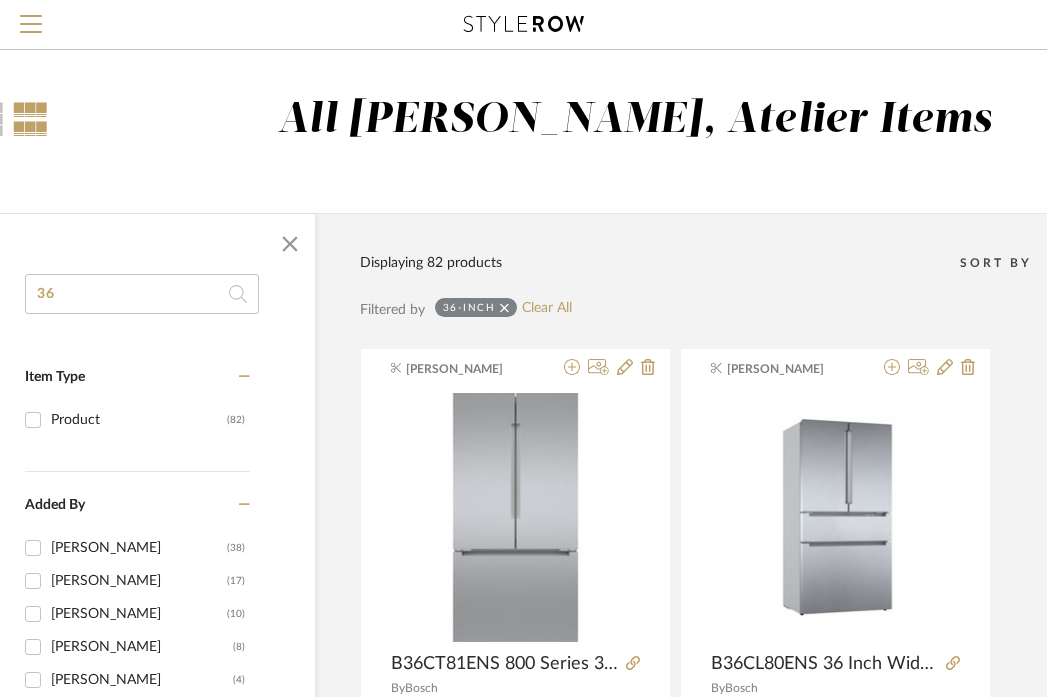 type on "3" 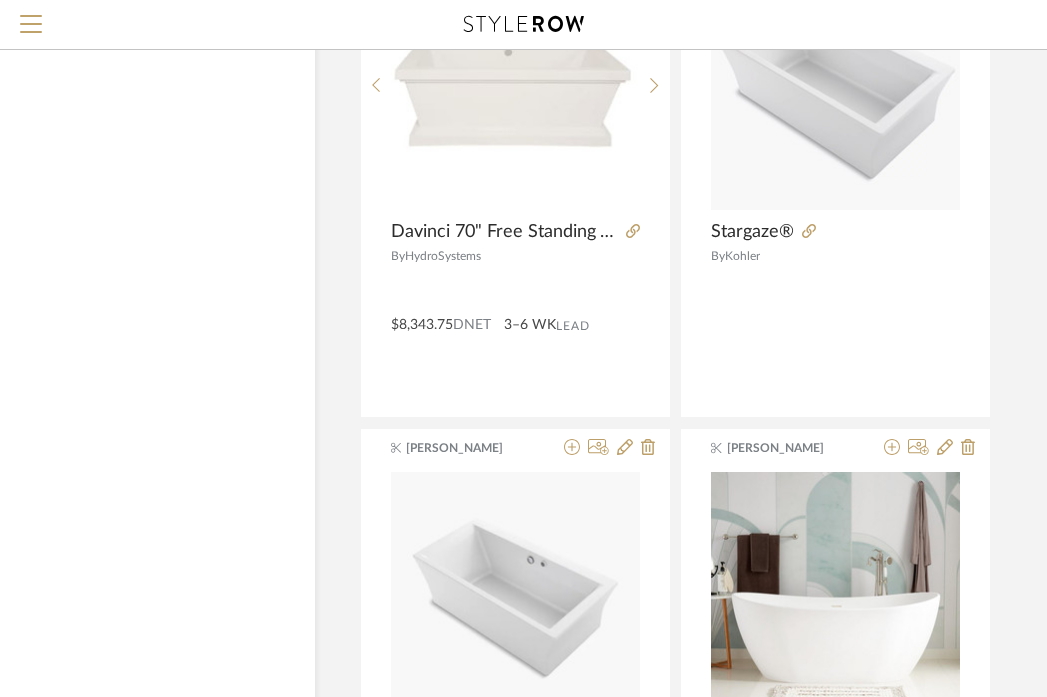 scroll, scrollTop: 8615, scrollLeft: 105, axis: both 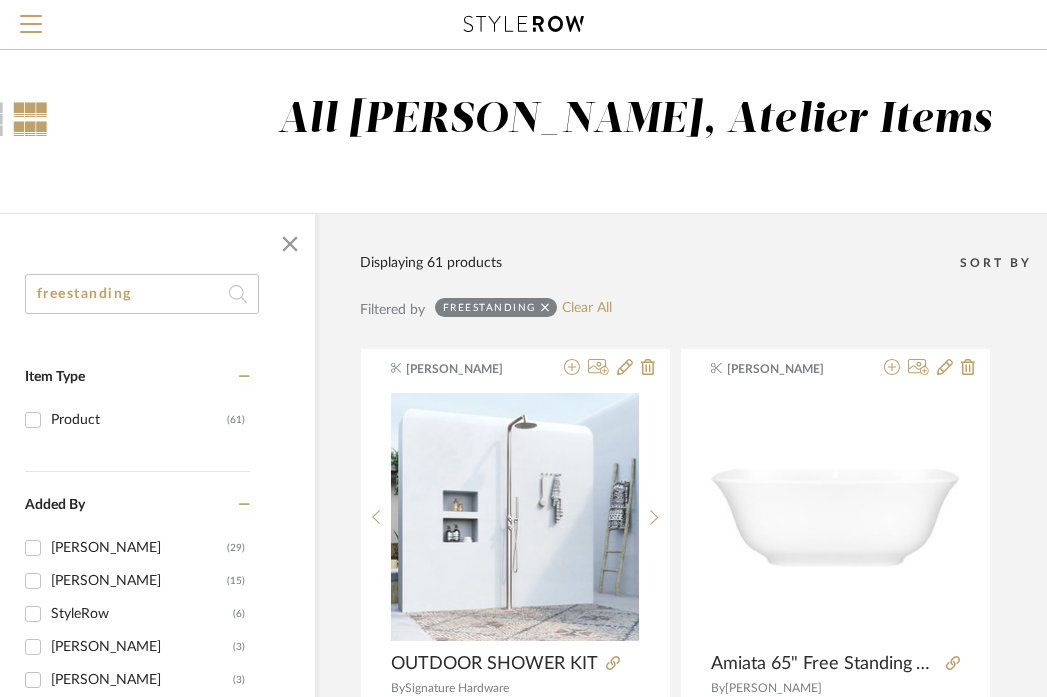 click on "freestanding" 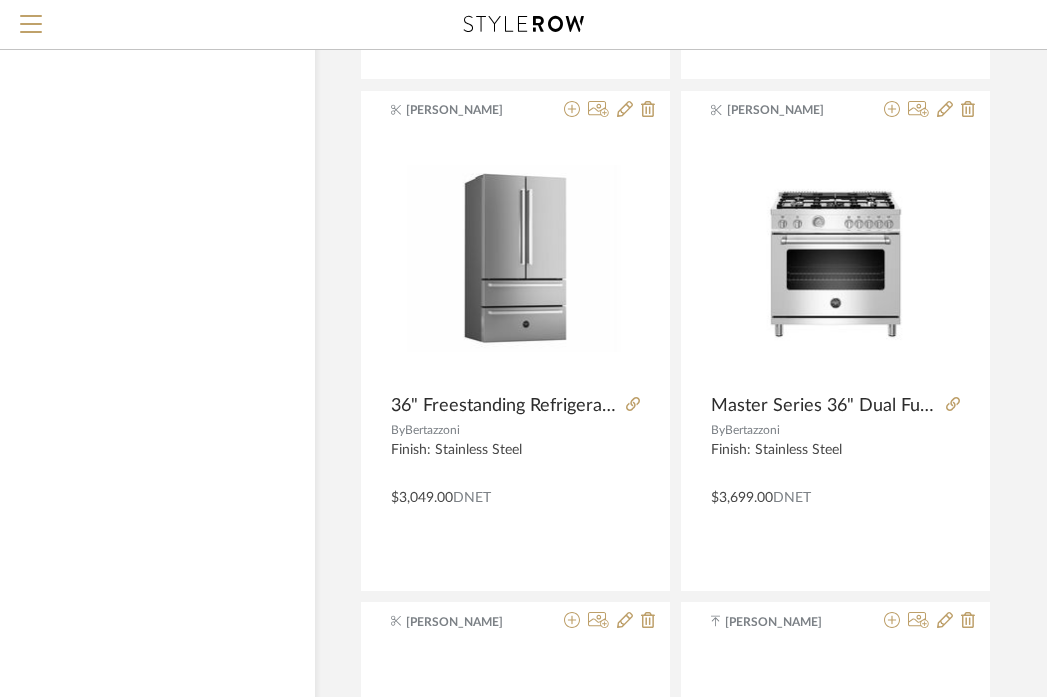 scroll, scrollTop: 3878, scrollLeft: 105, axis: both 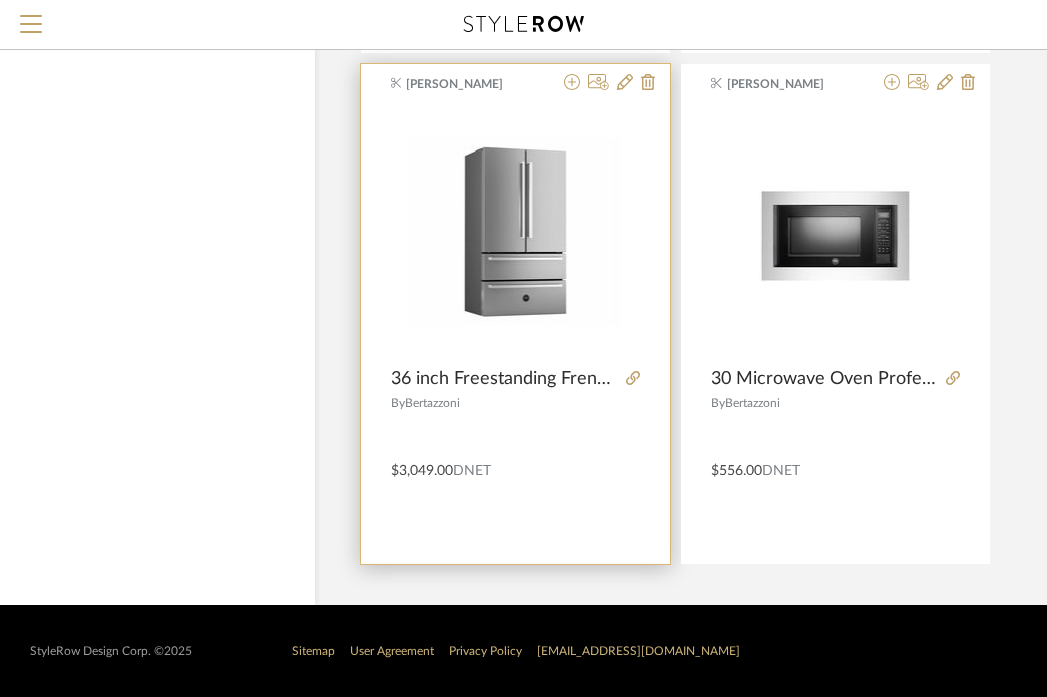 click on "Khrysten Taylor 36 inch Freestanding French DoorProfessional Series By   Bertazzoni  $3,049.00  DNET" at bounding box center [515, 314] 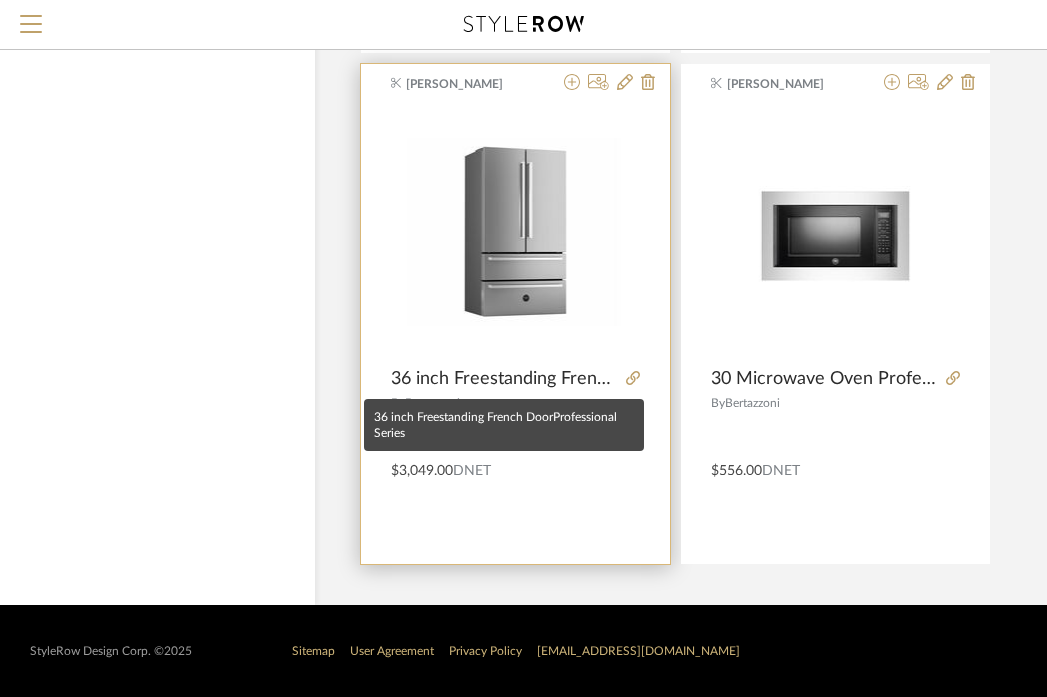 click on "36 inch Freestanding French DoorProfessional Series" at bounding box center [504, 379] 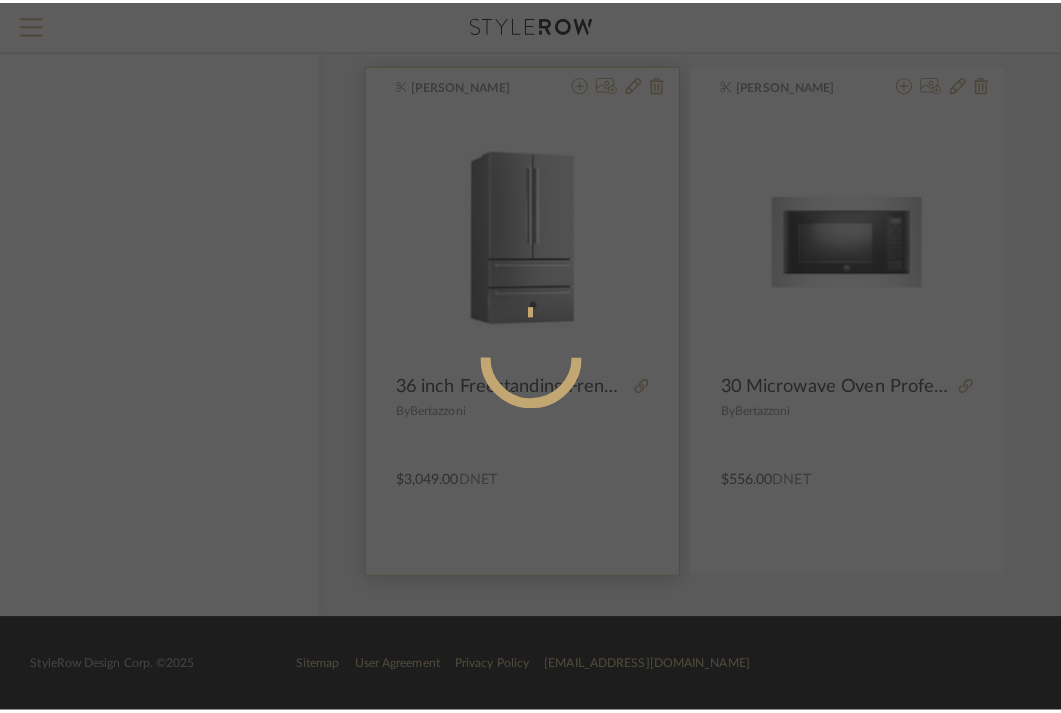scroll, scrollTop: 0, scrollLeft: 0, axis: both 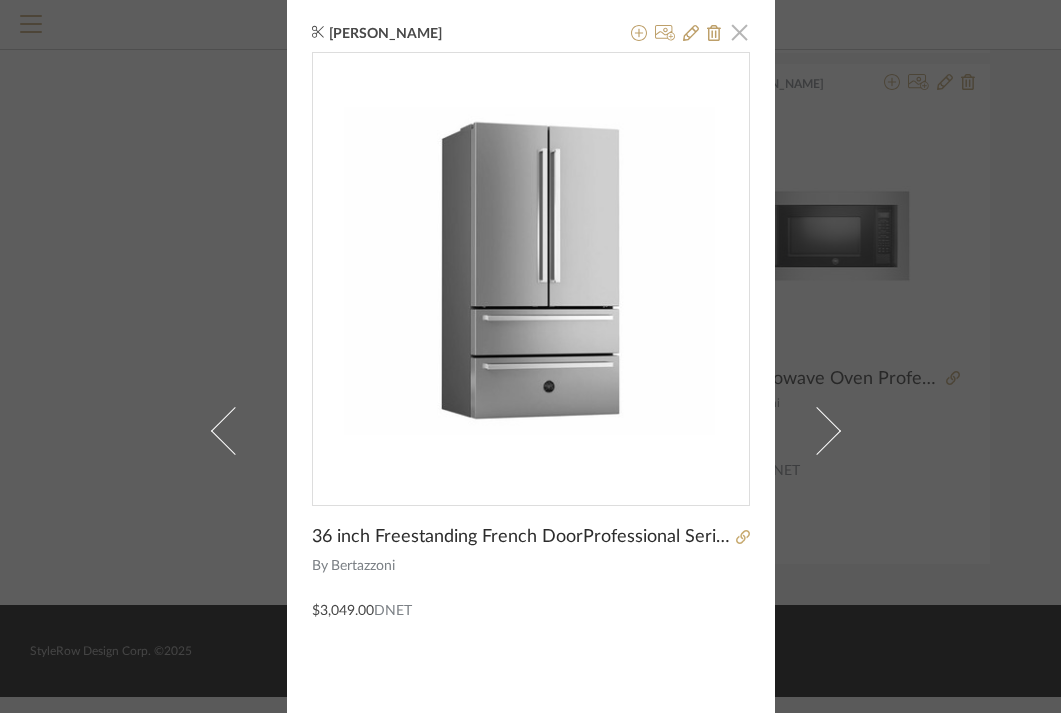 click 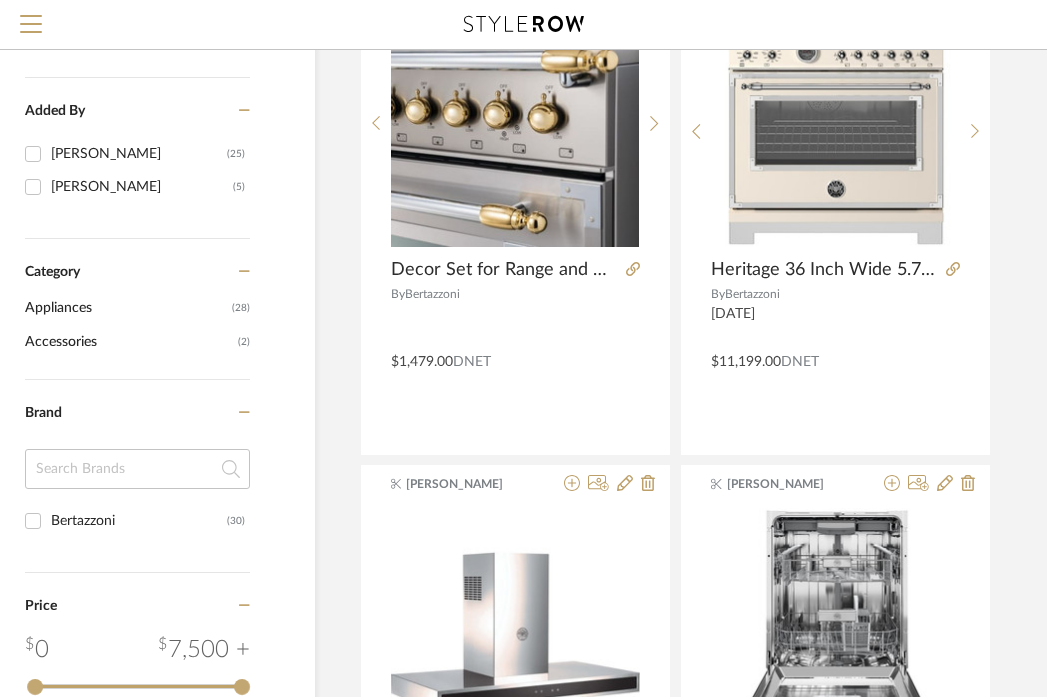 scroll, scrollTop: 0, scrollLeft: 105, axis: horizontal 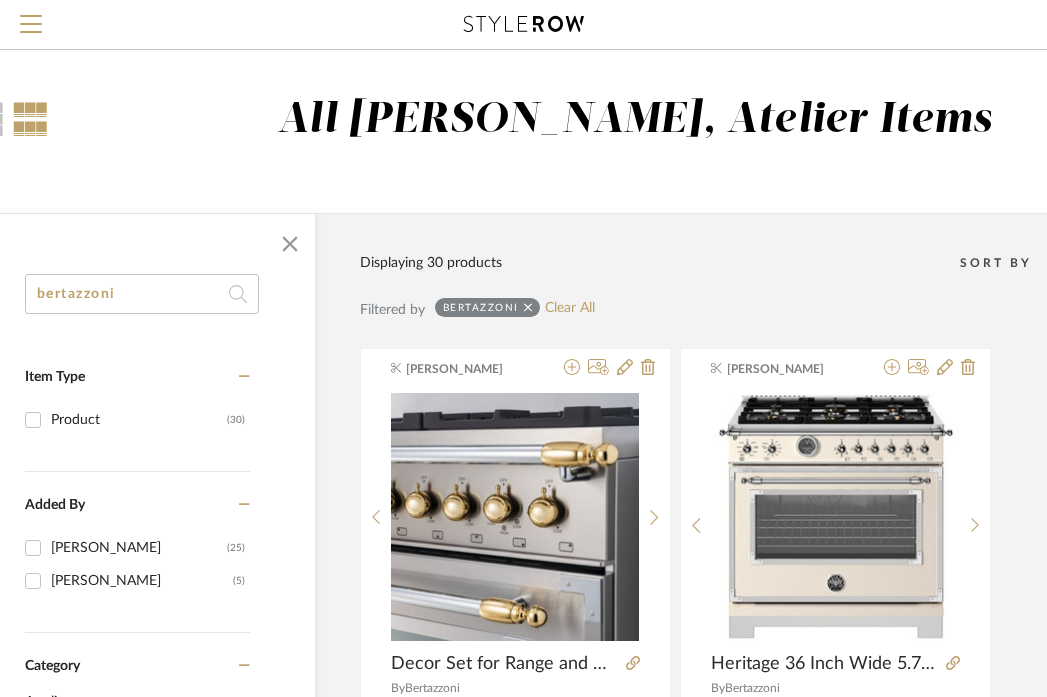 click on "bertazzoni" 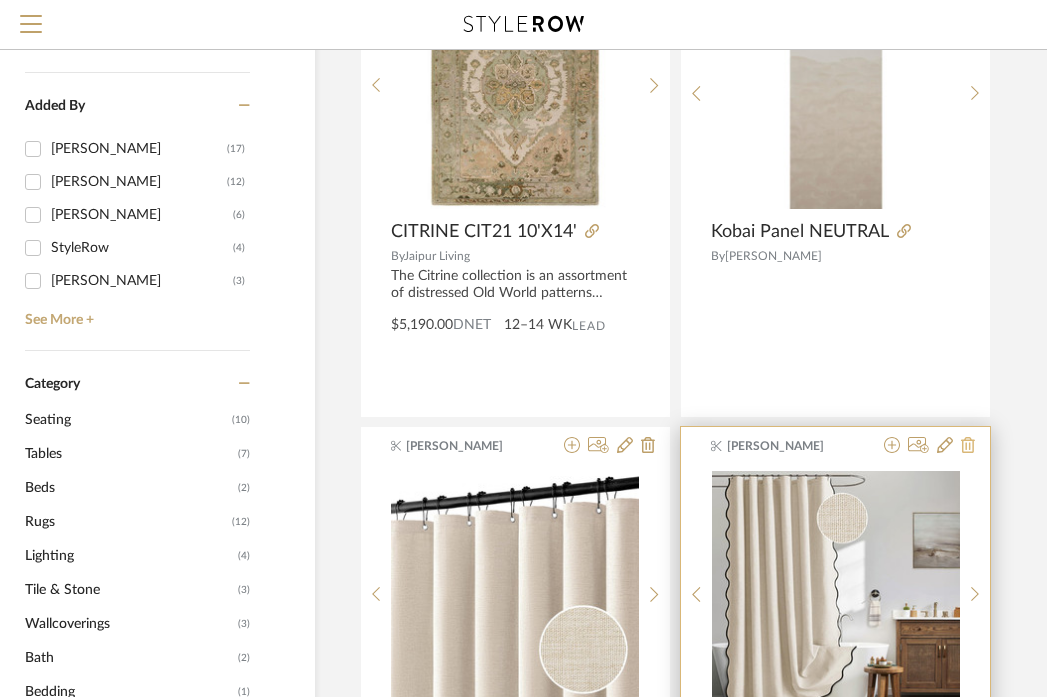 scroll, scrollTop: 0, scrollLeft: 105, axis: horizontal 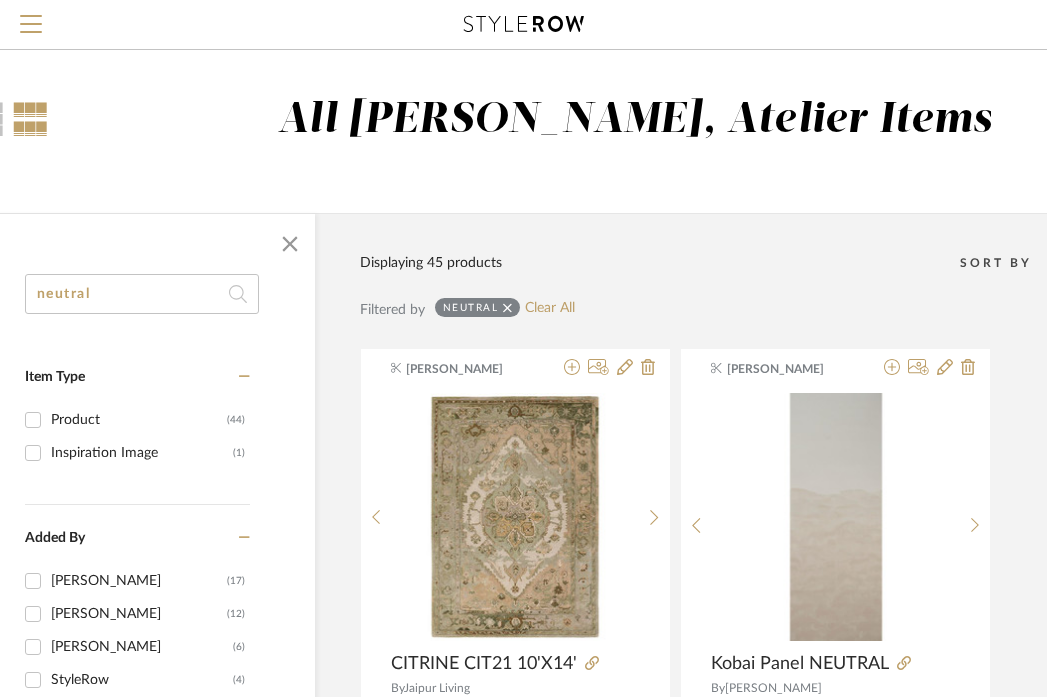 click on "neutral" 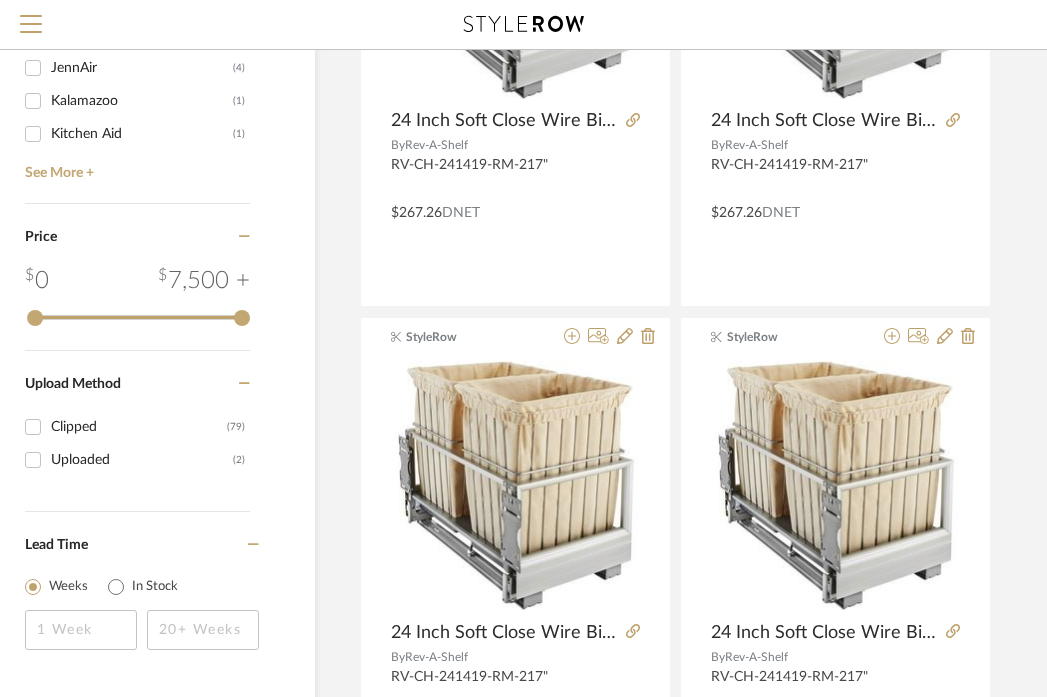 scroll, scrollTop: 1566, scrollLeft: 105, axis: both 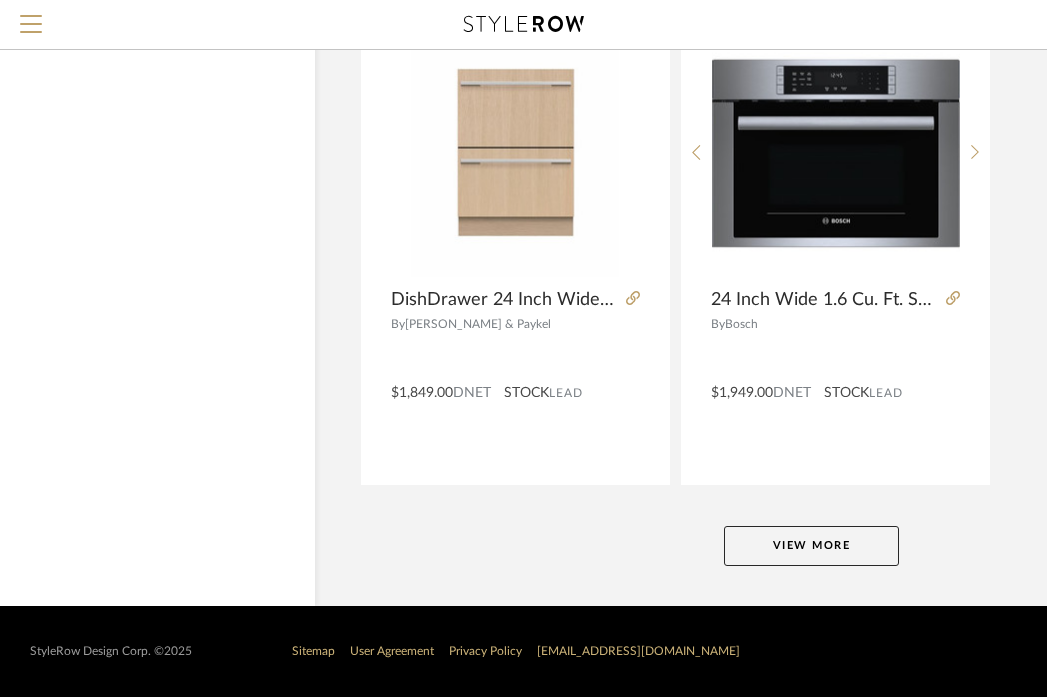 click on "View More" 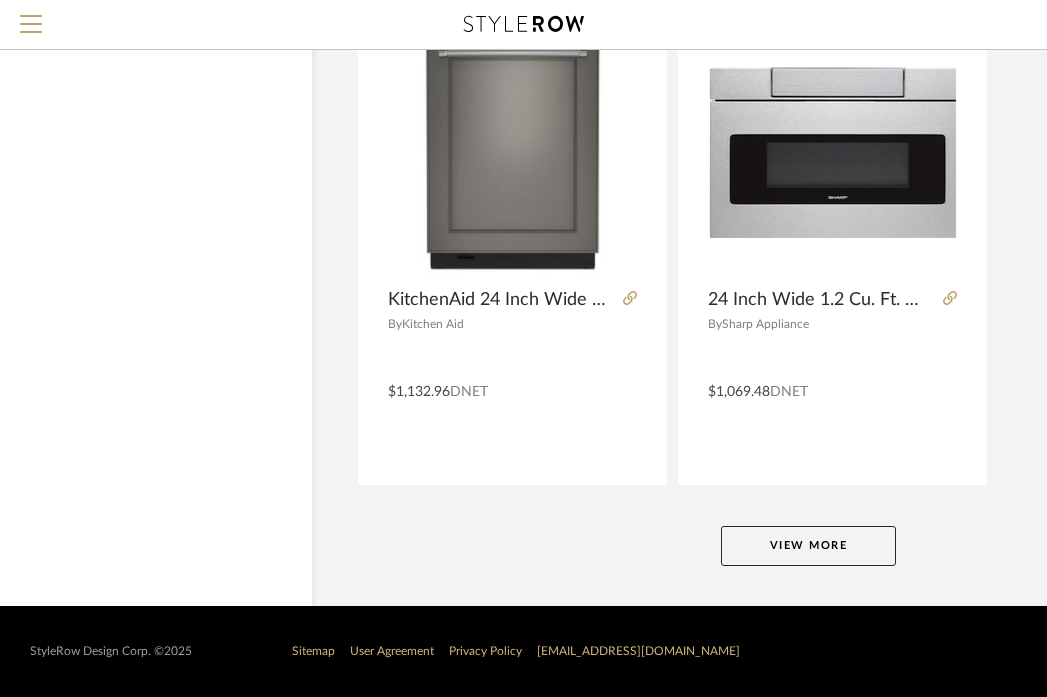 scroll, scrollTop: 18205, scrollLeft: 108, axis: both 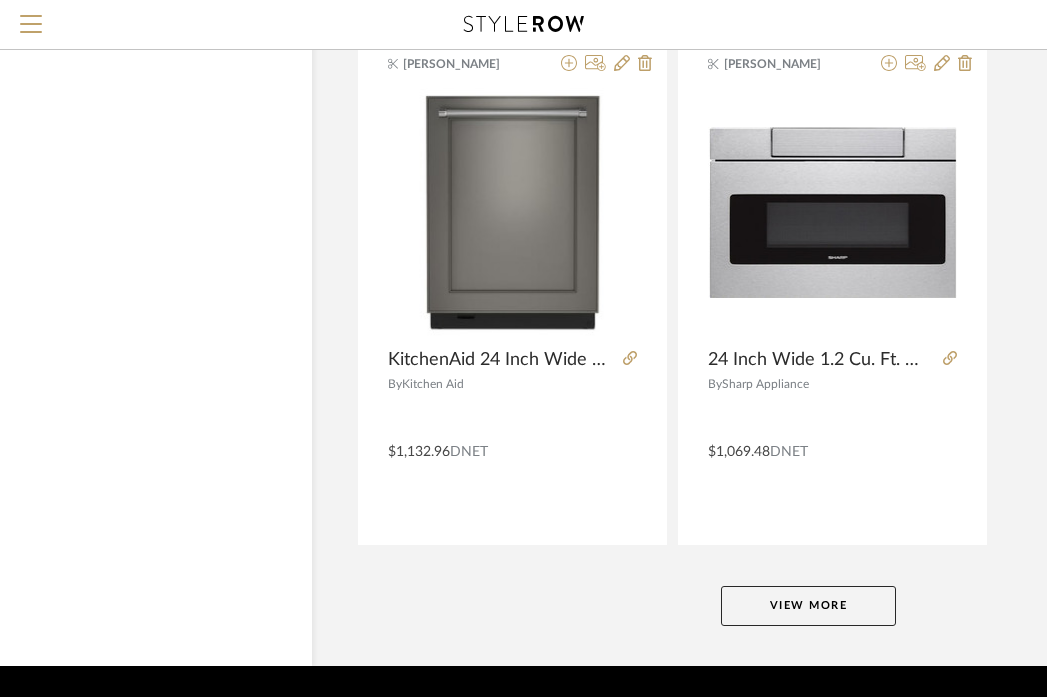 click on "View More" 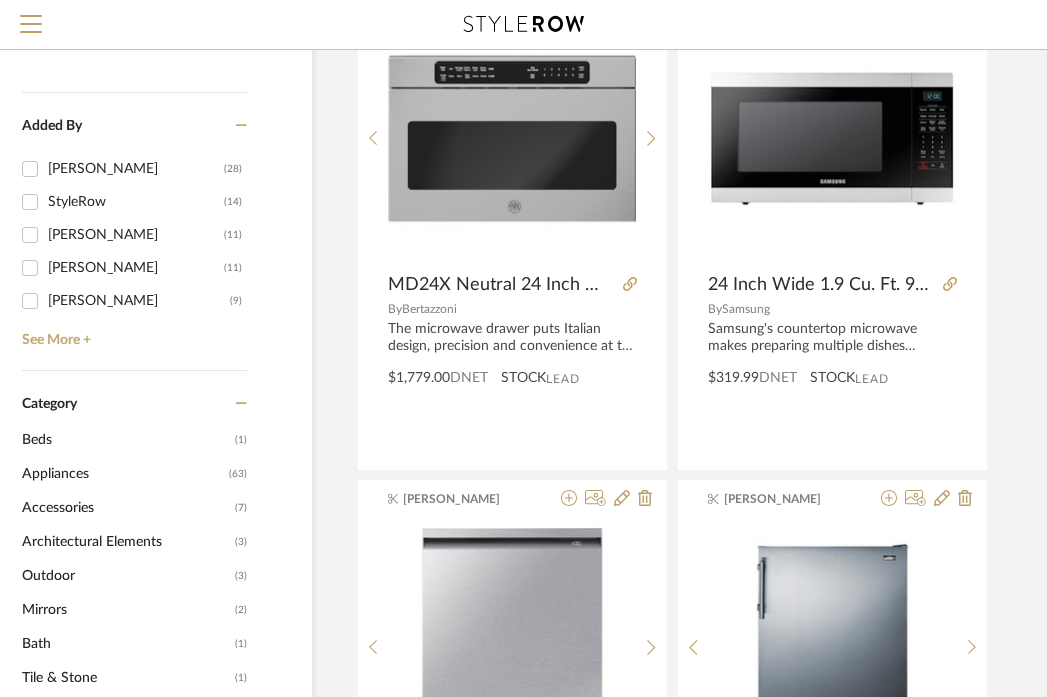 scroll, scrollTop: 0, scrollLeft: 108, axis: horizontal 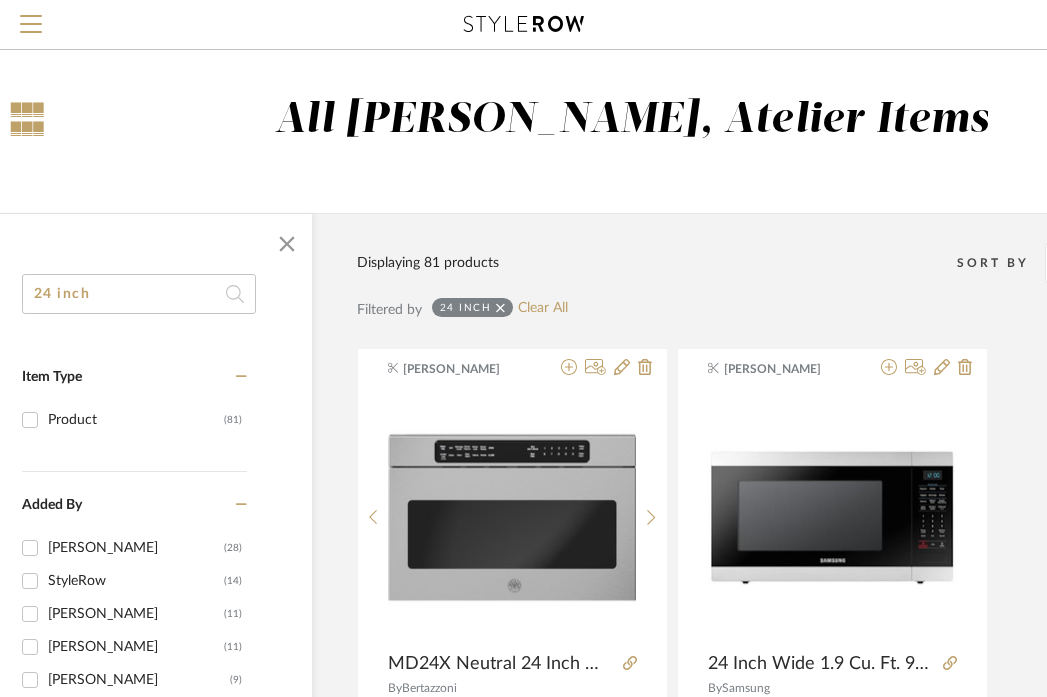 click on "24 inch" 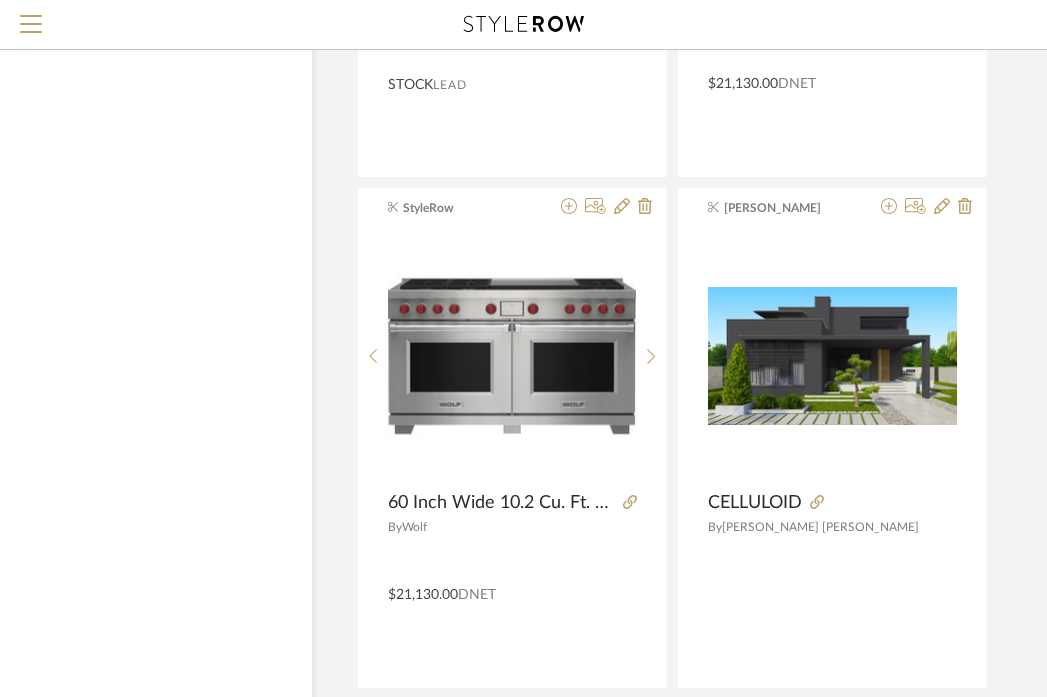scroll, scrollTop: 4253, scrollLeft: 108, axis: both 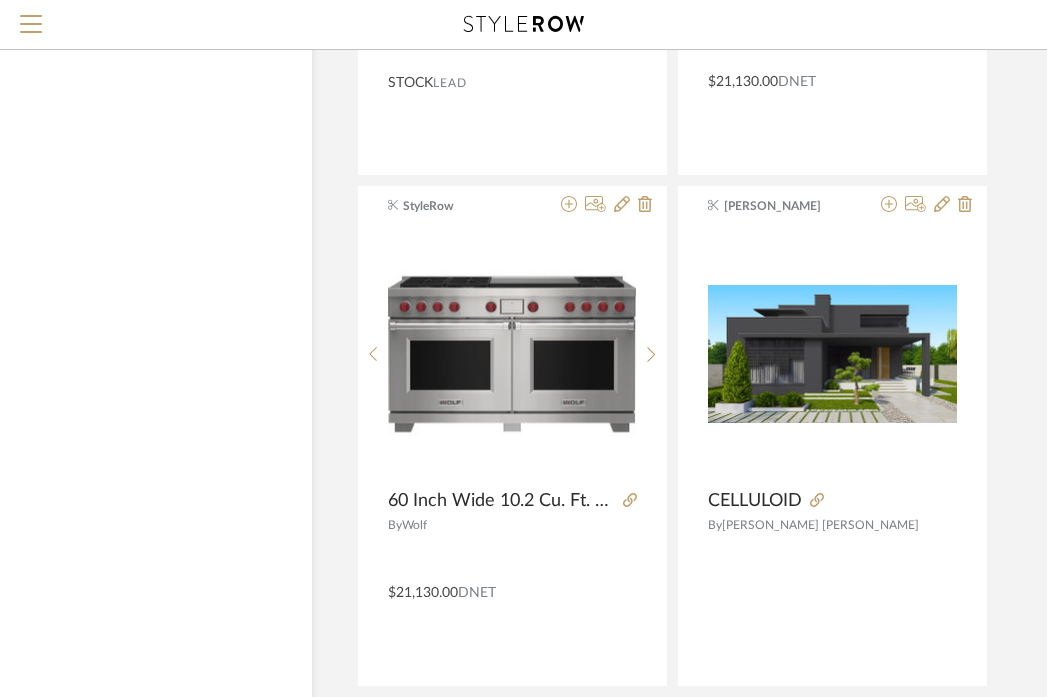 type on "dual fuel" 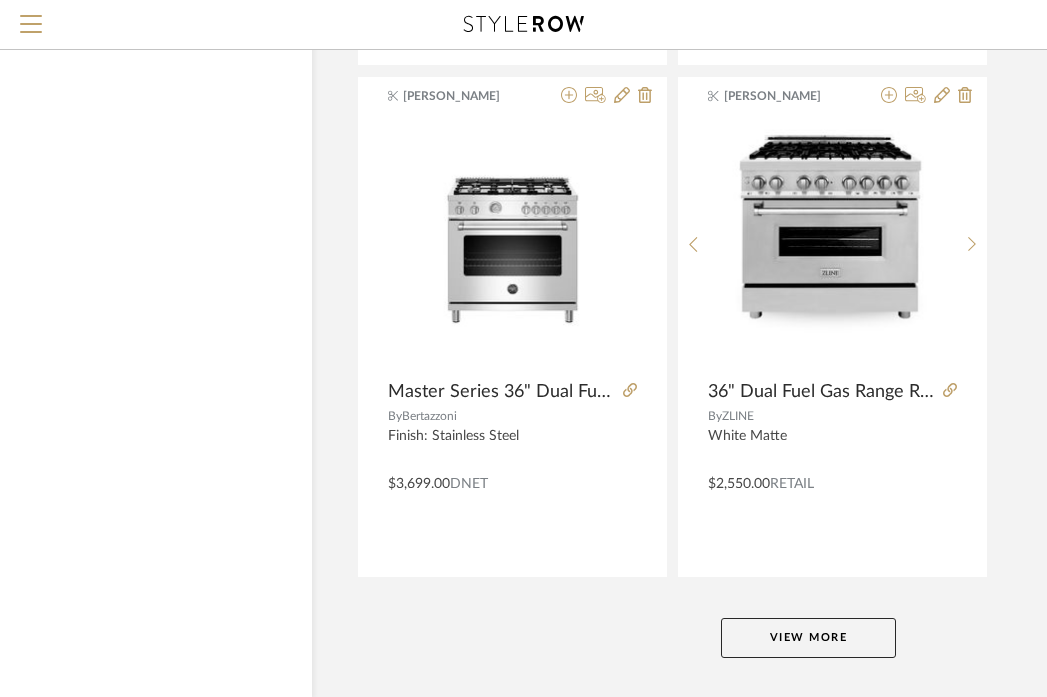 scroll, scrollTop: 9002, scrollLeft: 108, axis: both 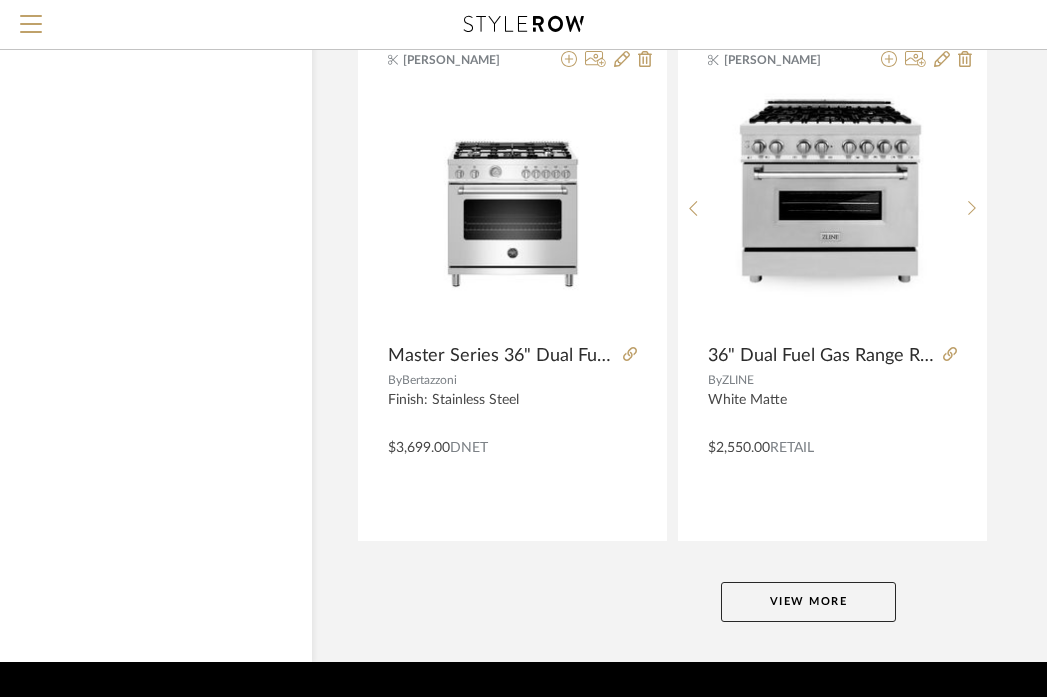 click on "View More" 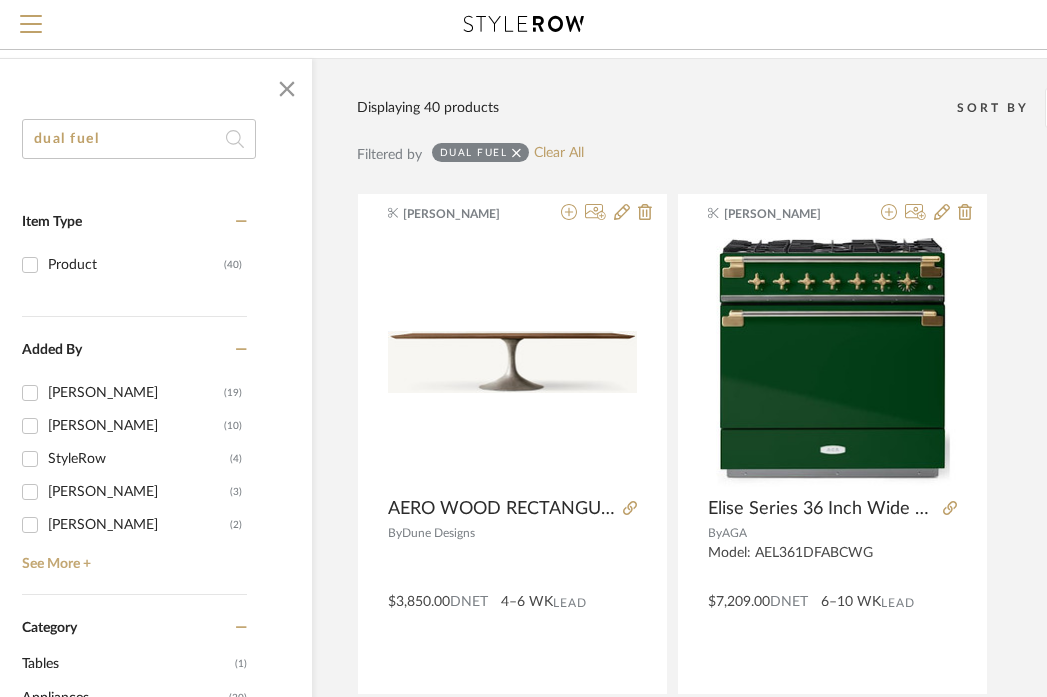 scroll, scrollTop: 0, scrollLeft: 108, axis: horizontal 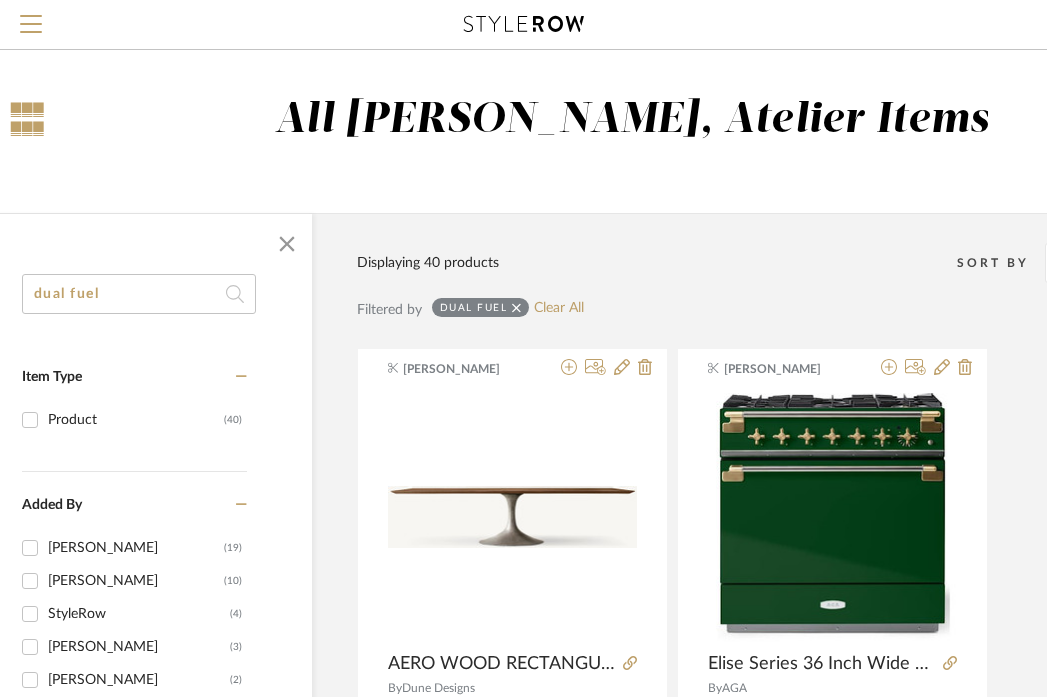 click on "dual fuel" 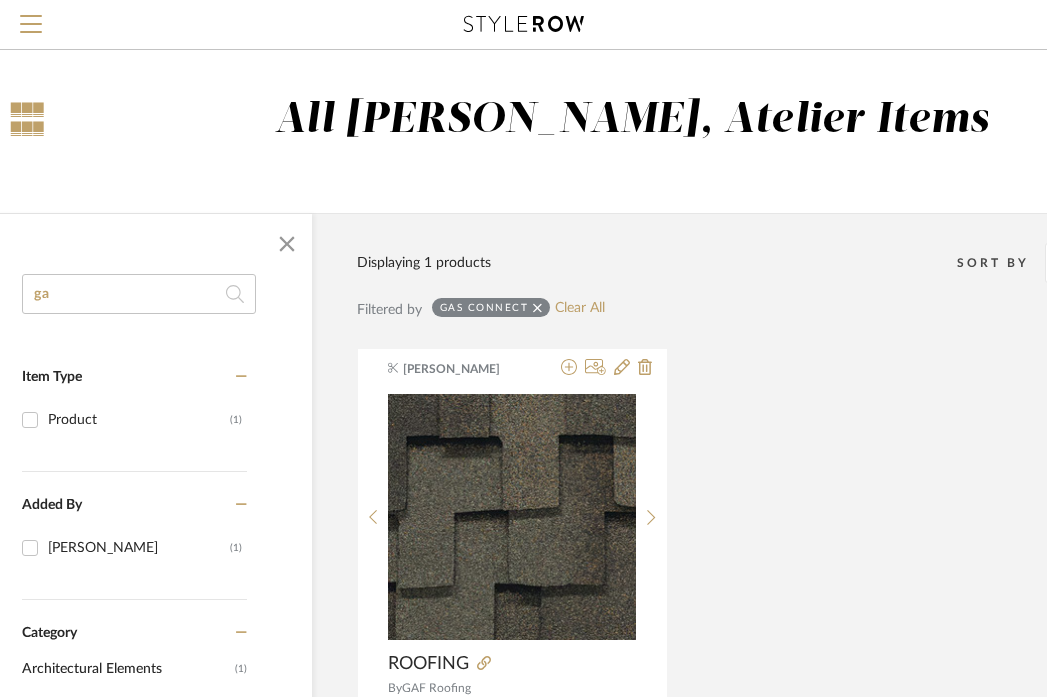 type on "g" 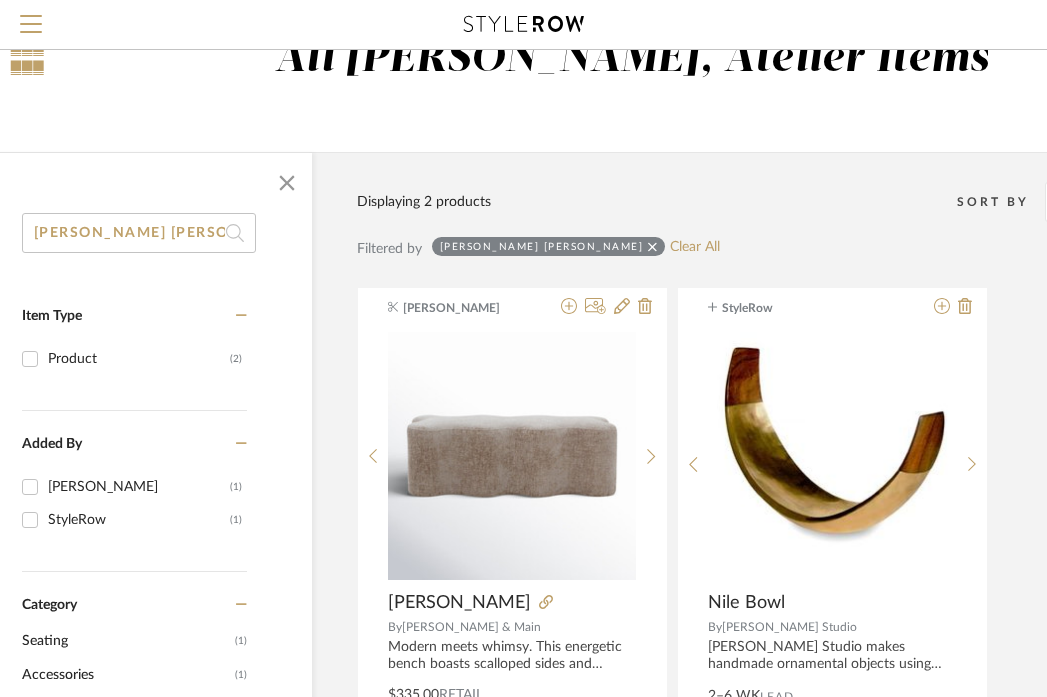 scroll, scrollTop: 0, scrollLeft: 108, axis: horizontal 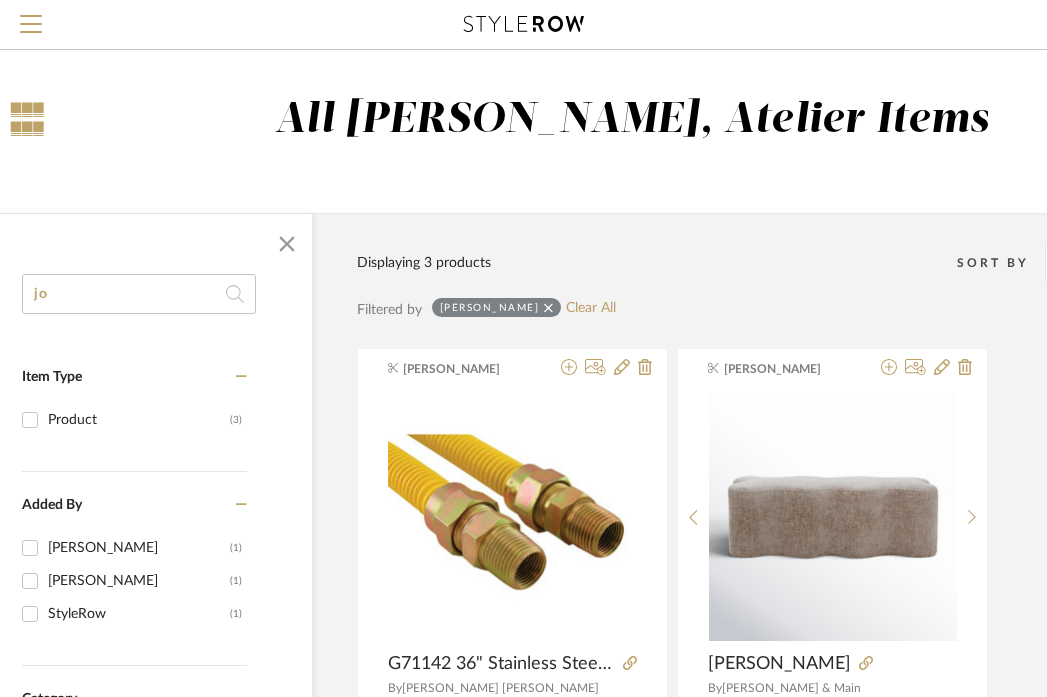type on "j" 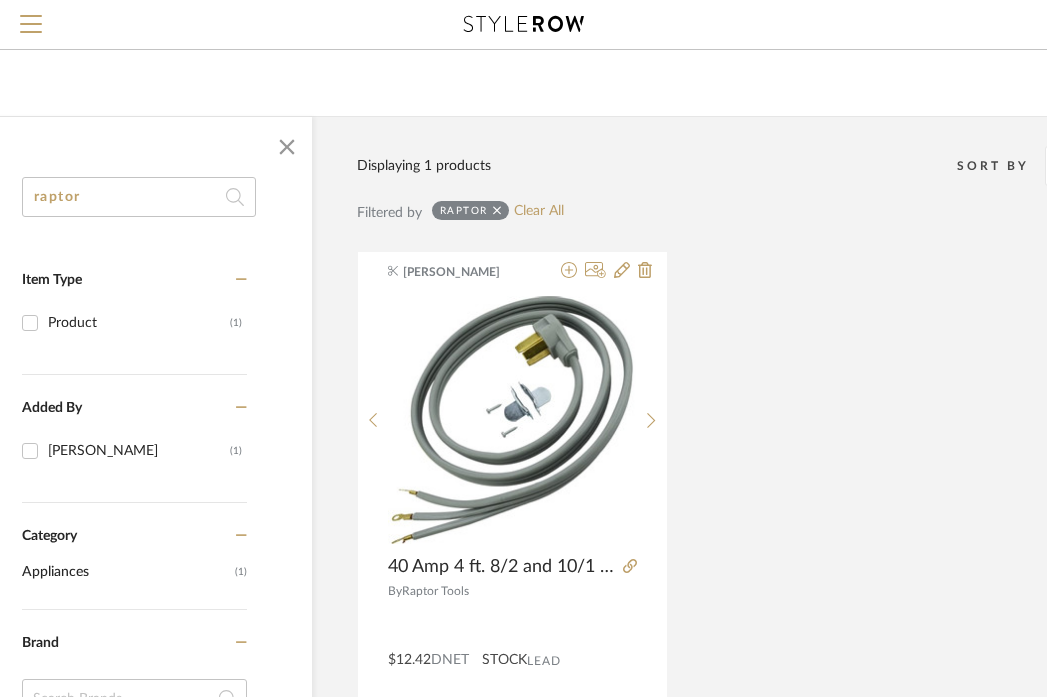 scroll, scrollTop: 101, scrollLeft: 108, axis: both 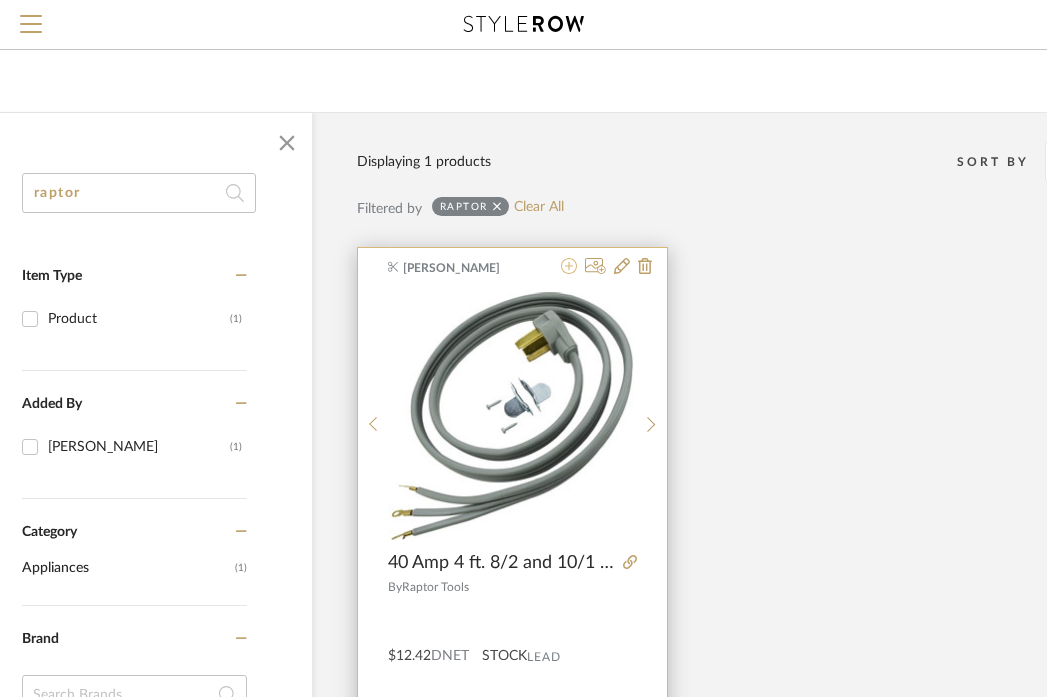 click 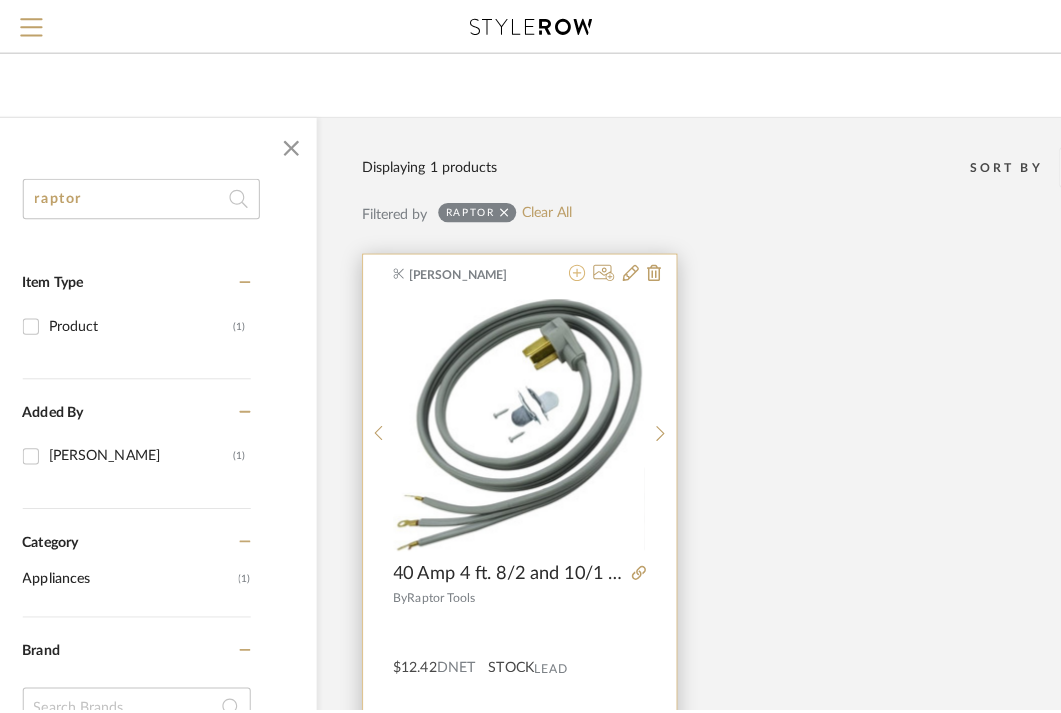 scroll, scrollTop: 0, scrollLeft: 0, axis: both 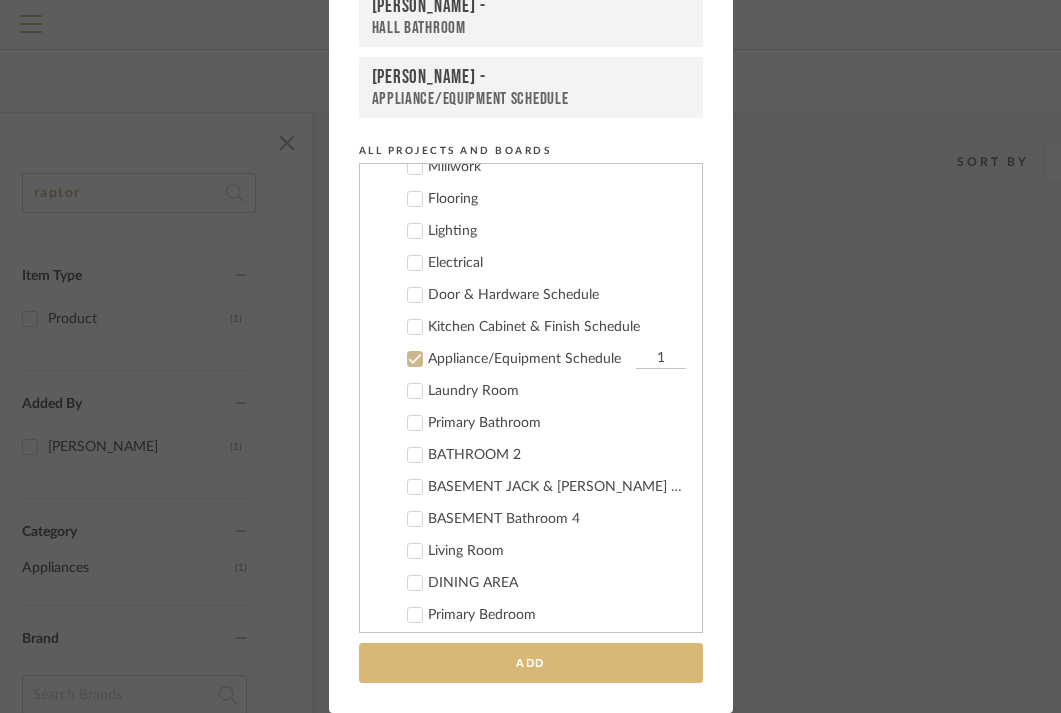 click on "Add" at bounding box center [531, 663] 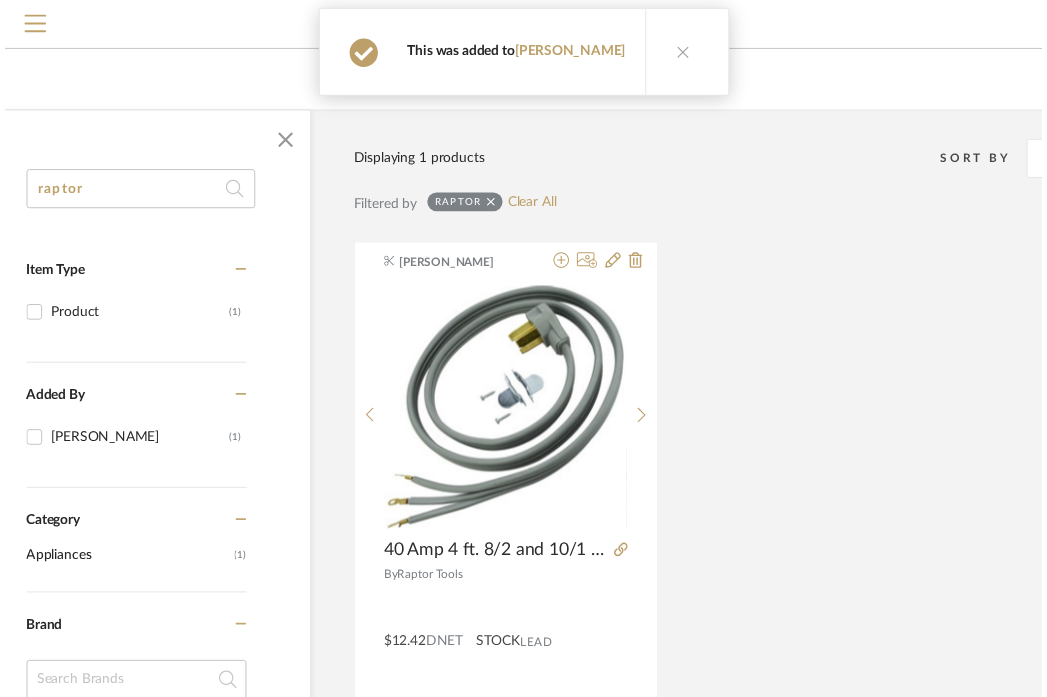 scroll, scrollTop: 101, scrollLeft: 108, axis: both 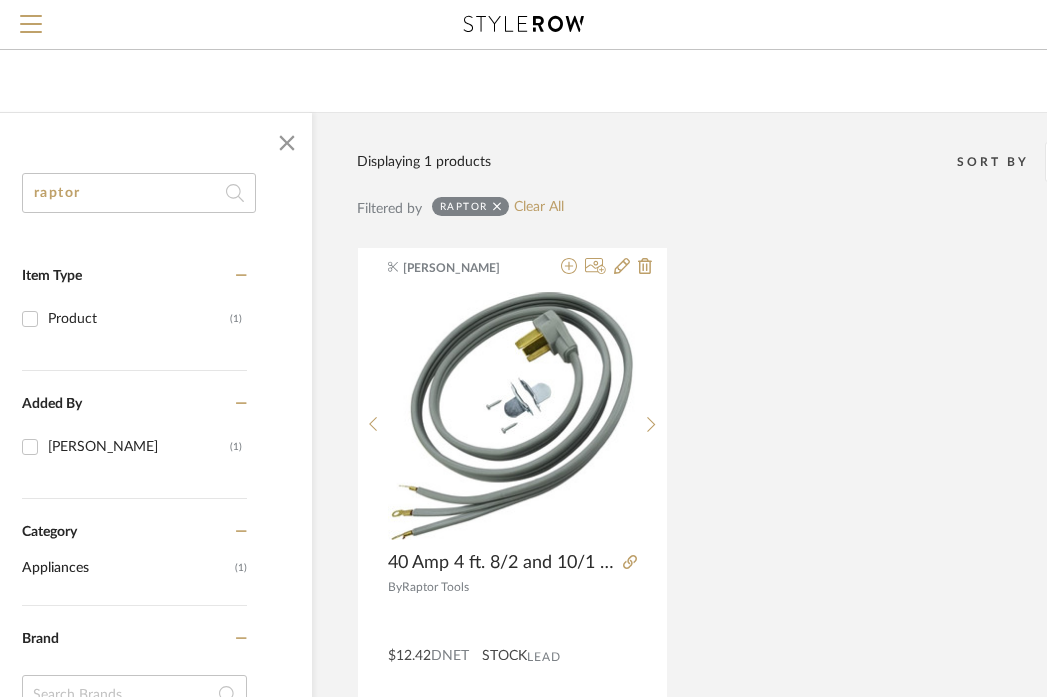 click on "raptor" 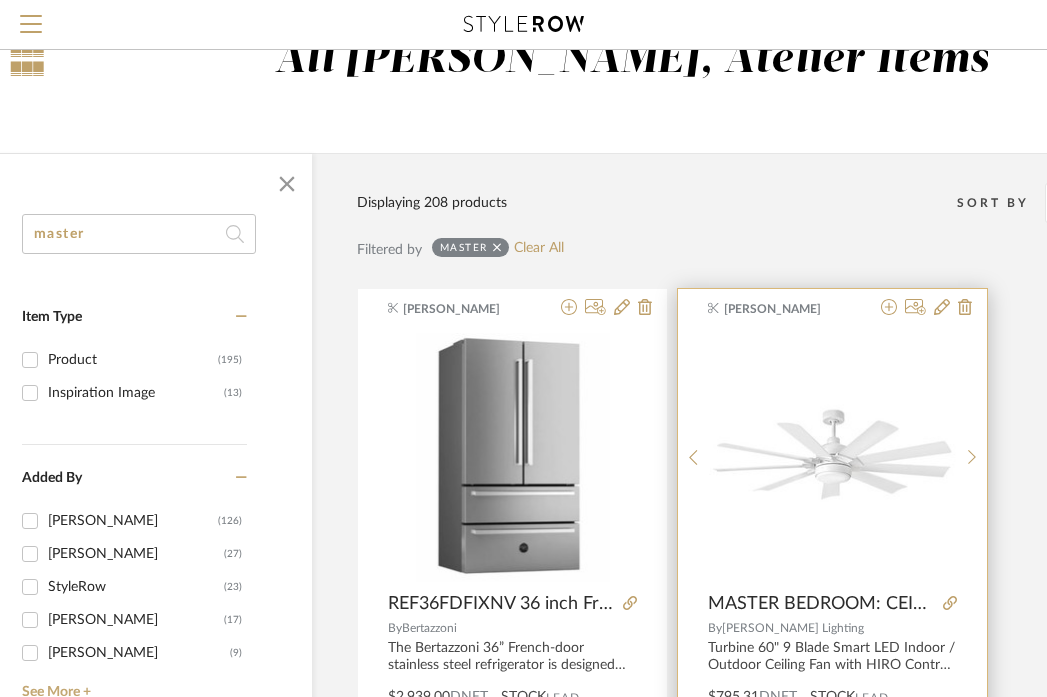 scroll, scrollTop: 0, scrollLeft: 108, axis: horizontal 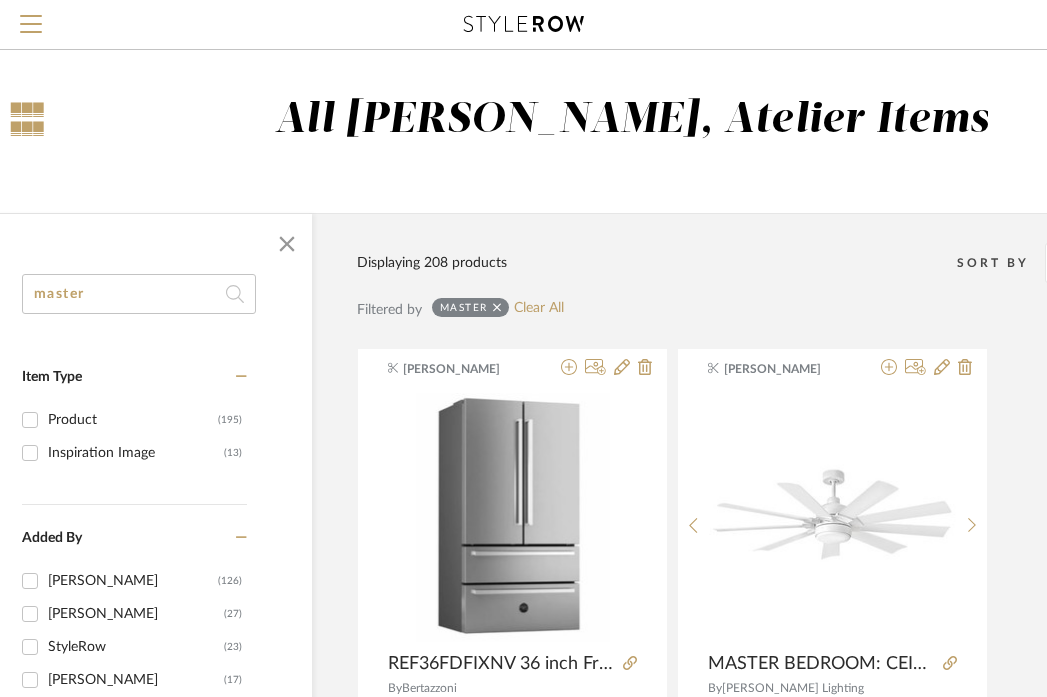 click on "master" 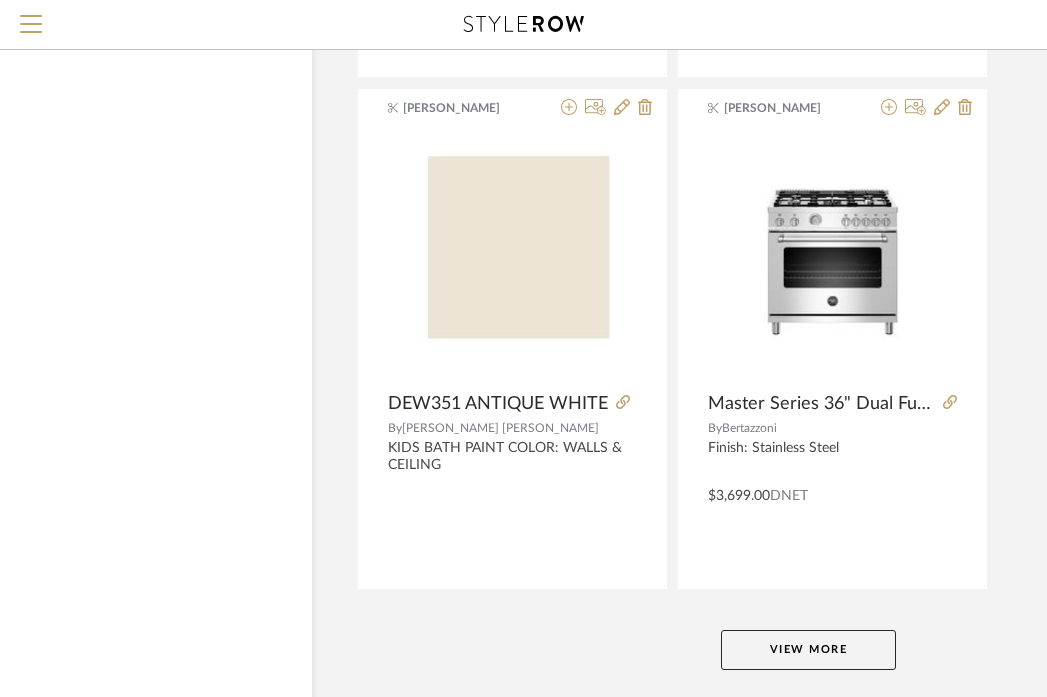 scroll, scrollTop: 8956, scrollLeft: 108, axis: both 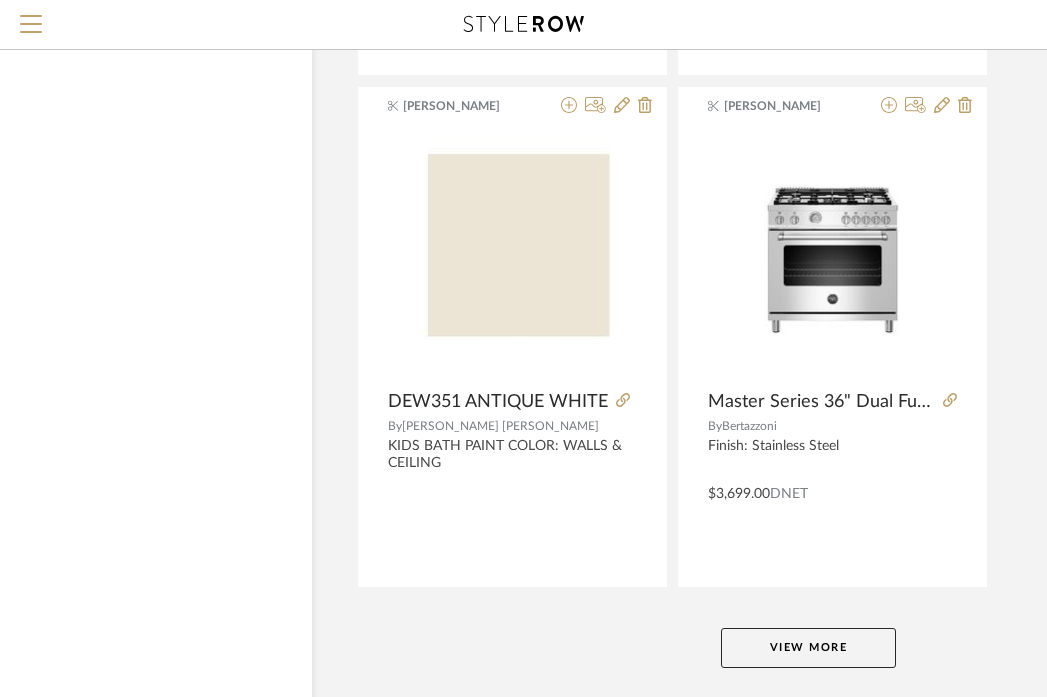 click on "View More" 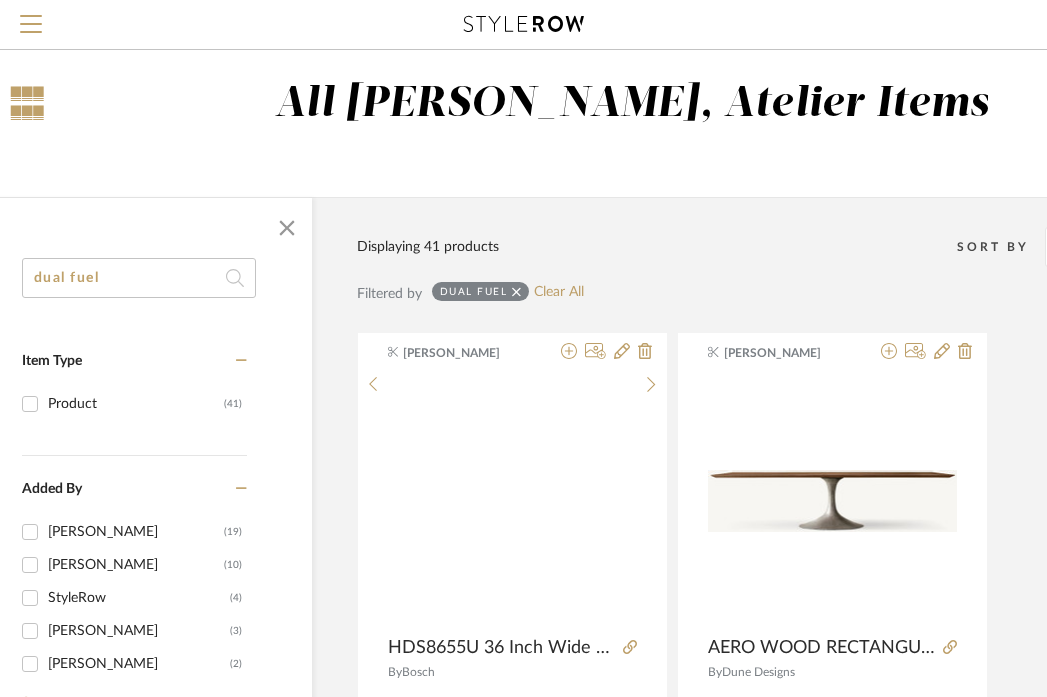 scroll, scrollTop: 0, scrollLeft: 108, axis: horizontal 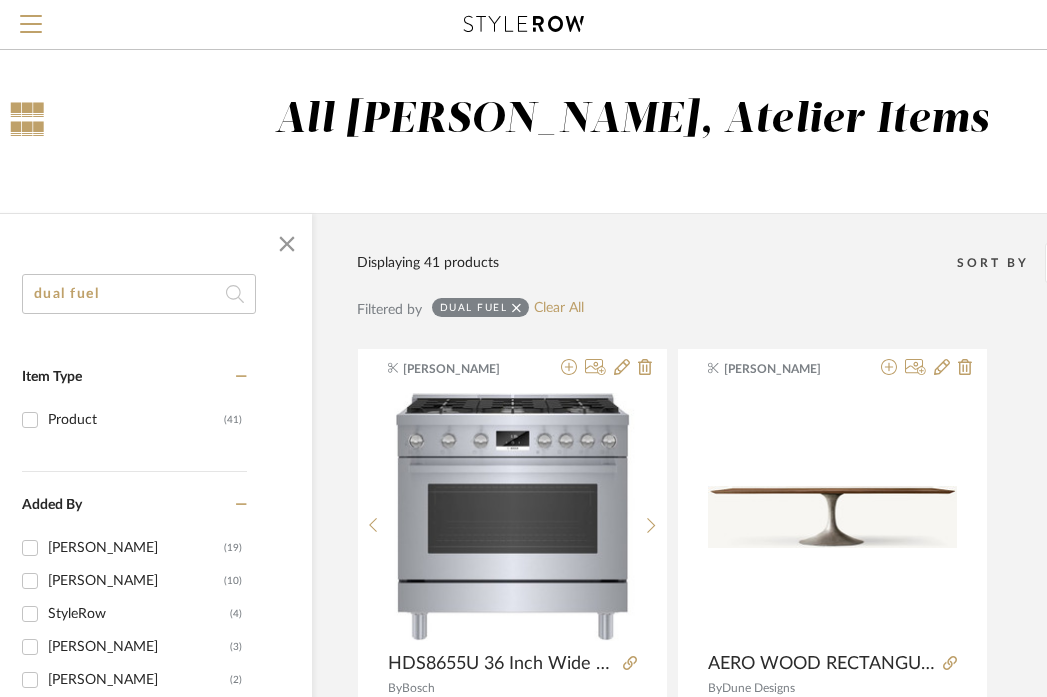 click on "dual fuel" 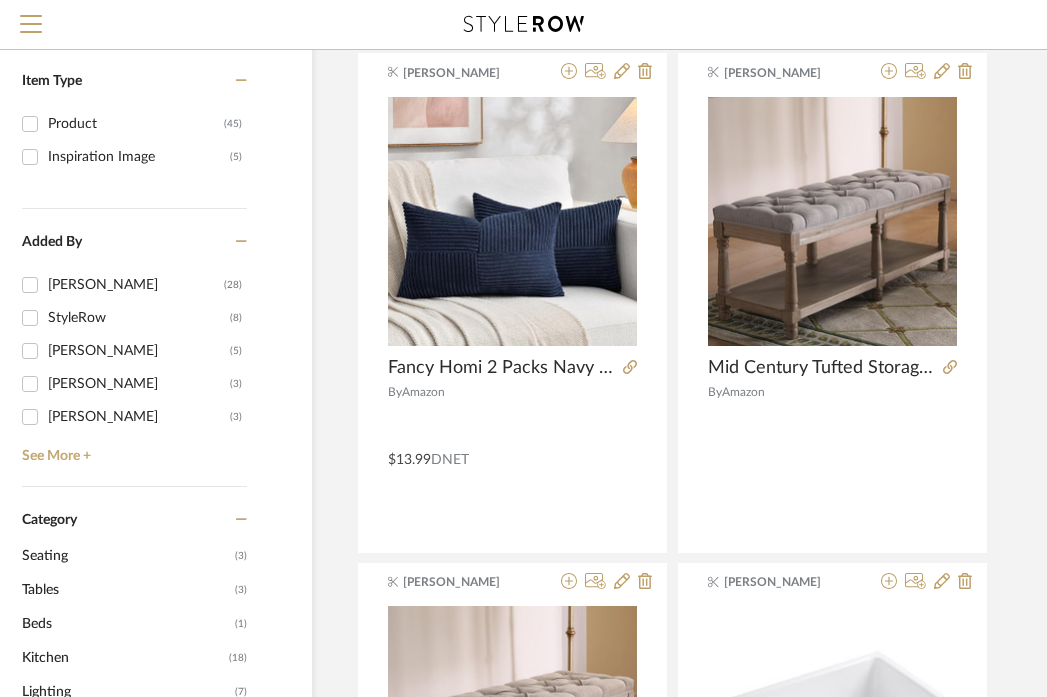 scroll, scrollTop: 0, scrollLeft: 108, axis: horizontal 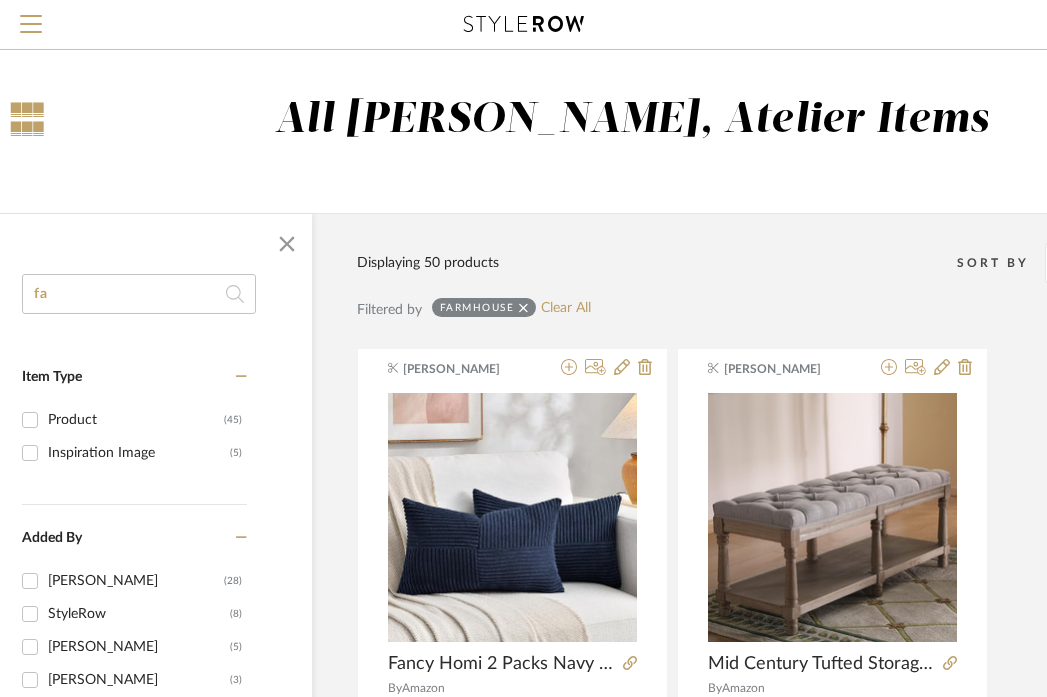 type on "f" 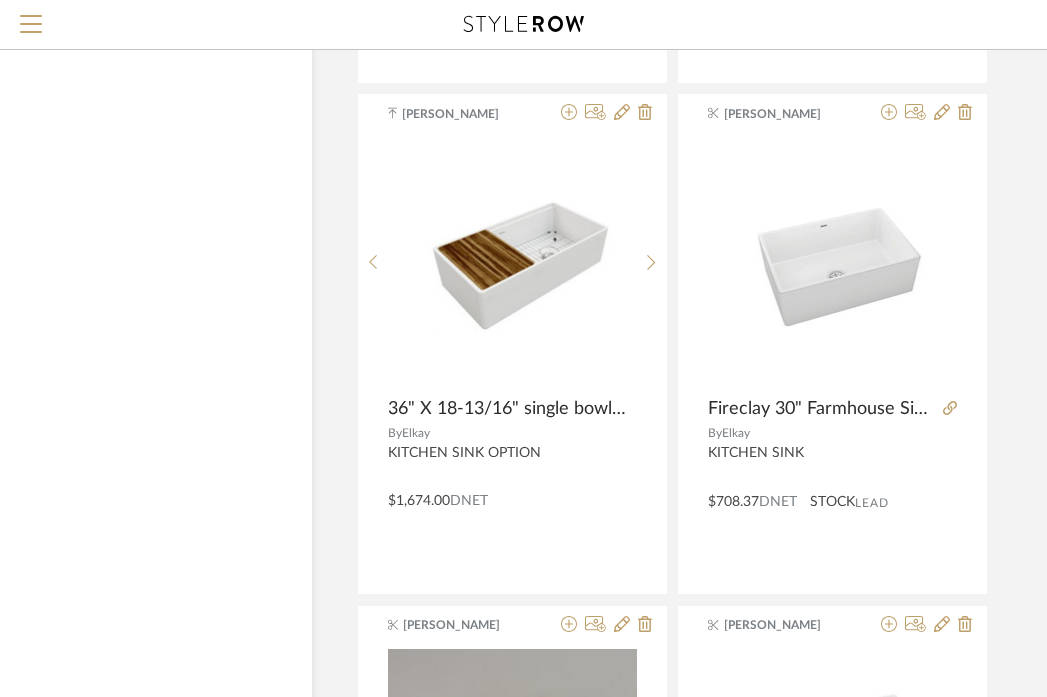 scroll, scrollTop: 2301, scrollLeft: 108, axis: both 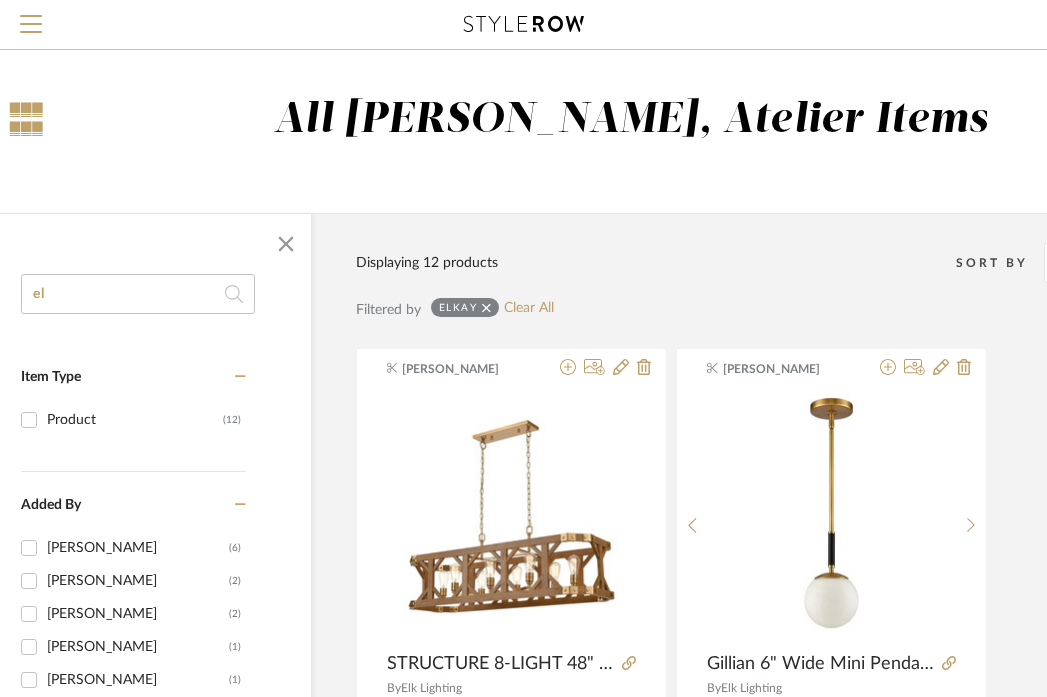 type on "e" 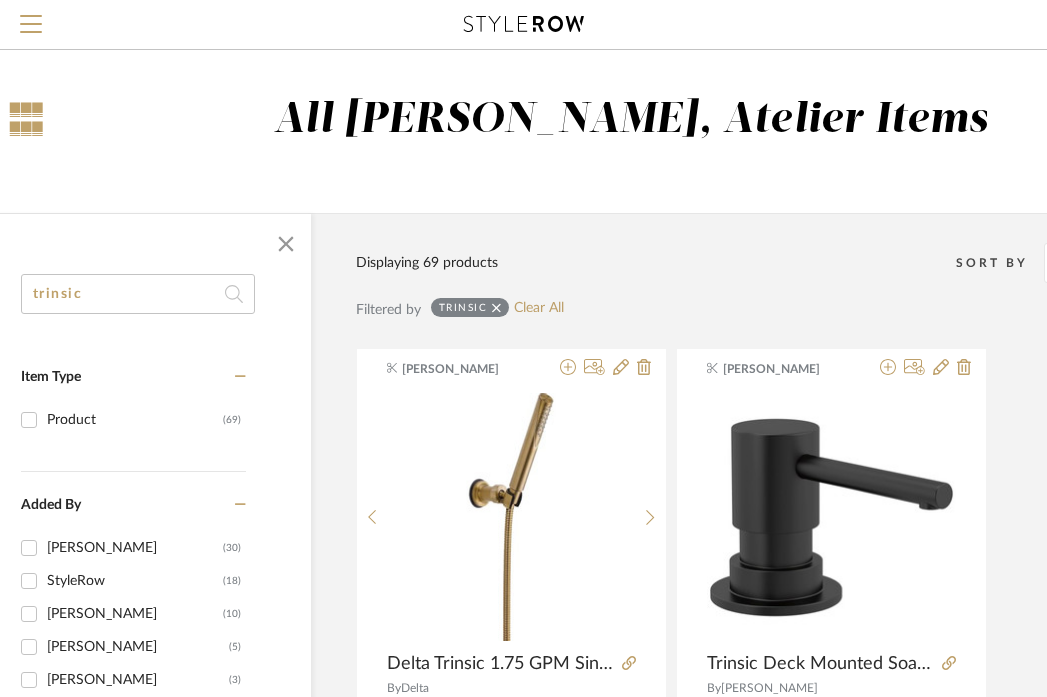 scroll, scrollTop: 57, scrollLeft: 109, axis: both 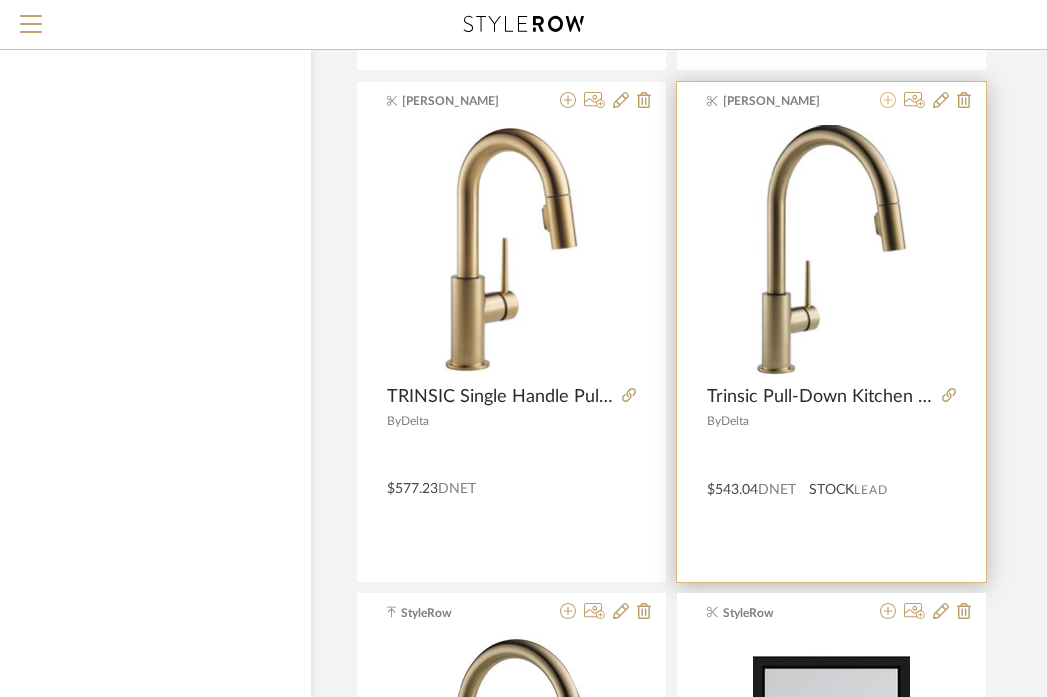 click 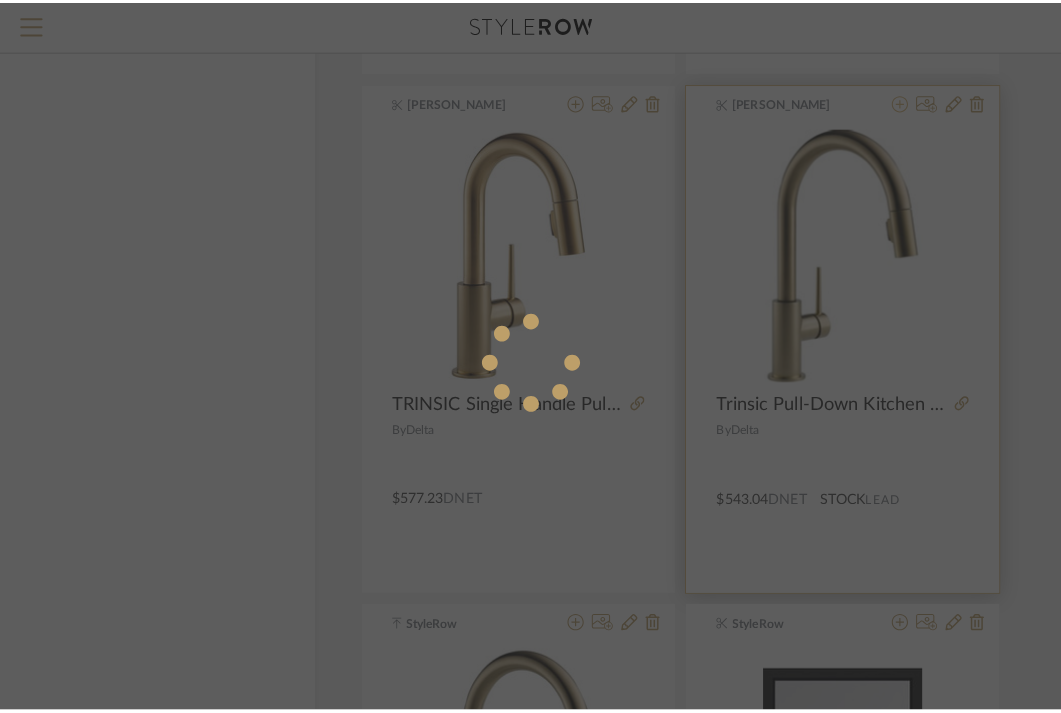 scroll, scrollTop: 0, scrollLeft: 0, axis: both 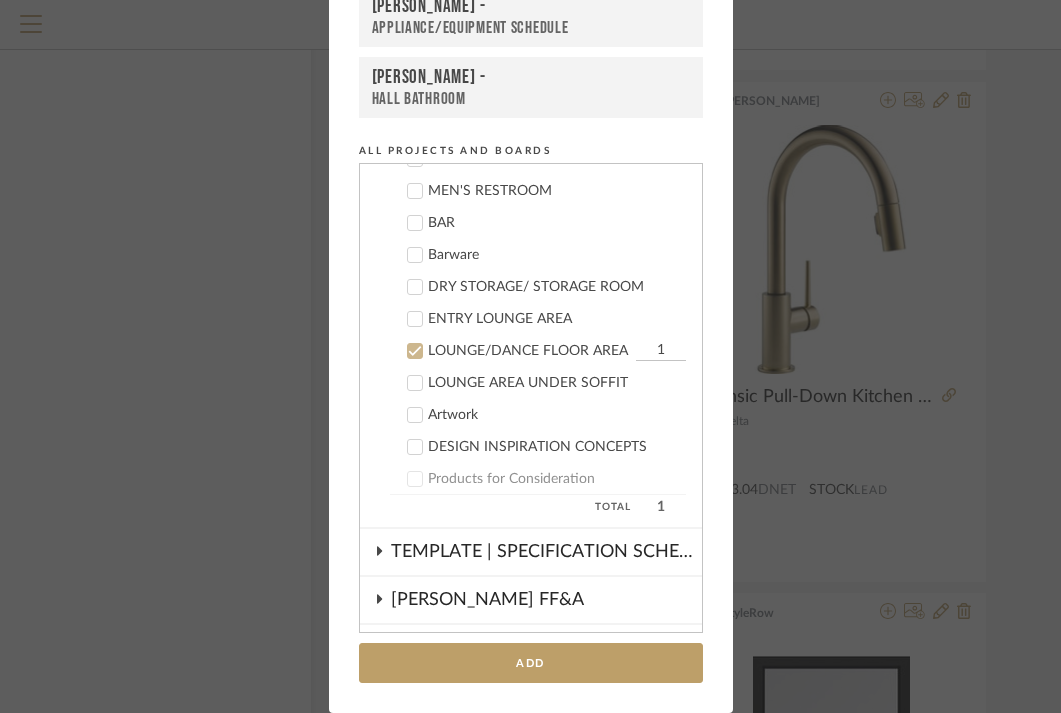 click on "LOUNGE/DANCE FLOOR AREA" at bounding box center [529, 351] 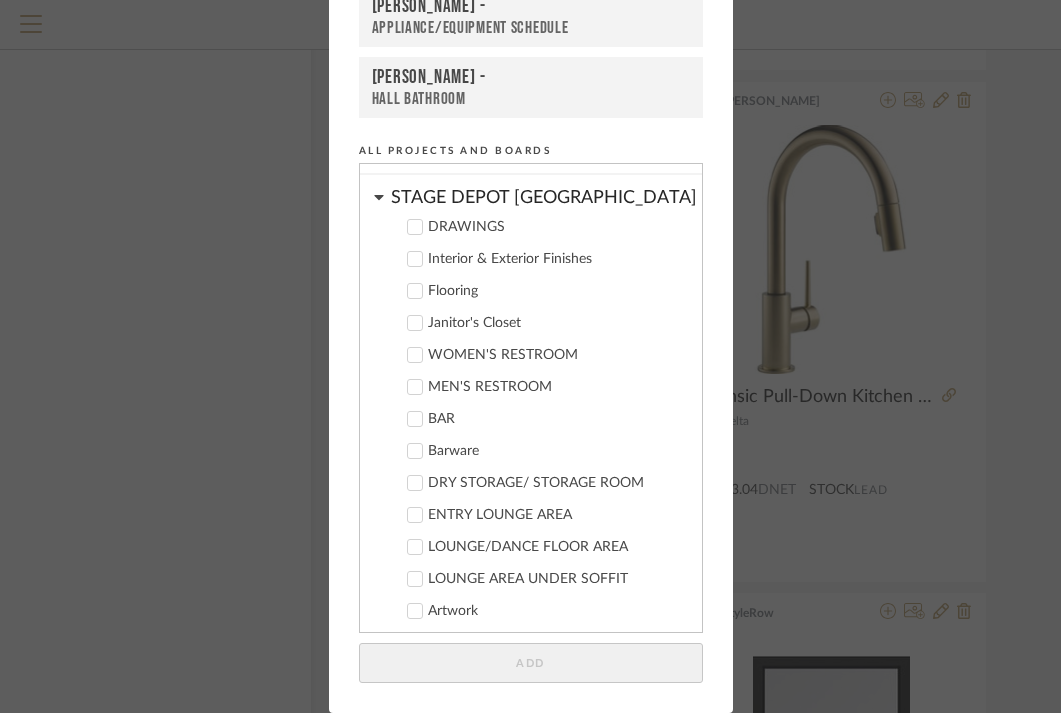 scroll, scrollTop: 946, scrollLeft: 0, axis: vertical 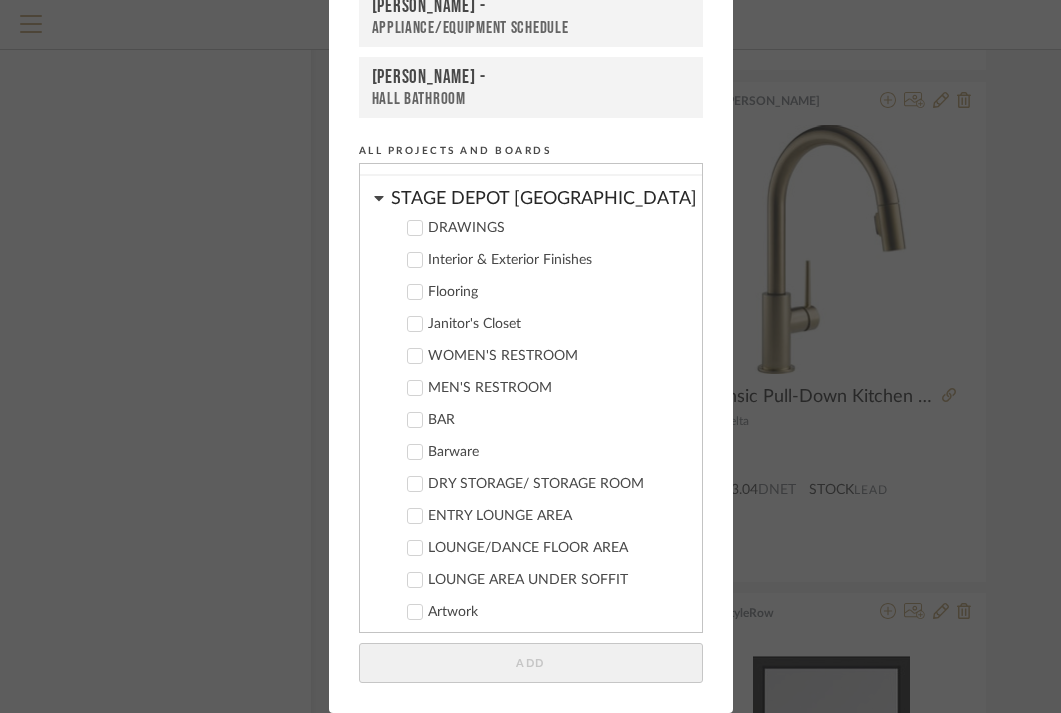 click on "STAGE DEPOT [GEOGRAPHIC_DATA]" at bounding box center [546, 193] 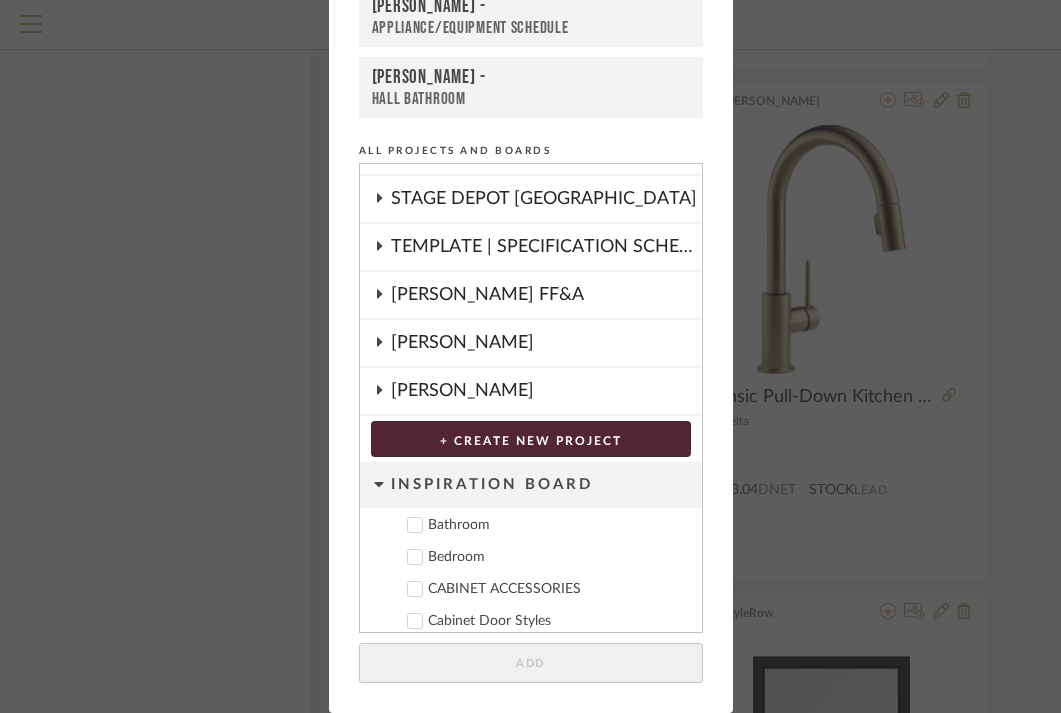click on "[PERSON_NAME]" at bounding box center [546, 343] 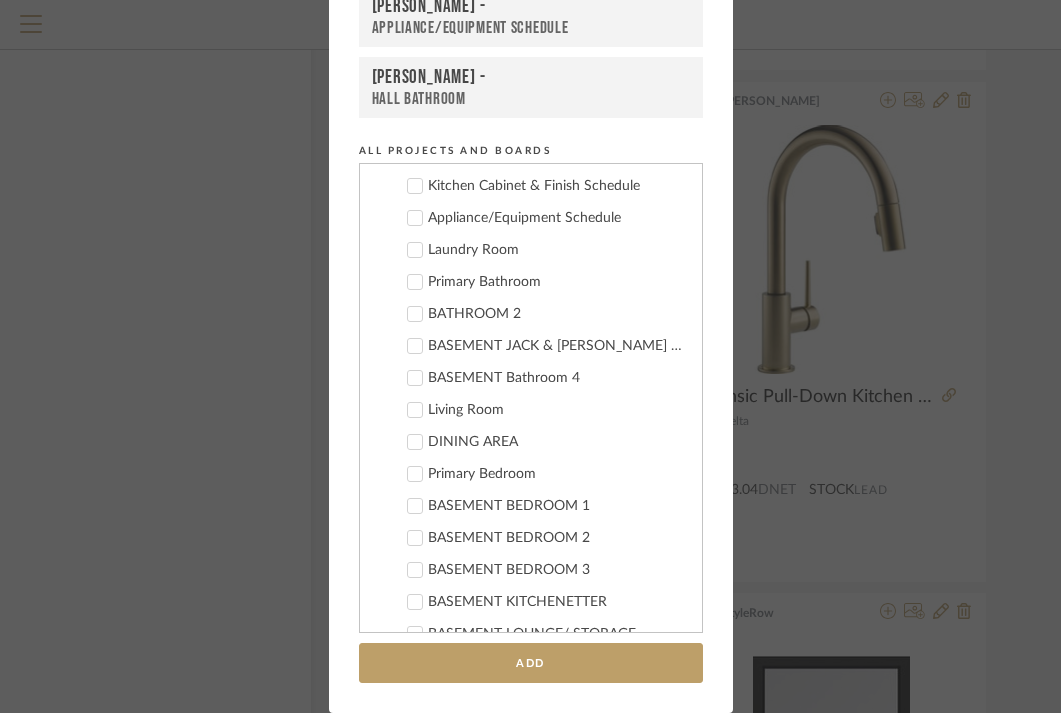 scroll, scrollTop: 1319, scrollLeft: 0, axis: vertical 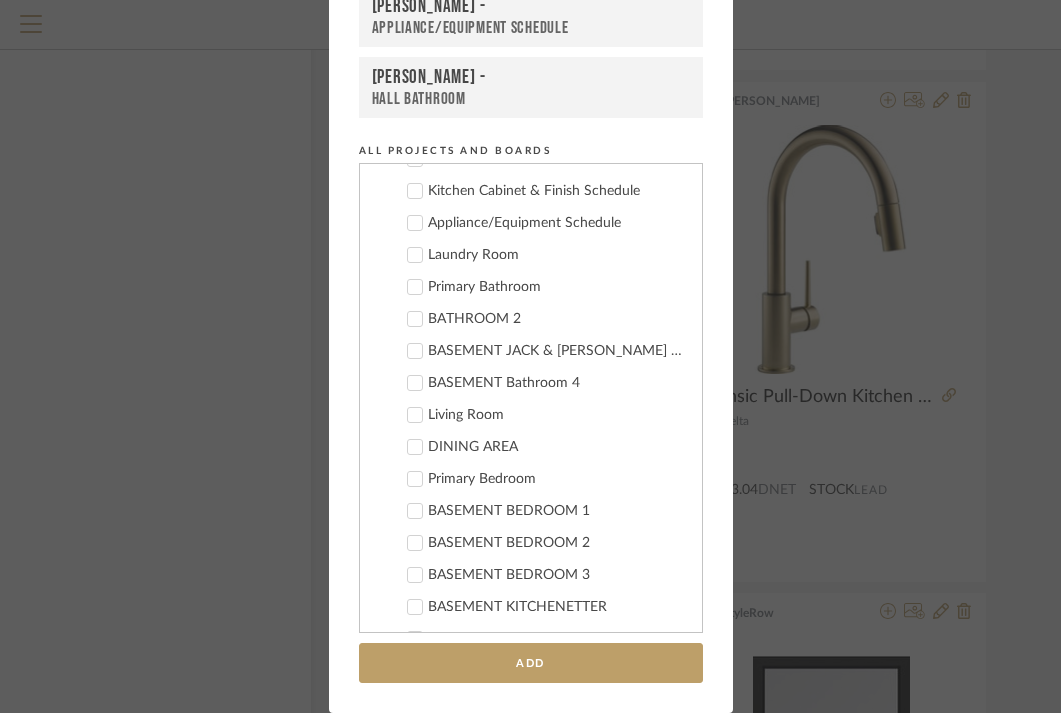click on "Appliance/Equipment Schedule" at bounding box center [538, 223] 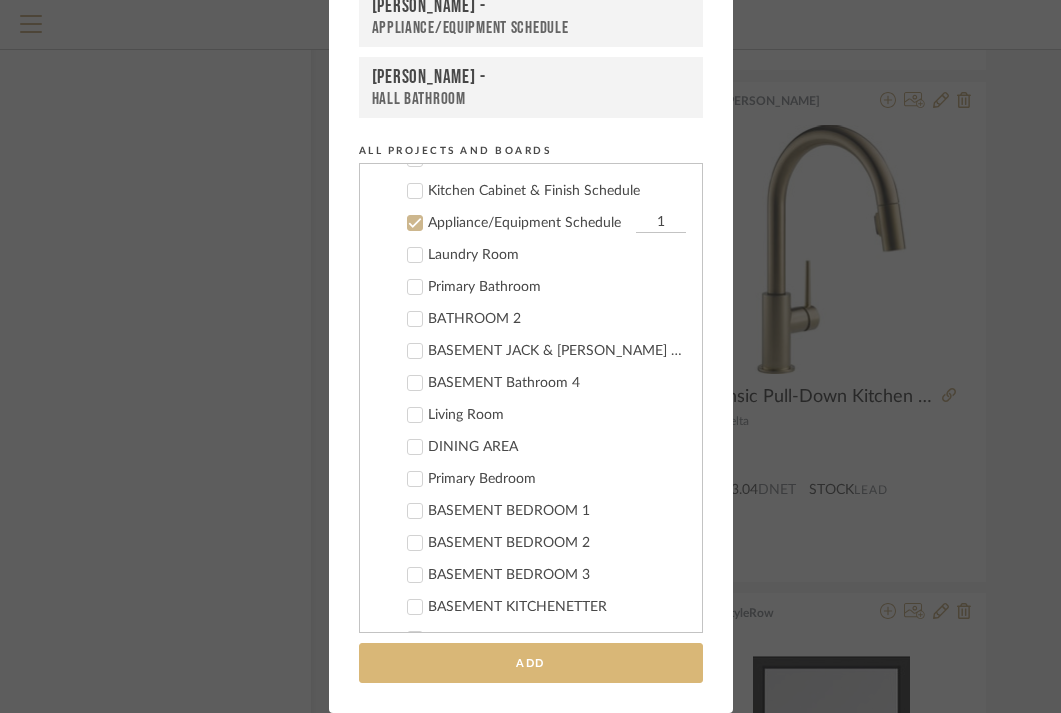 click on "Add" at bounding box center [531, 663] 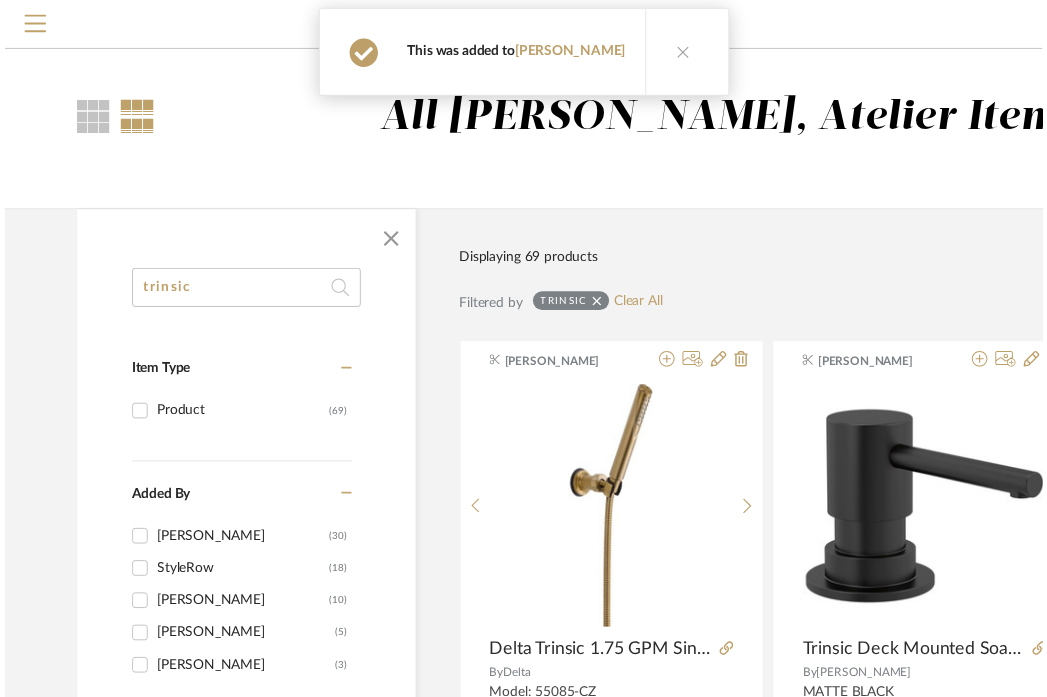 scroll, scrollTop: 4869, scrollLeft: 109, axis: both 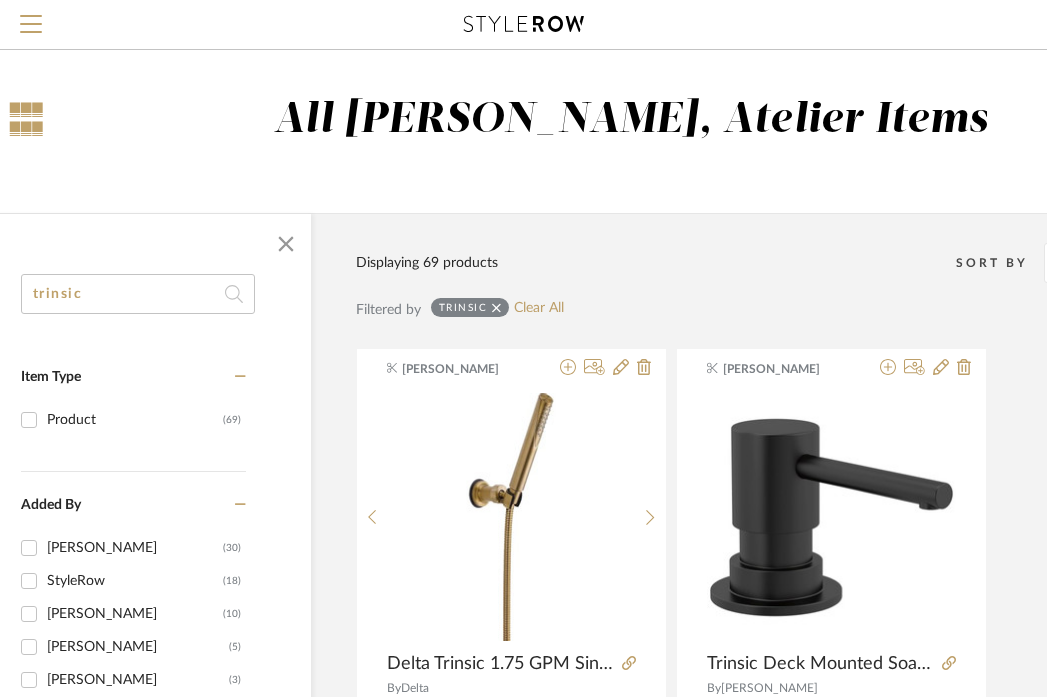 click on "trinsic" 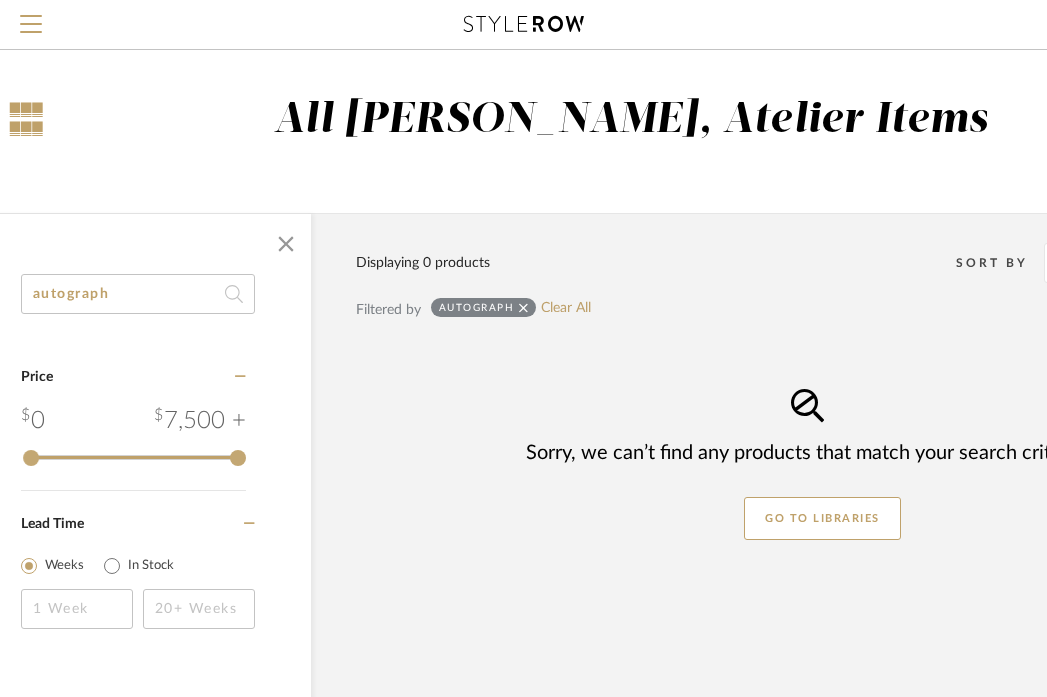 type on "autograph" 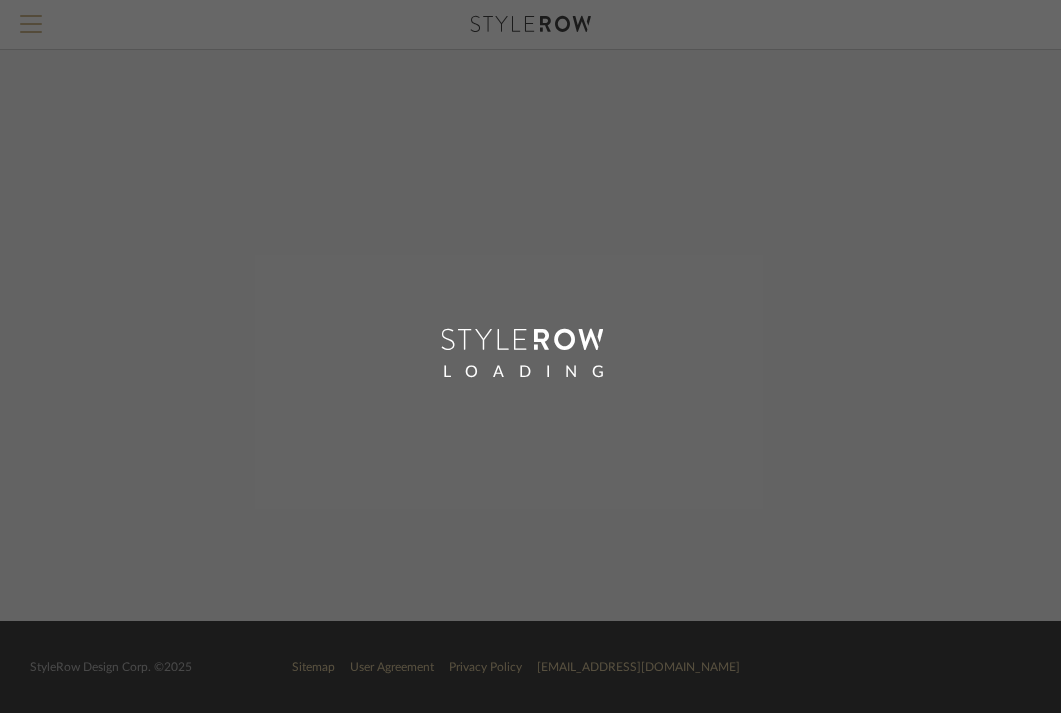 scroll, scrollTop: 0, scrollLeft: 0, axis: both 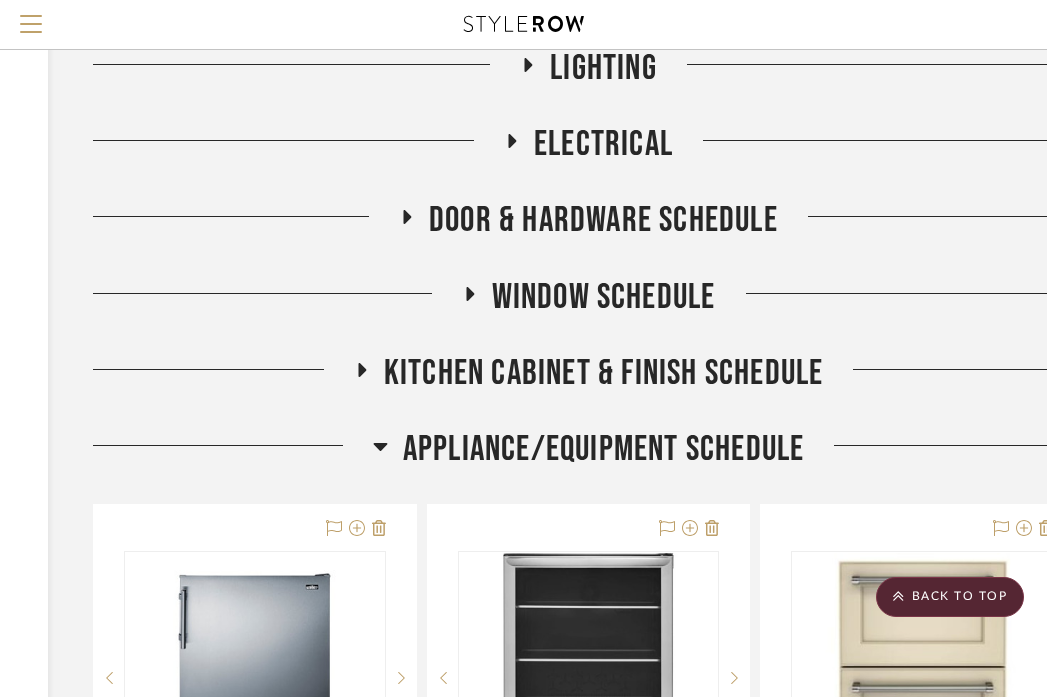 click on "Appliance/Equipment Schedule" 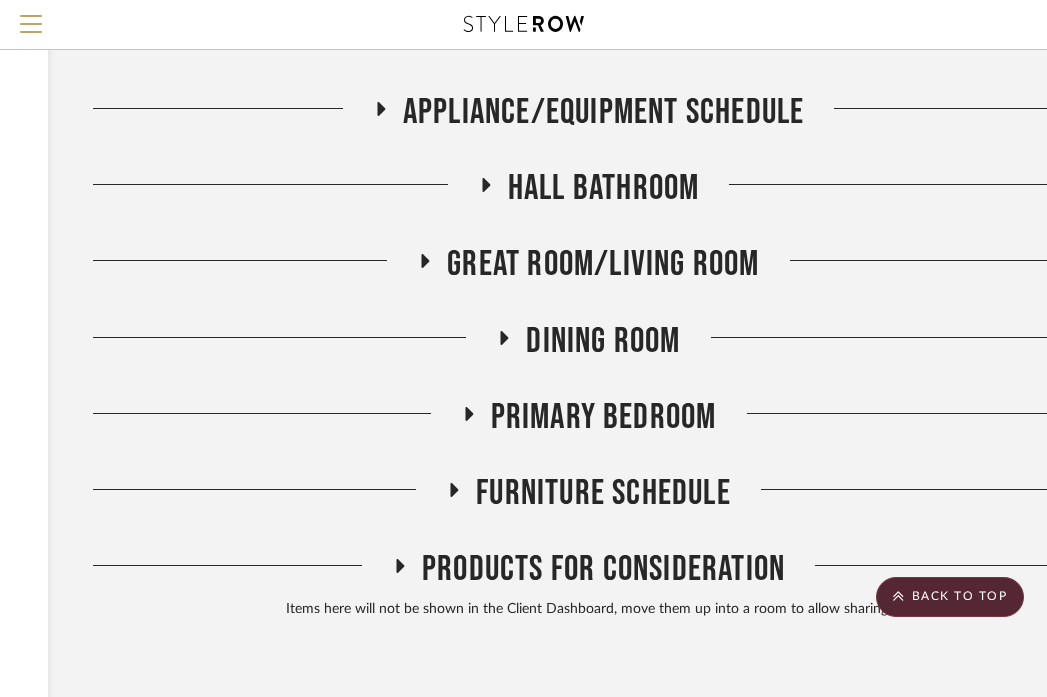 scroll, scrollTop: 852, scrollLeft: 328, axis: both 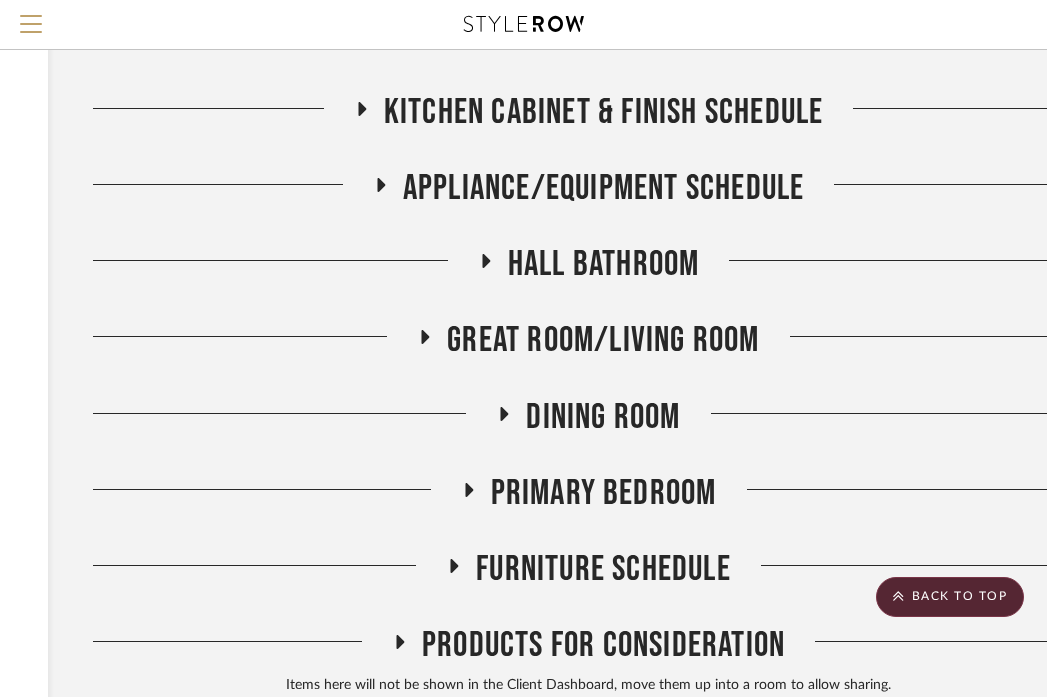 click on "Appliance/Equipment Schedule" 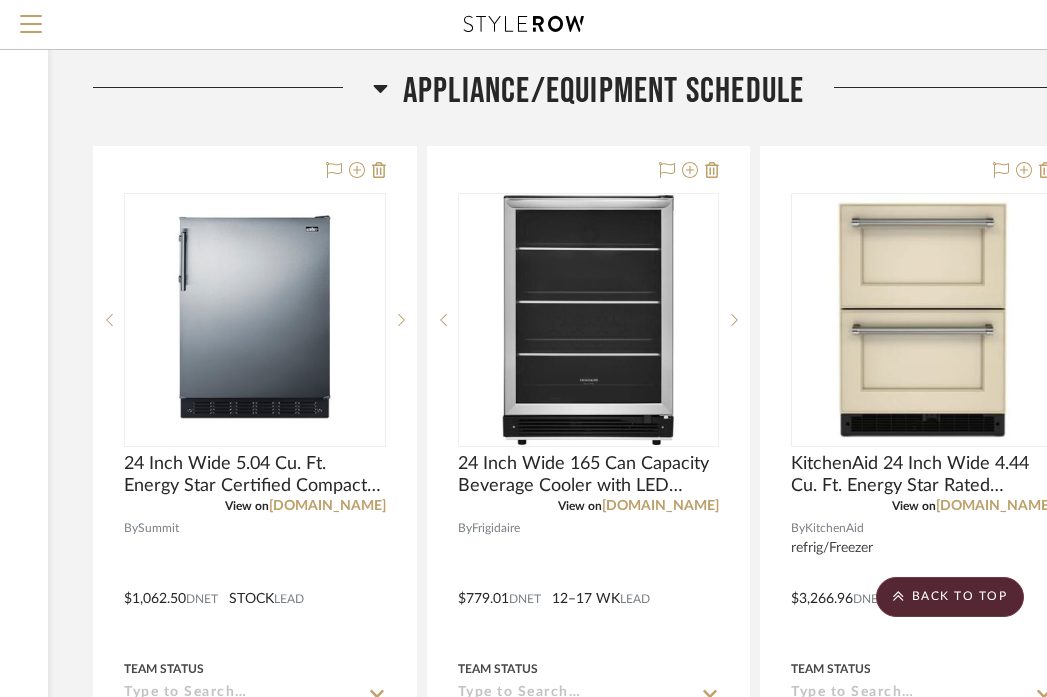 scroll, scrollTop: 820, scrollLeft: 328, axis: both 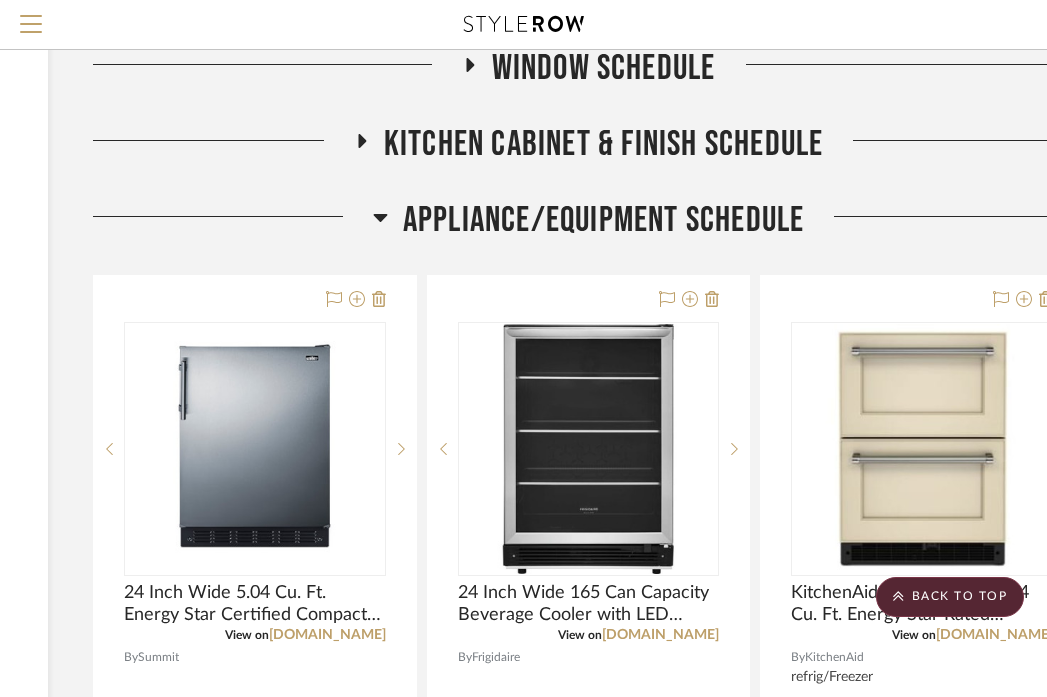 click on "Appliance/Equipment Schedule" 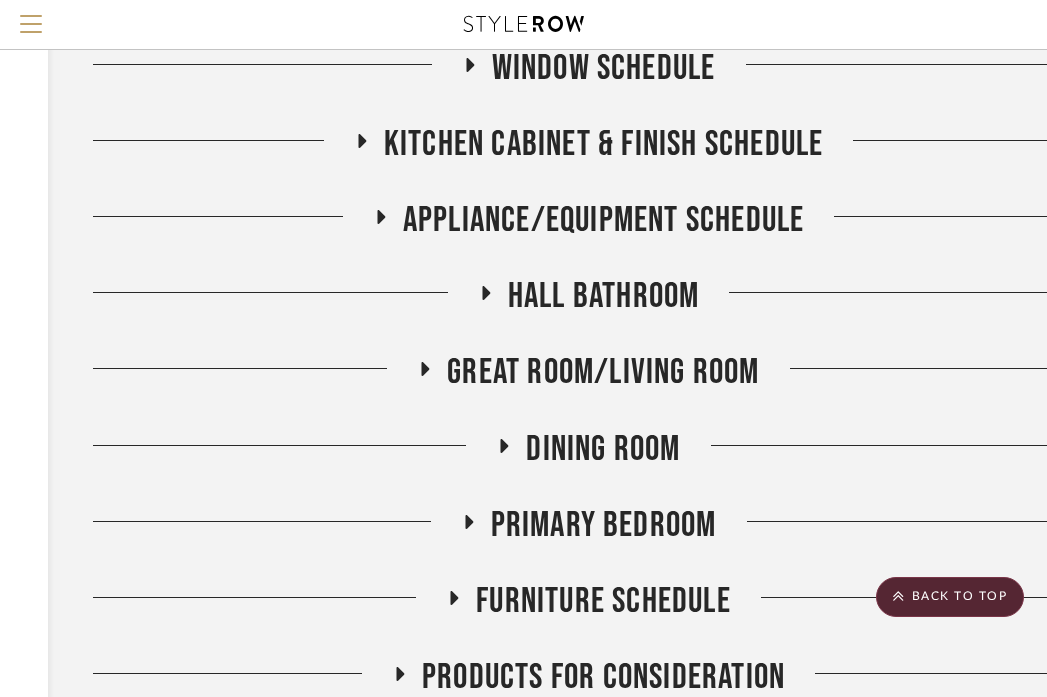 click on "Kitchen Cabinet & Finish Schedule" 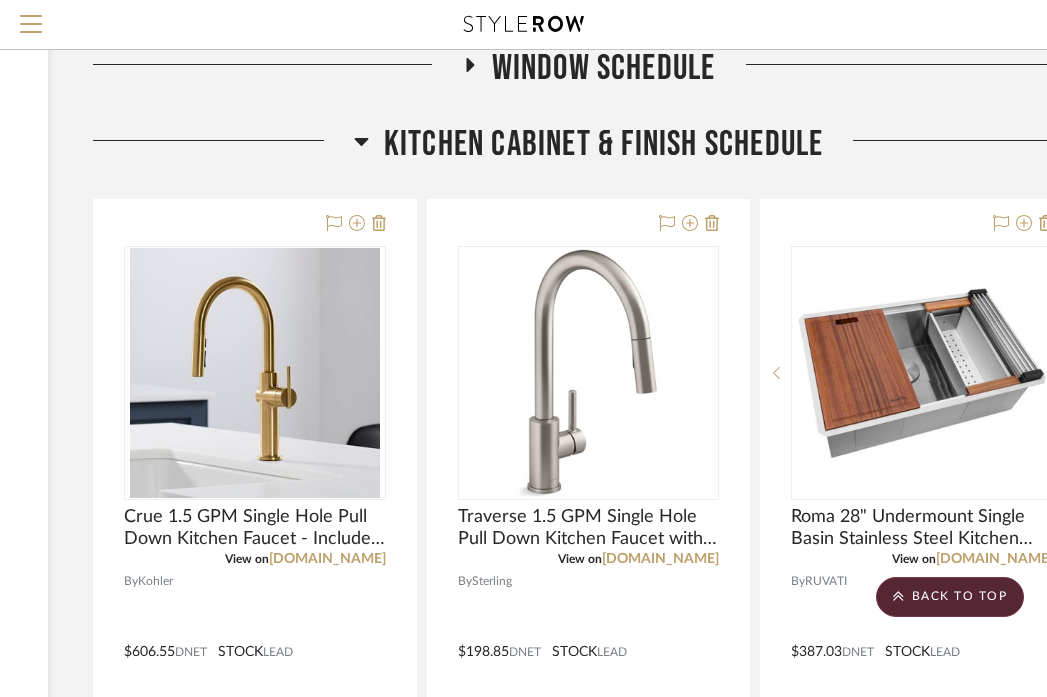 click on "Kitchen Cabinet & Finish Schedule" 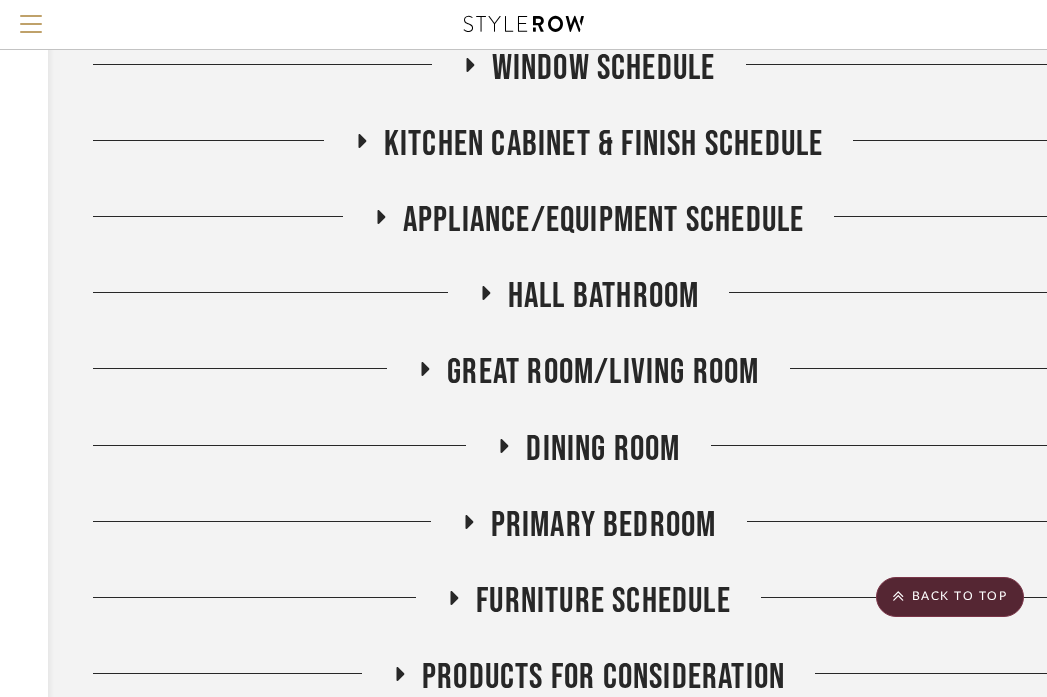 click on "Kitchen Cabinet & Finish Schedule" 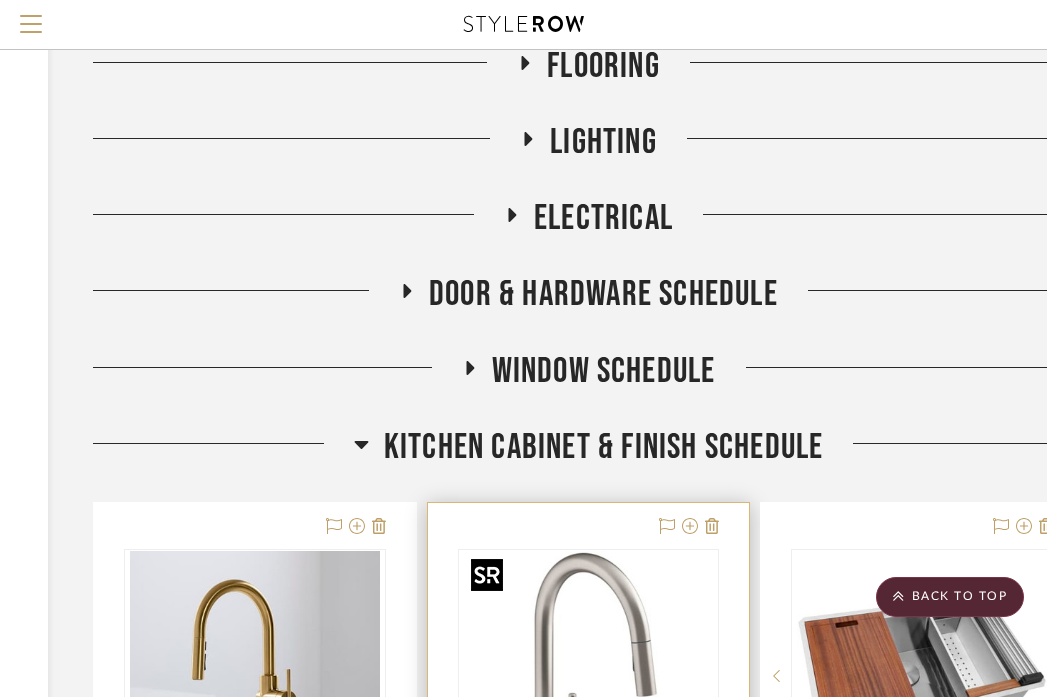 scroll, scrollTop: 405, scrollLeft: 328, axis: both 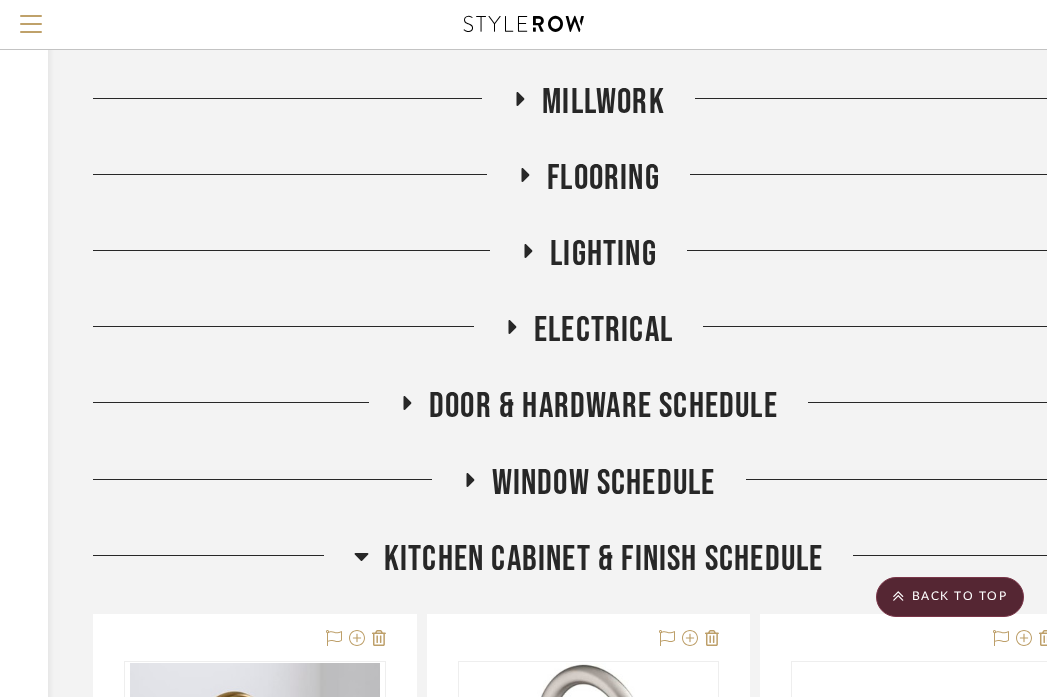 click on "Kitchen Cabinet & Finish Schedule" 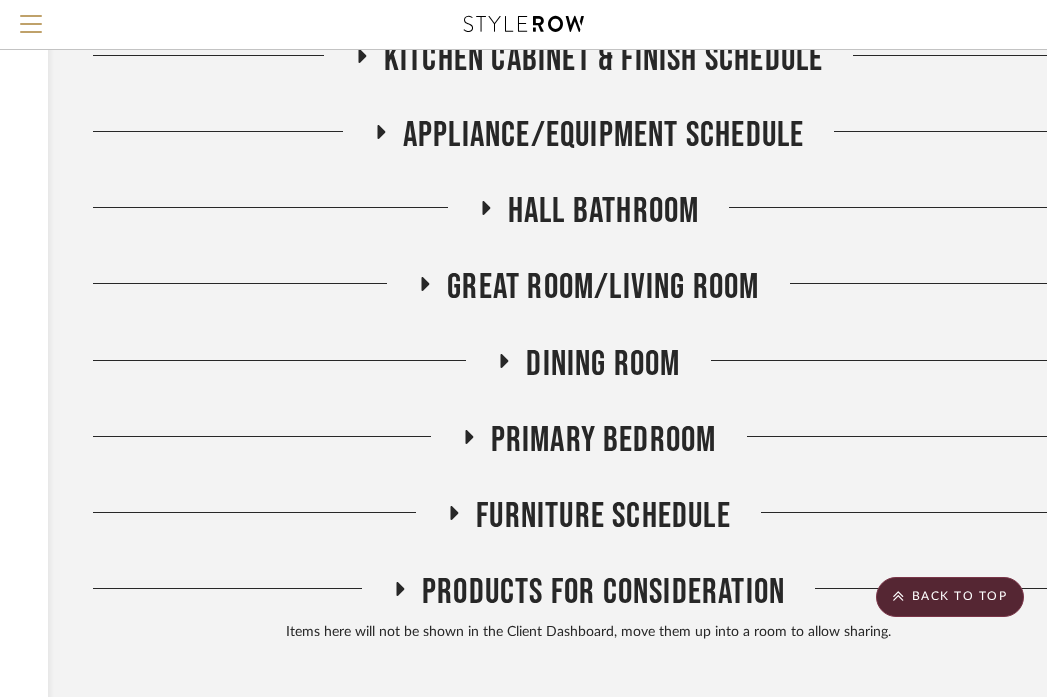 scroll, scrollTop: 909, scrollLeft: 328, axis: both 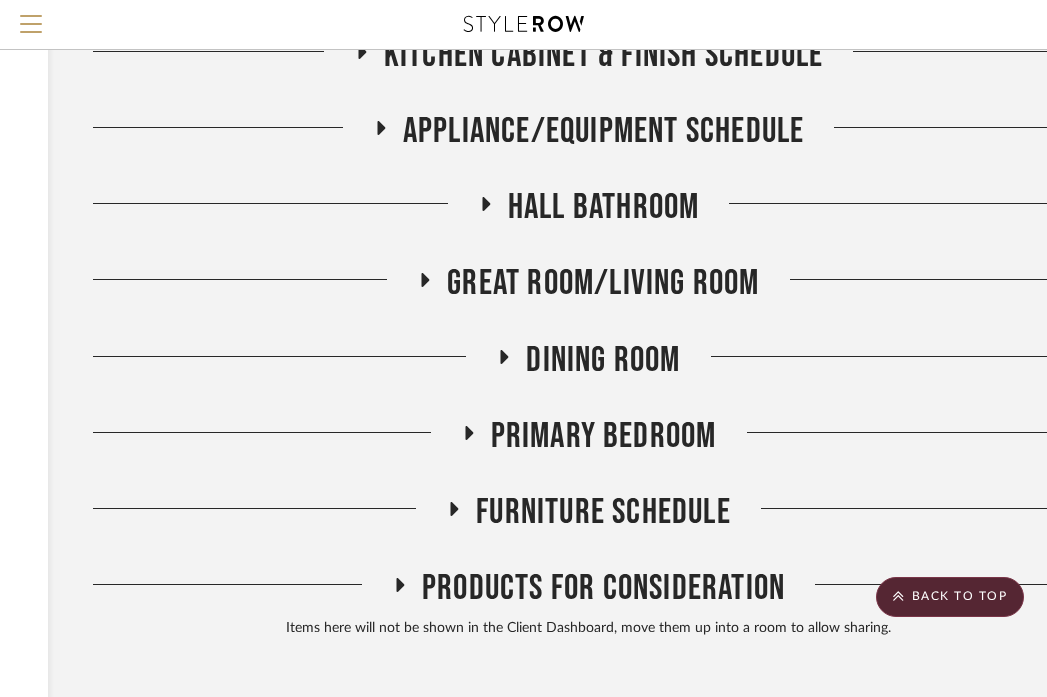 click on "Hall Bathroom" 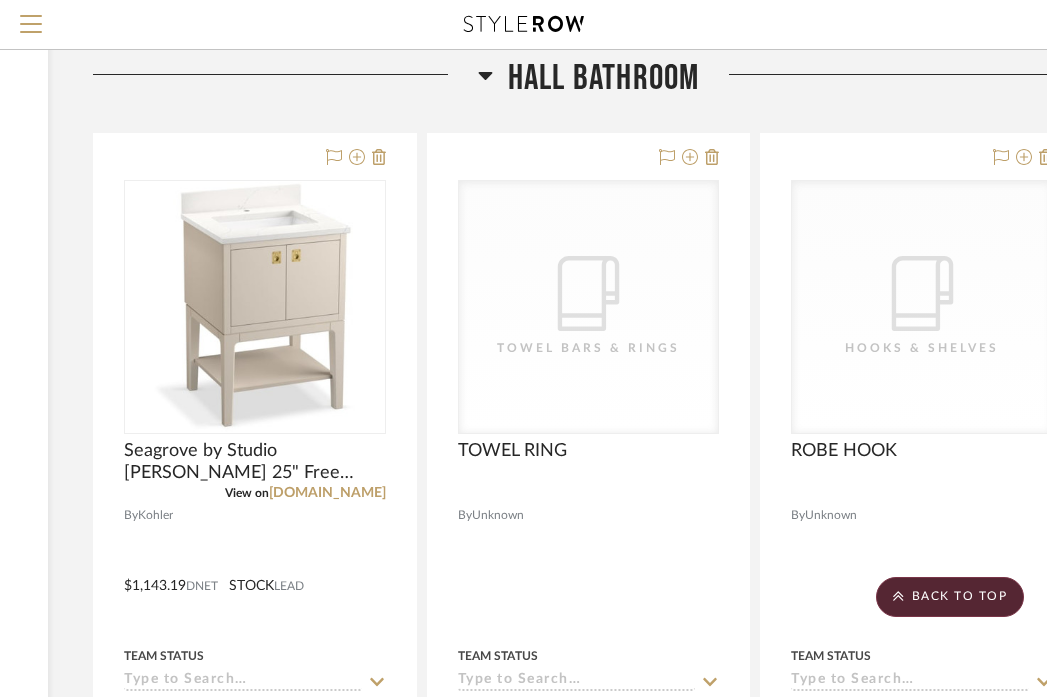 scroll, scrollTop: 1034, scrollLeft: 328, axis: both 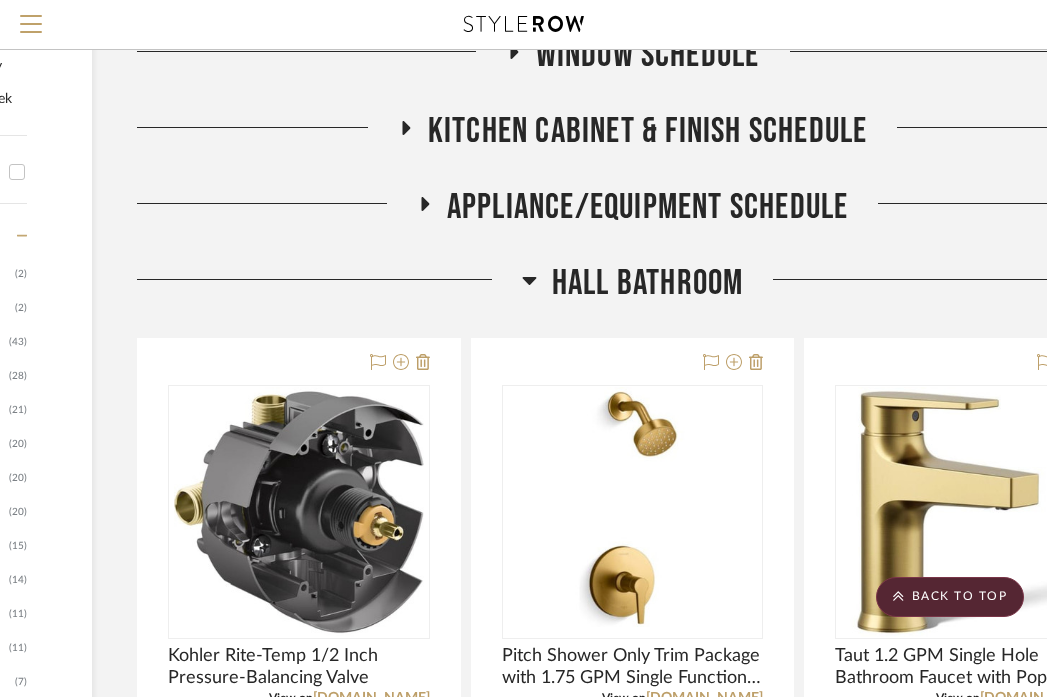 click on "Appliance/Equipment Schedule" 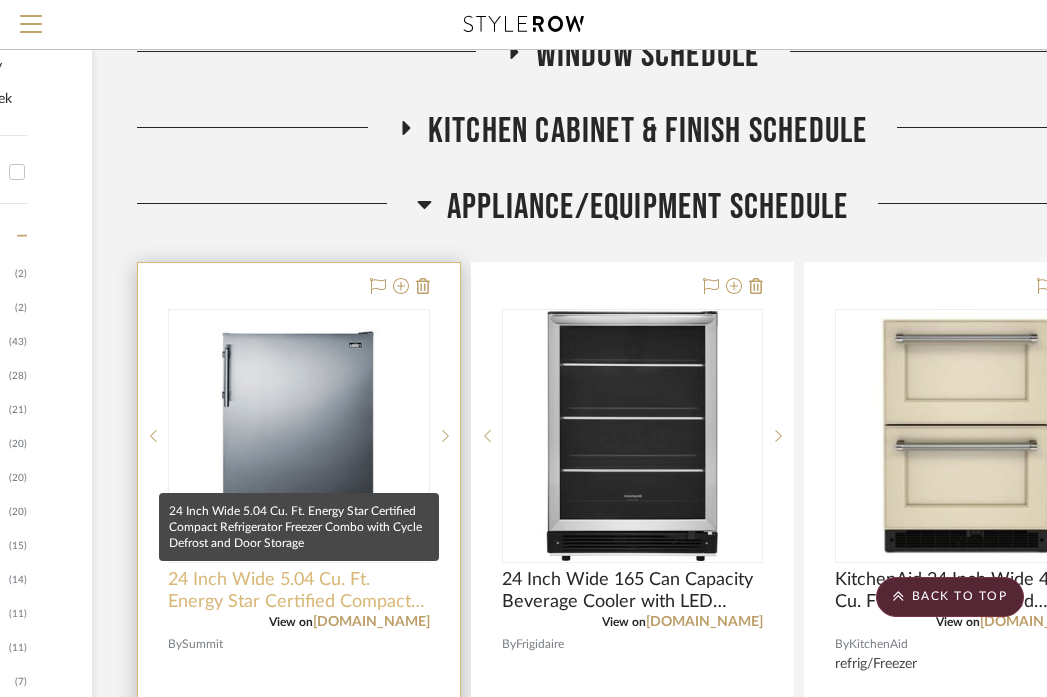 click on "24 Inch Wide 5.04 Cu. Ft. Energy Star Certified Compact Refrigerator Freezer Combo with Cycle Defrost and Door Storage" at bounding box center [299, 591] 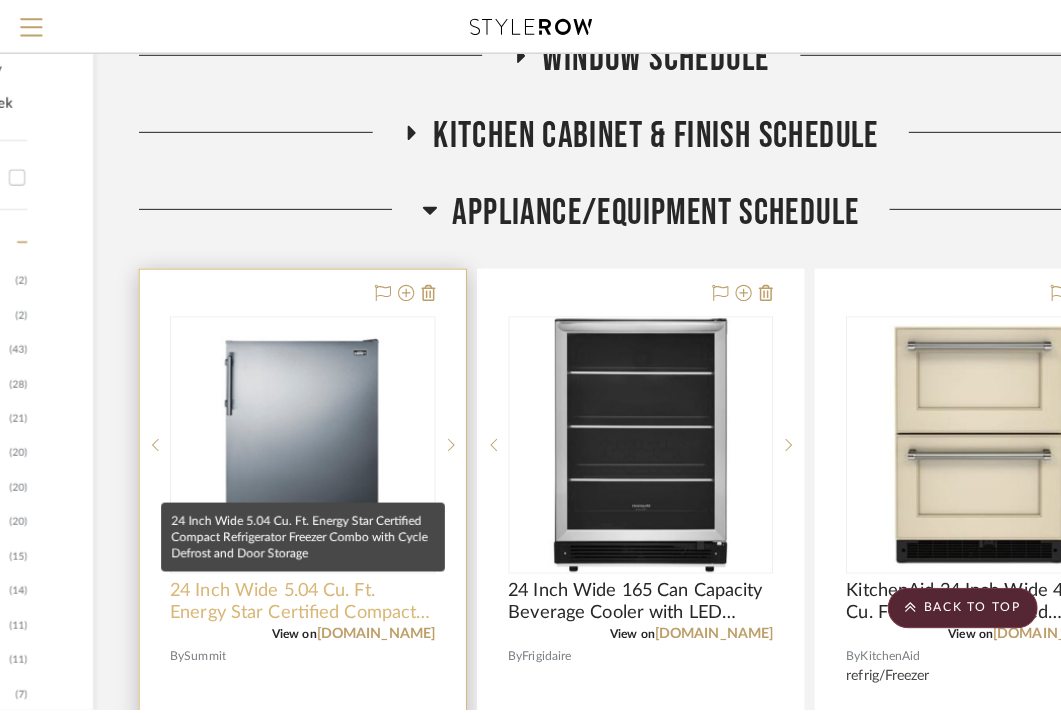 scroll, scrollTop: 0, scrollLeft: 0, axis: both 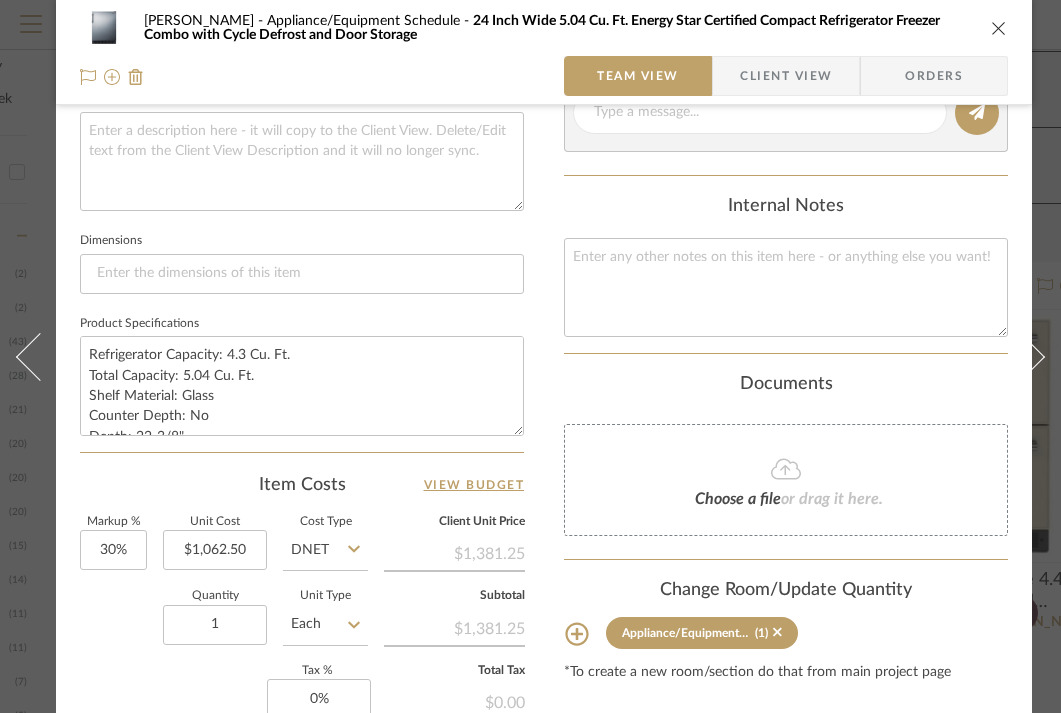 click at bounding box center [999, 28] 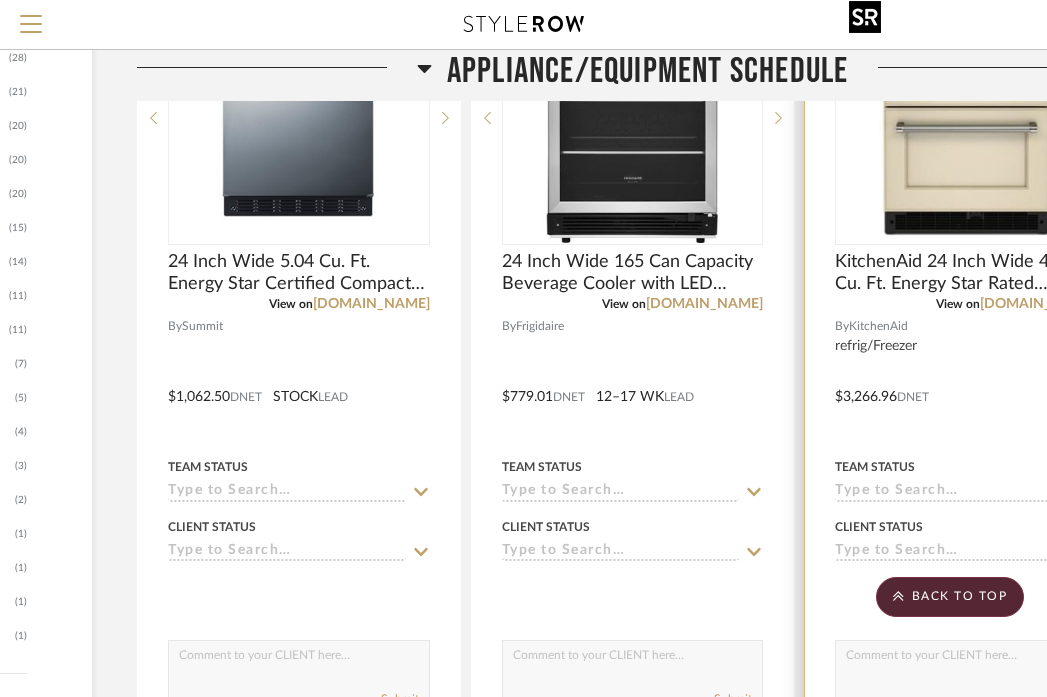 scroll, scrollTop: 947, scrollLeft: 284, axis: both 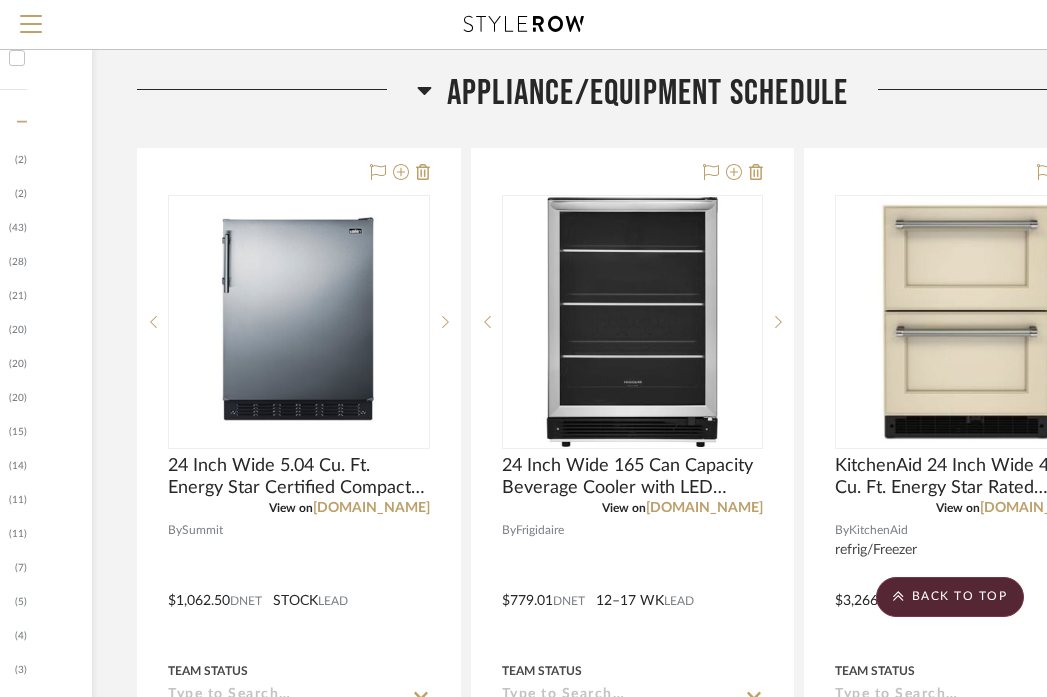 click on "Appliance/Equipment Schedule" 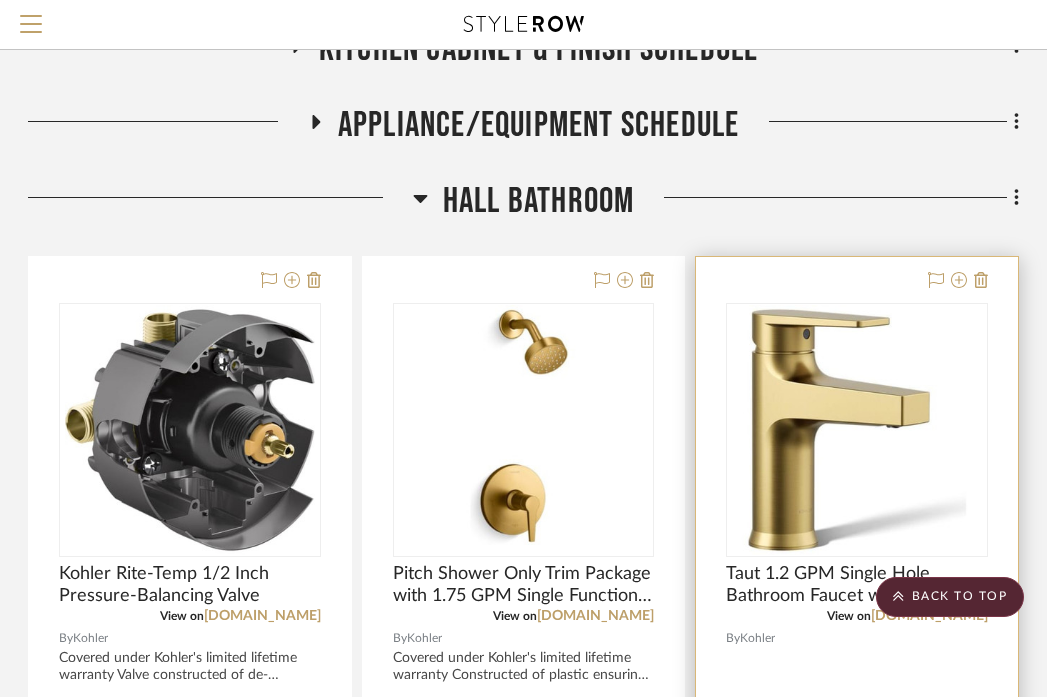 scroll, scrollTop: 913, scrollLeft: 393, axis: both 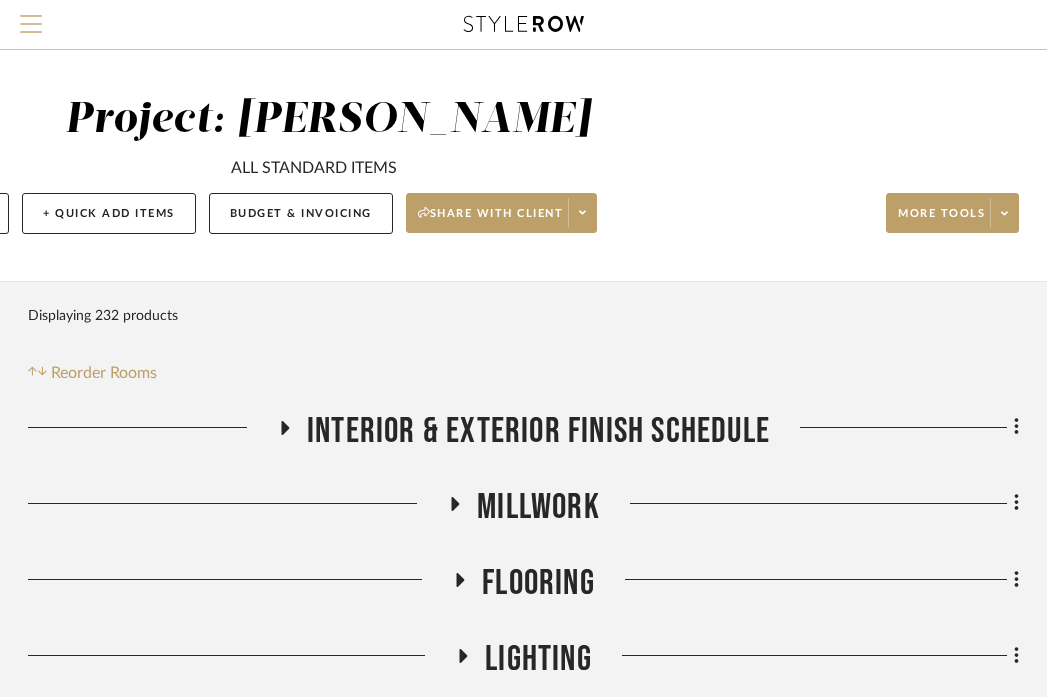 click at bounding box center [31, 30] 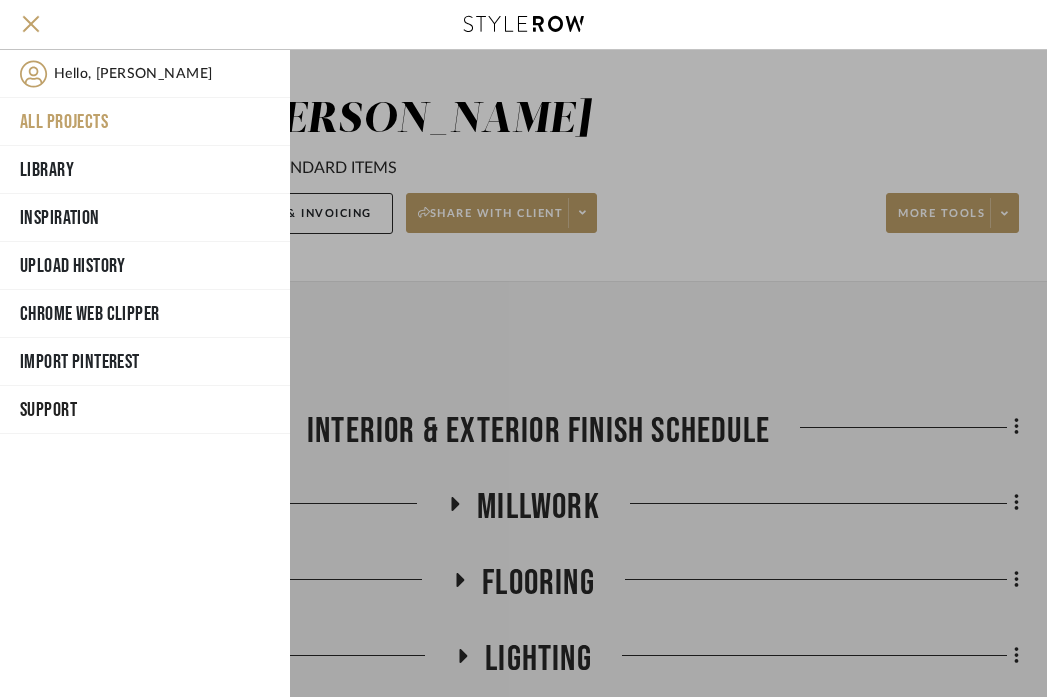 click on "All Projects" at bounding box center (145, 122) 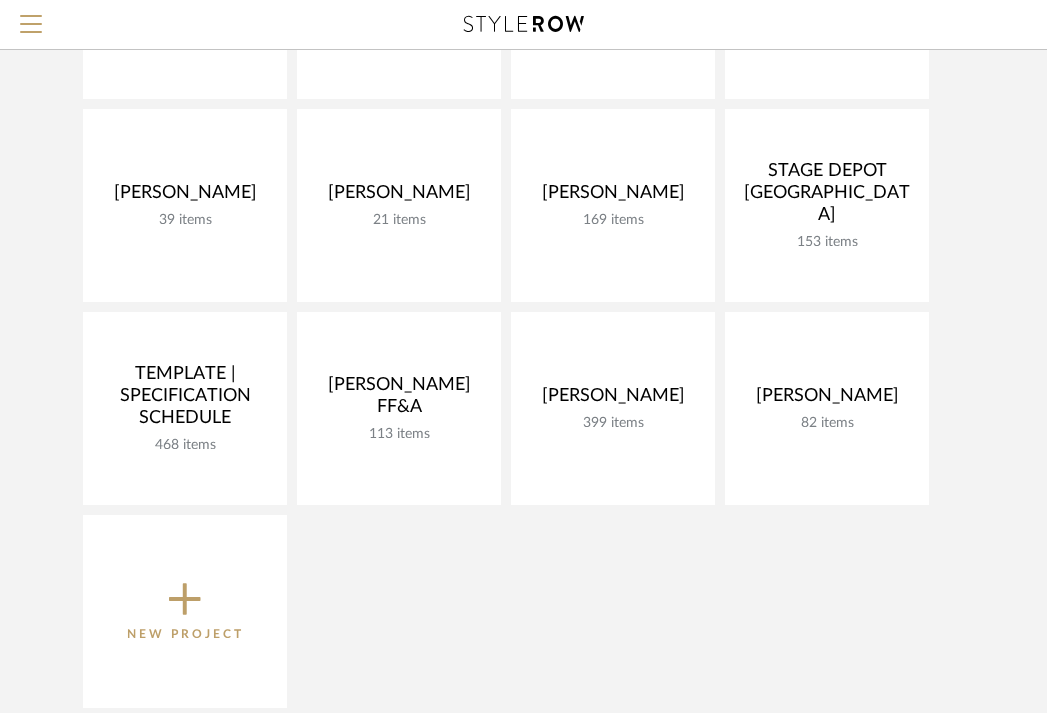 scroll, scrollTop: 989, scrollLeft: 0, axis: vertical 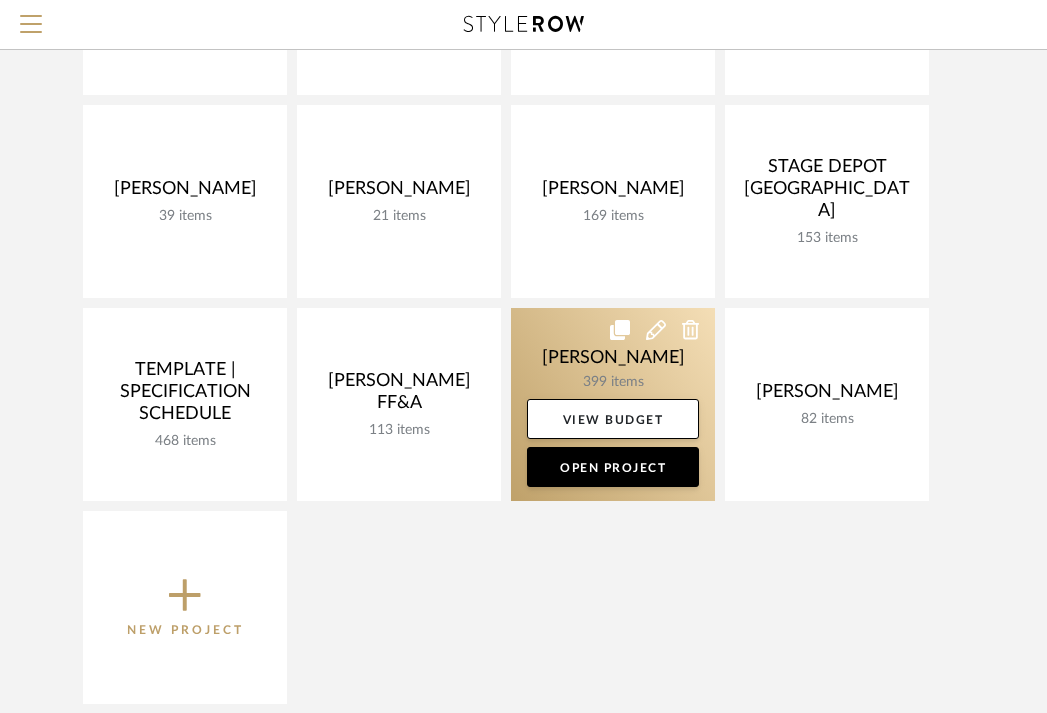click 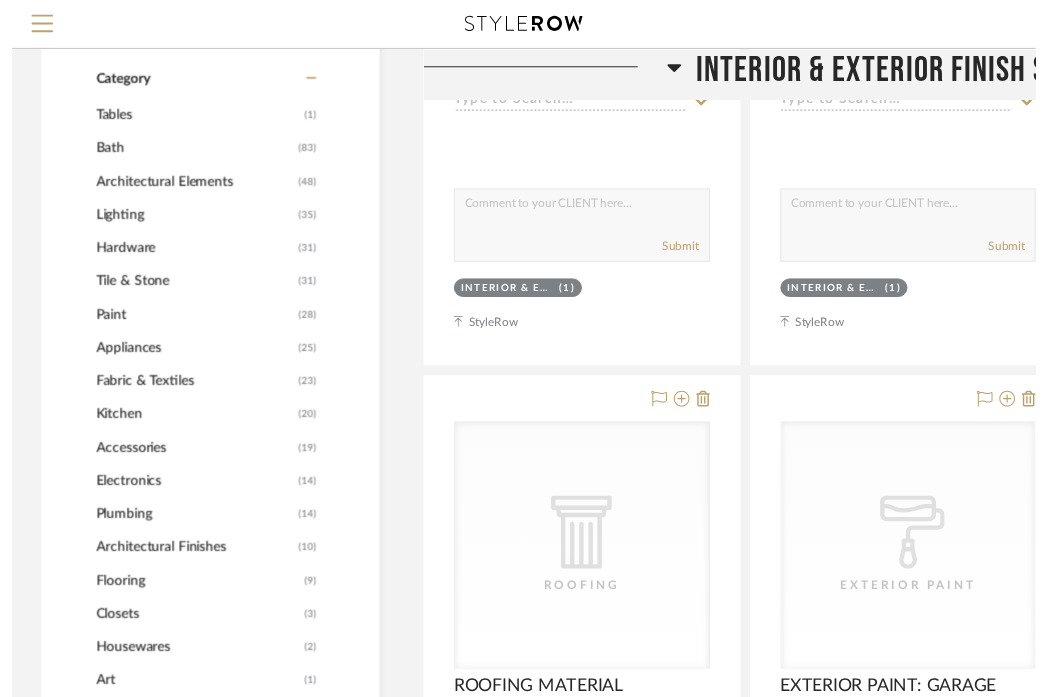 scroll, scrollTop: 0, scrollLeft: 0, axis: both 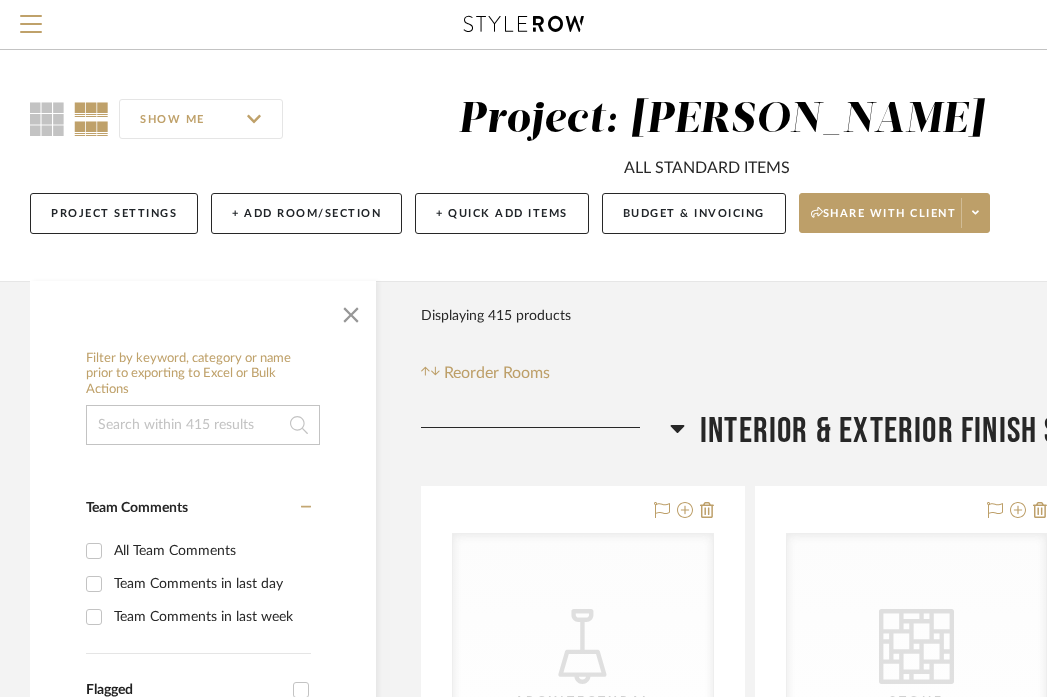click on "Interior & Exterior Finish Schedule" 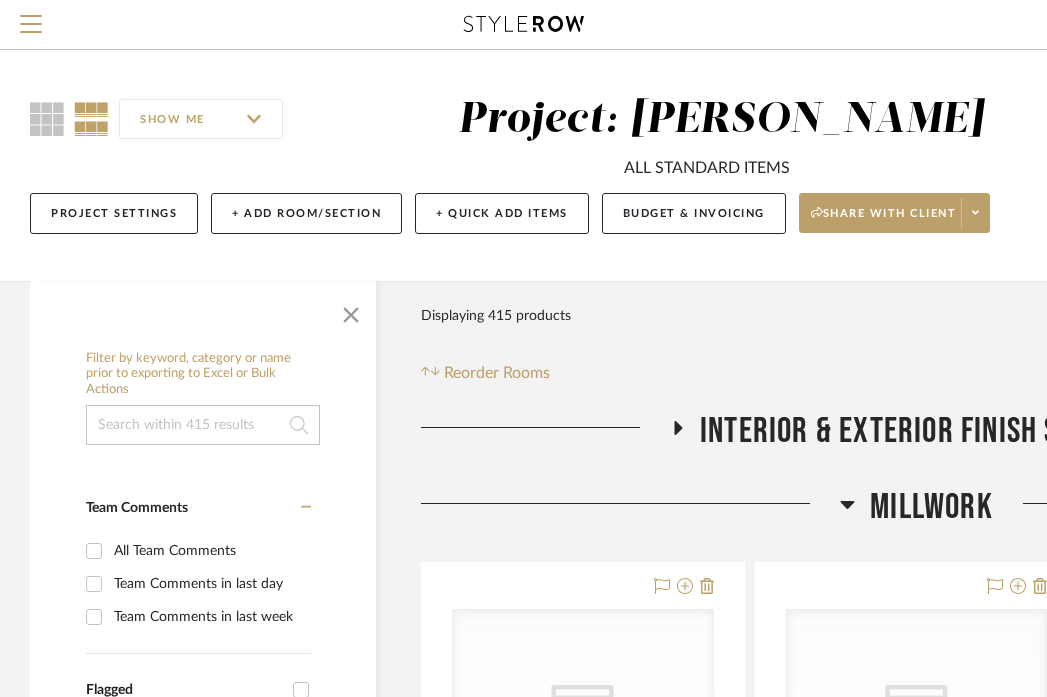 click on "Millwork" 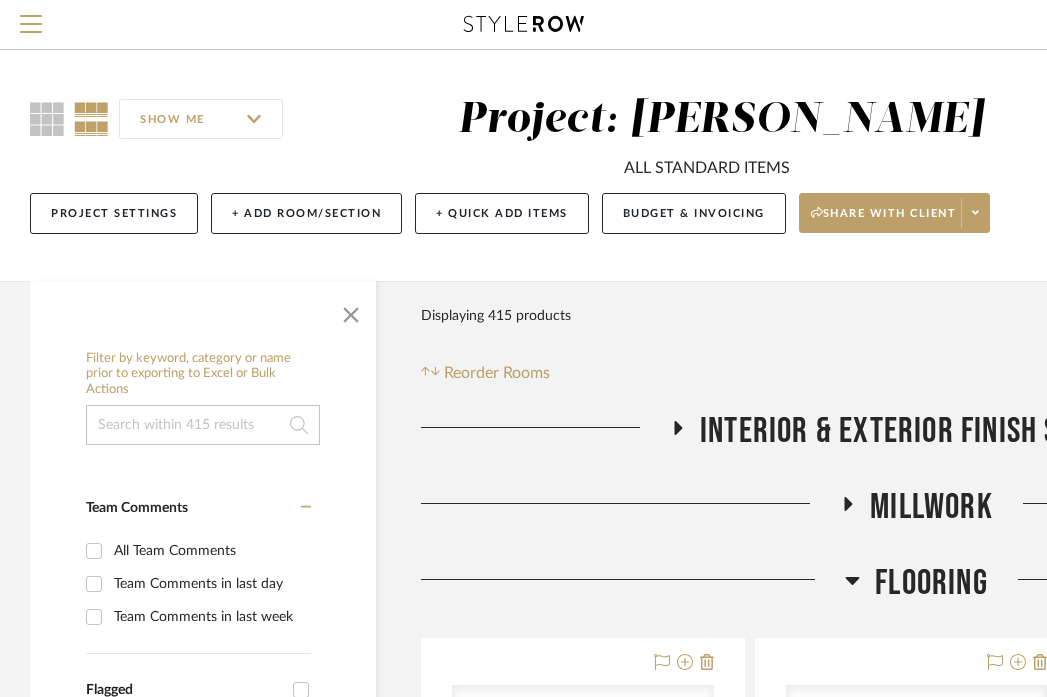 click on "Flooring" 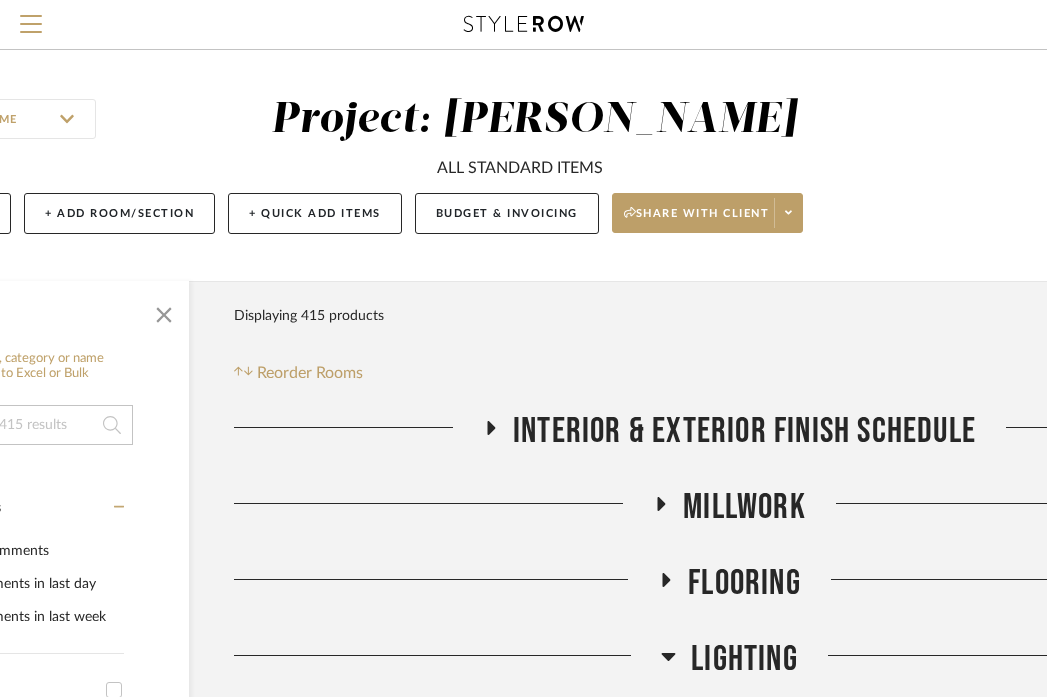 scroll, scrollTop: 354, scrollLeft: 187, axis: both 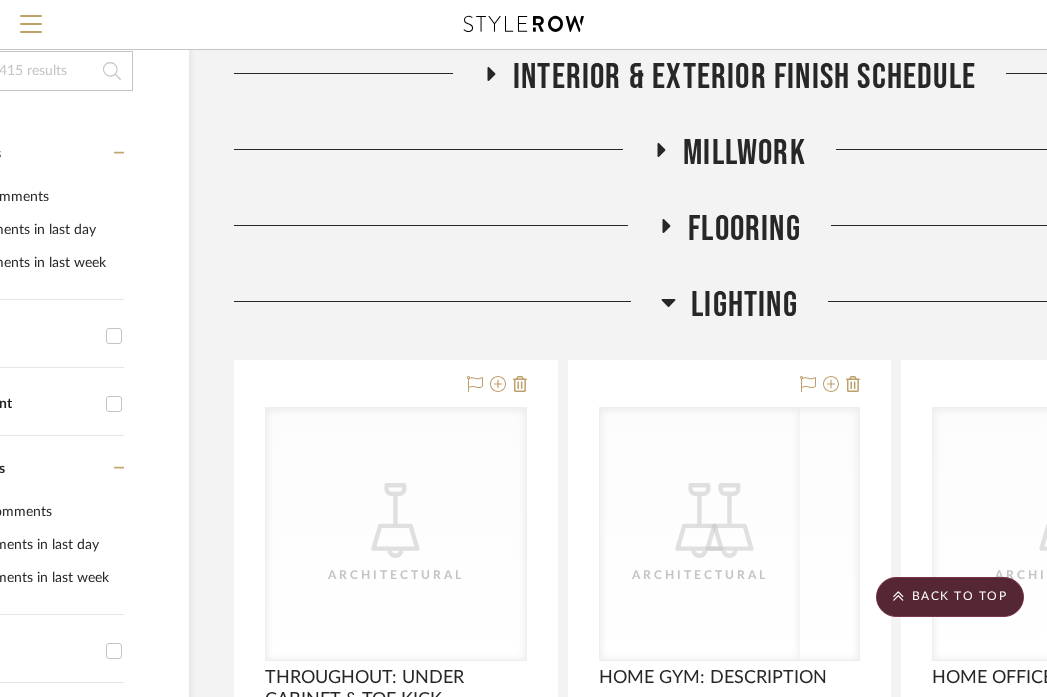 click on "Lighting" 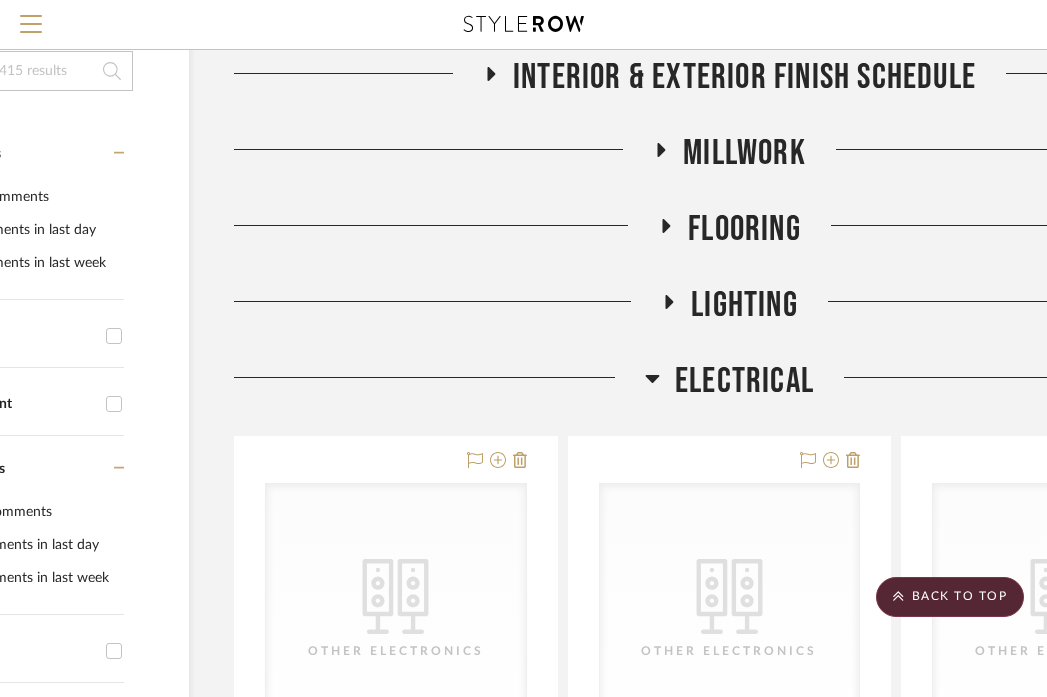 click on "Electrical" 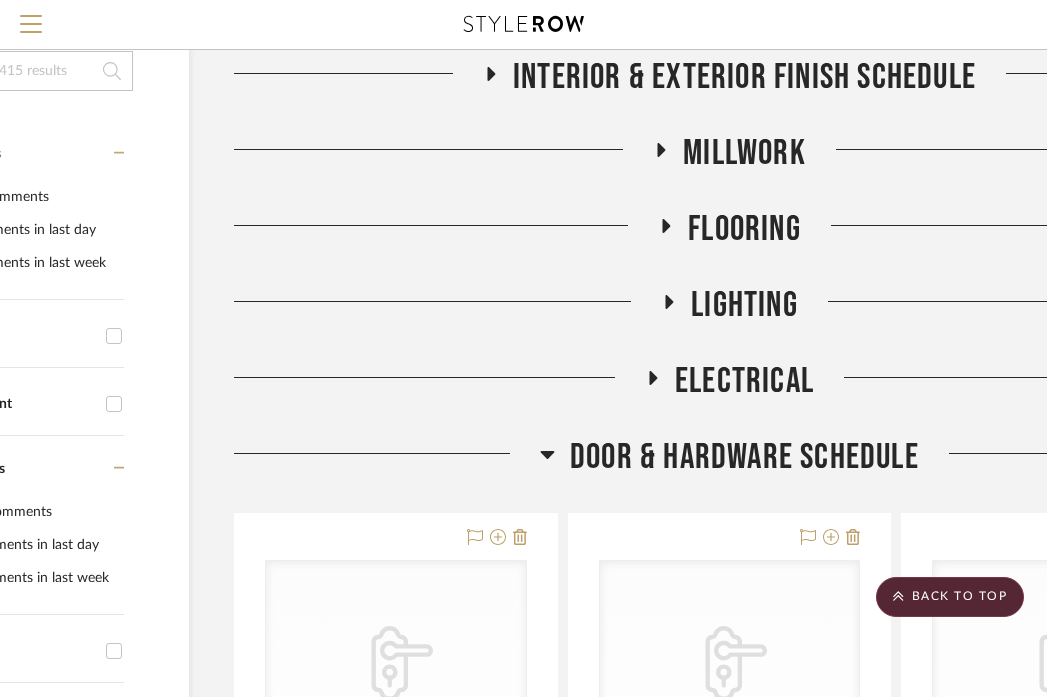 click on "Door & Hardware Schedule" 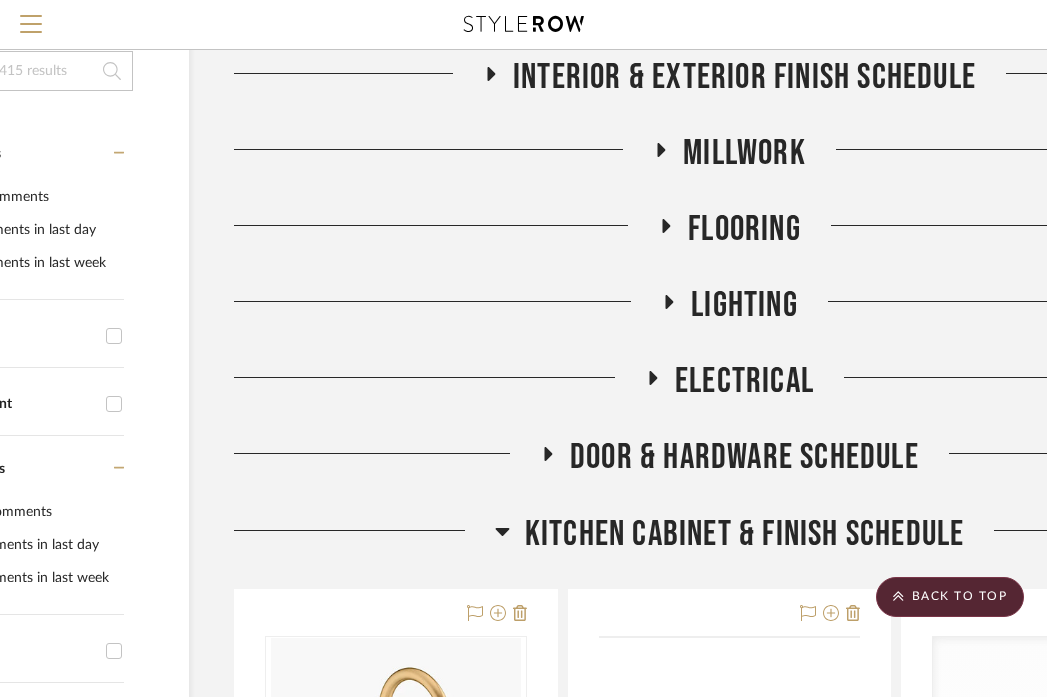 scroll, scrollTop: 611, scrollLeft: 187, axis: both 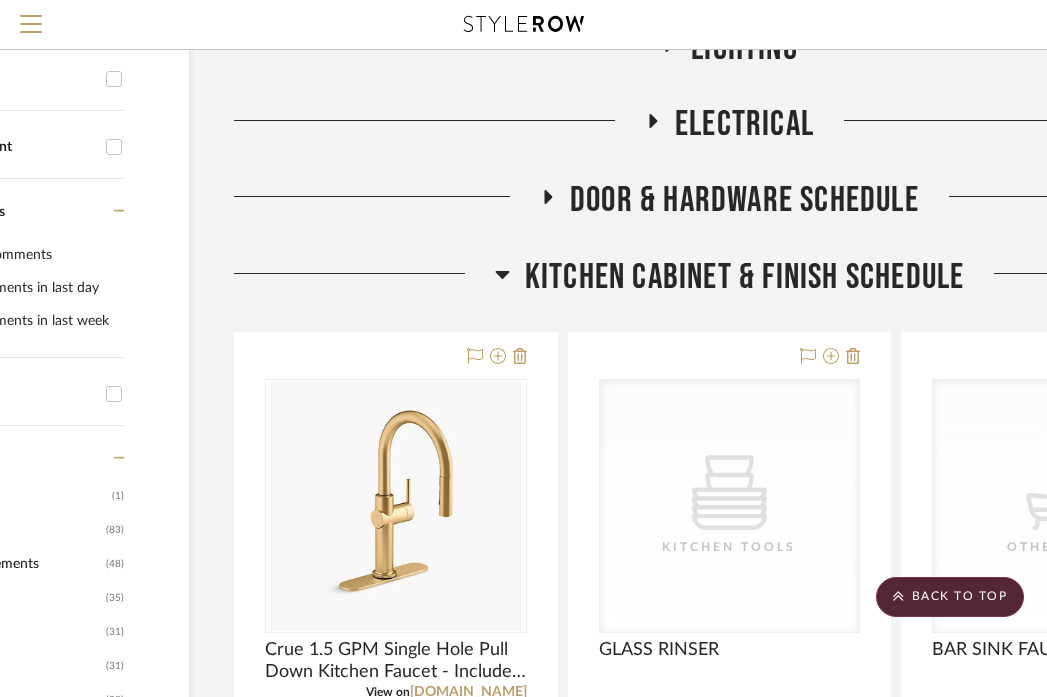 click on "Kitchen Cabinet & Finish Schedule" 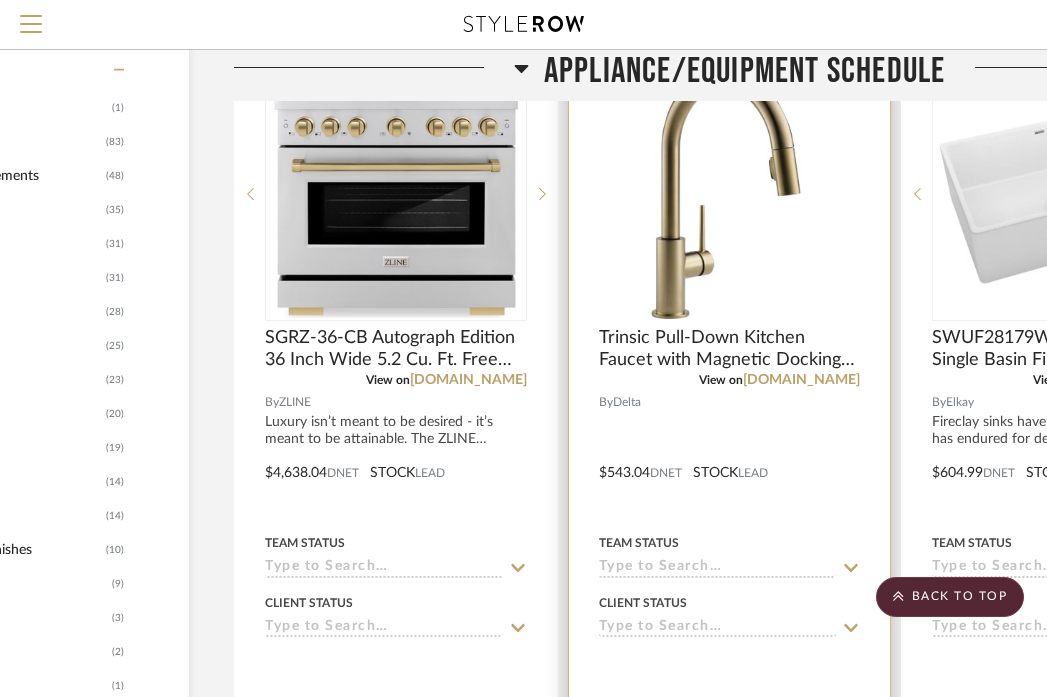 scroll, scrollTop: 1032, scrollLeft: 187, axis: both 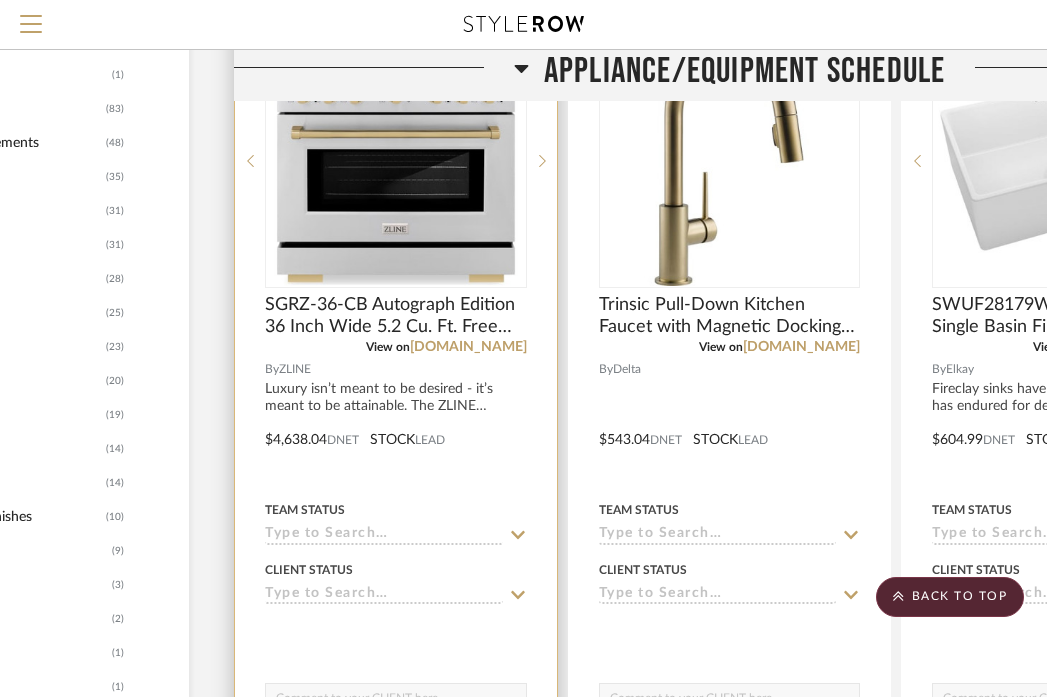 click at bounding box center [396, 425] 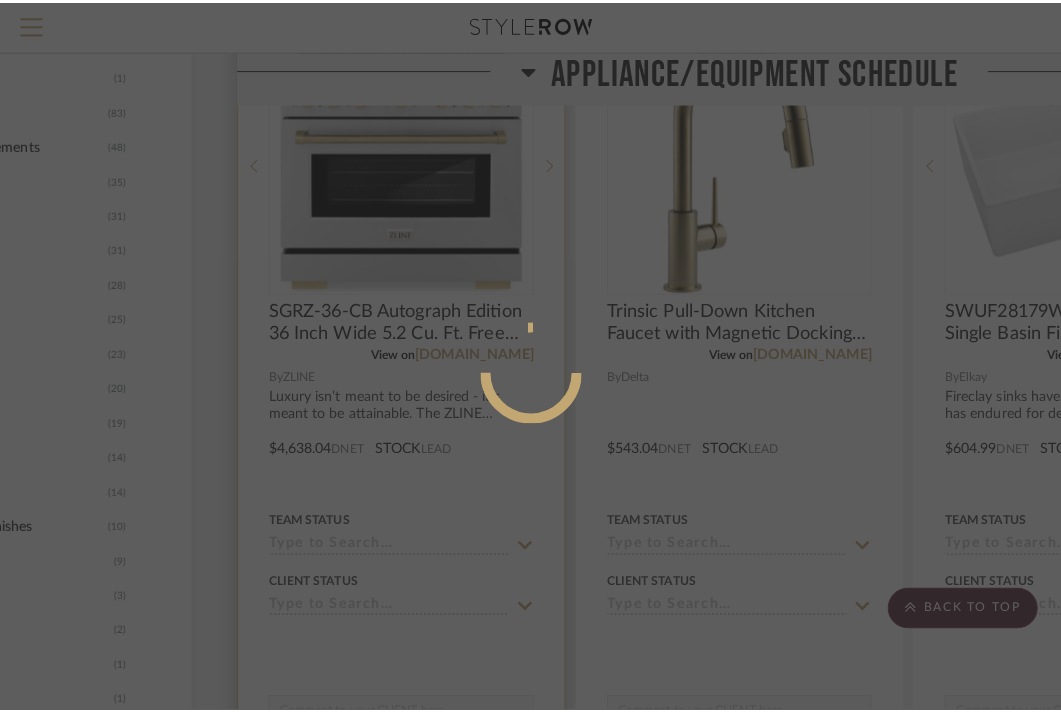 scroll, scrollTop: 0, scrollLeft: 0, axis: both 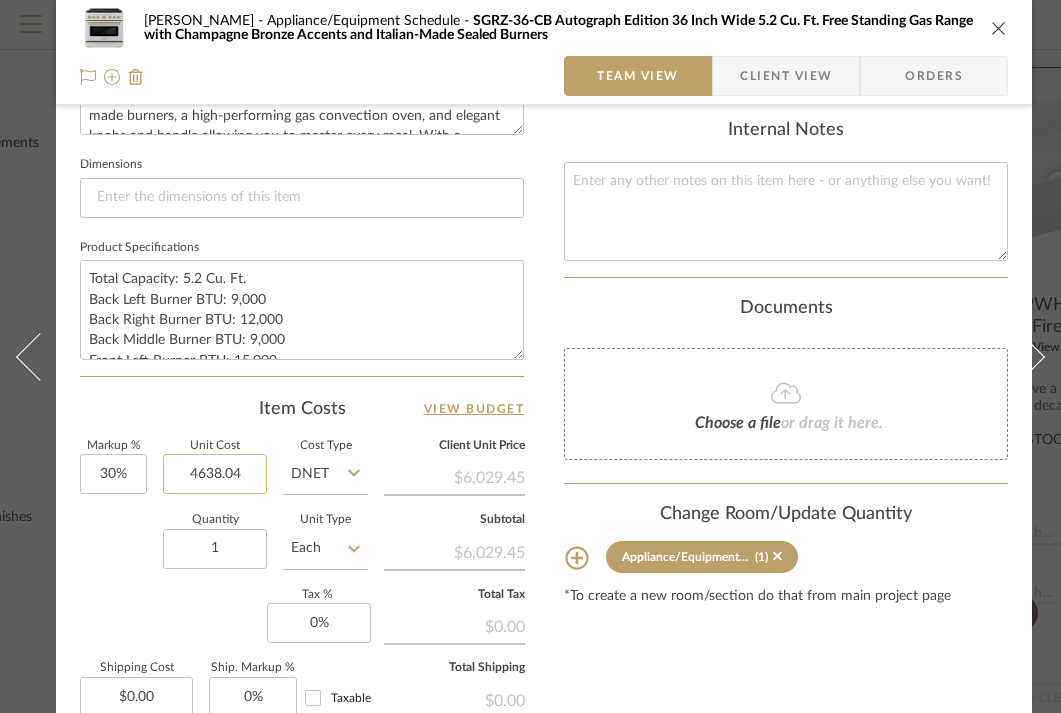 drag, startPoint x: 255, startPoint y: 472, endPoint x: 165, endPoint y: 471, distance: 90.005554 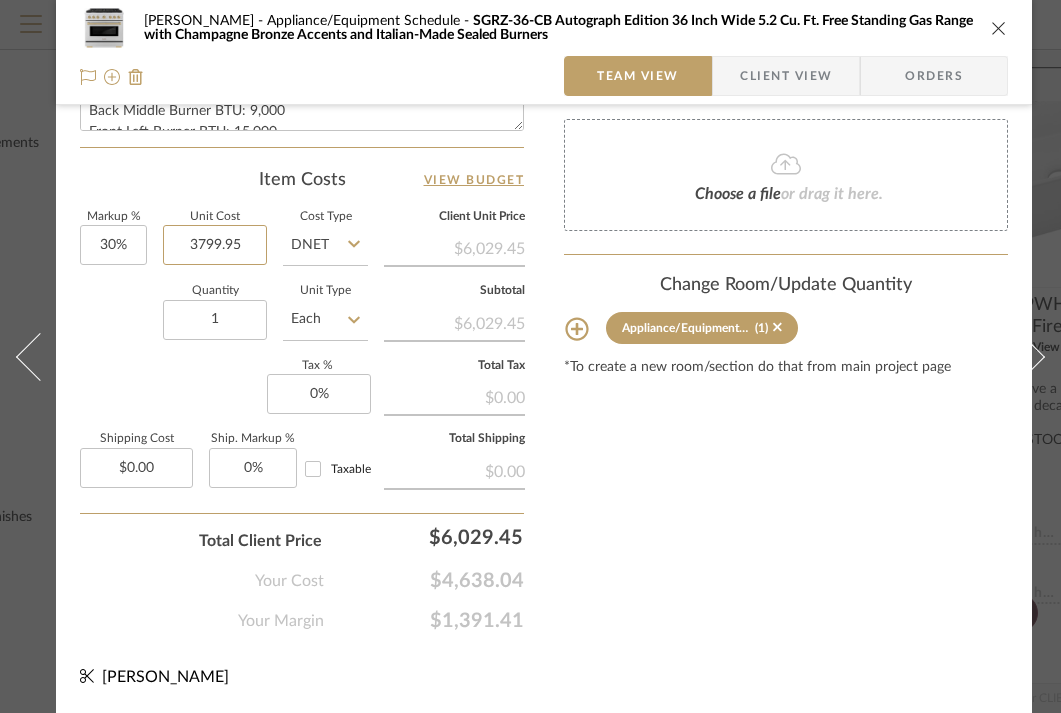 scroll, scrollTop: 1033, scrollLeft: 0, axis: vertical 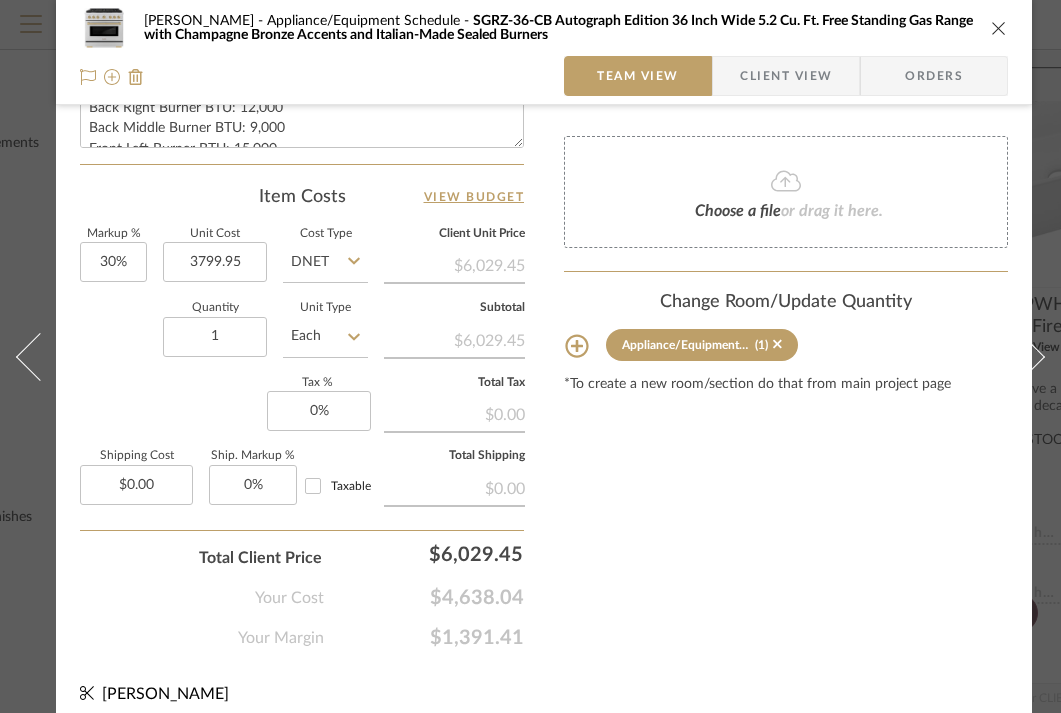 type on "$3,799.95" 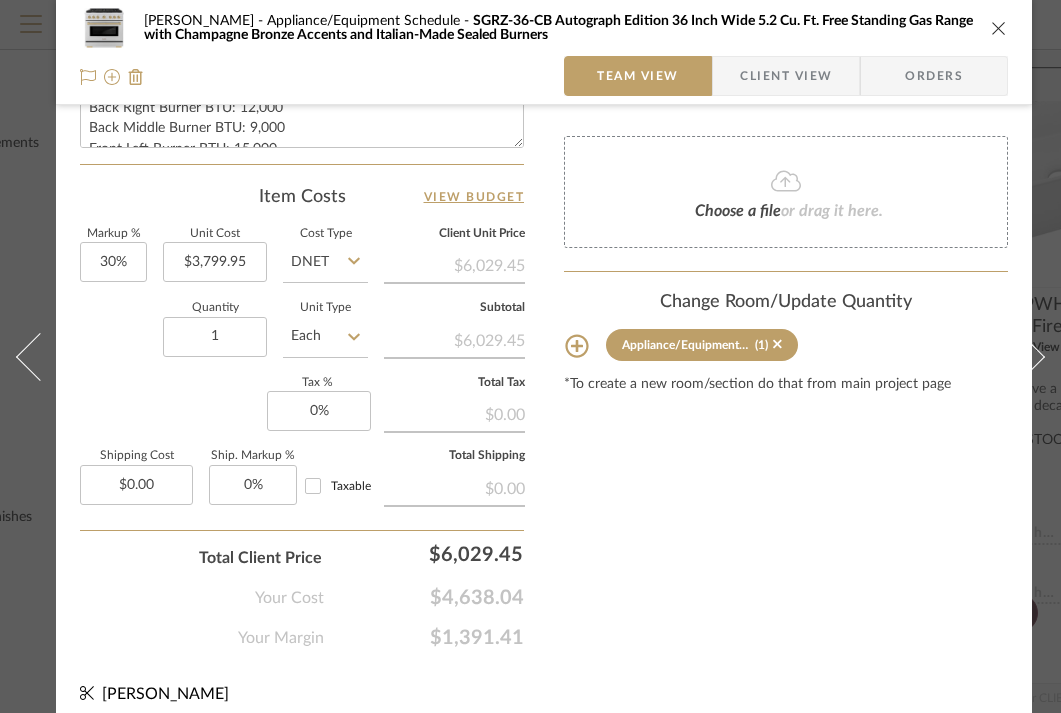 click on "Content here copies to Client View - confirm visibility there.  Show in Client Dashboard   Include in Budget   View Budget  Team Status  Lead Time  In Stock Weeks  Due Date   Install Date  Tasks / To-Dos /  team Messaging  Leave yourself a note here or share next steps with your team. You will receive emails when they
respond!  Invite Collaborator Internal Notes  Documents  Choose a file  or drag it here. Change Room/Update Quantity  Appliance/Equipment Schedule  (1) *To create a new room/section do that from main project page" at bounding box center [786, -124] 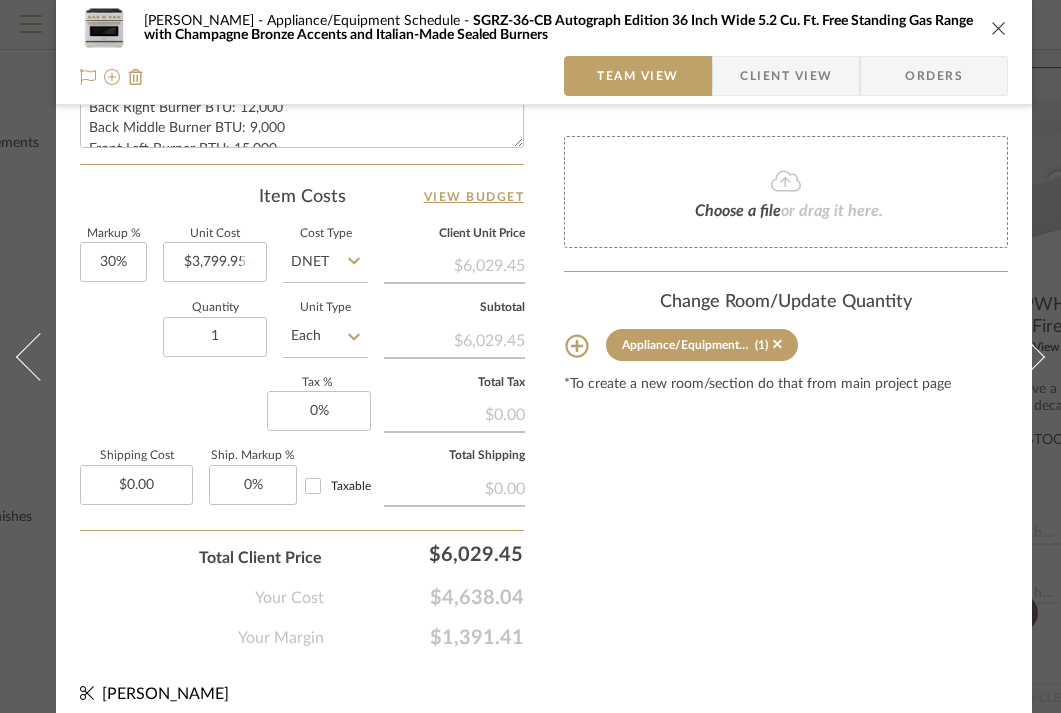type 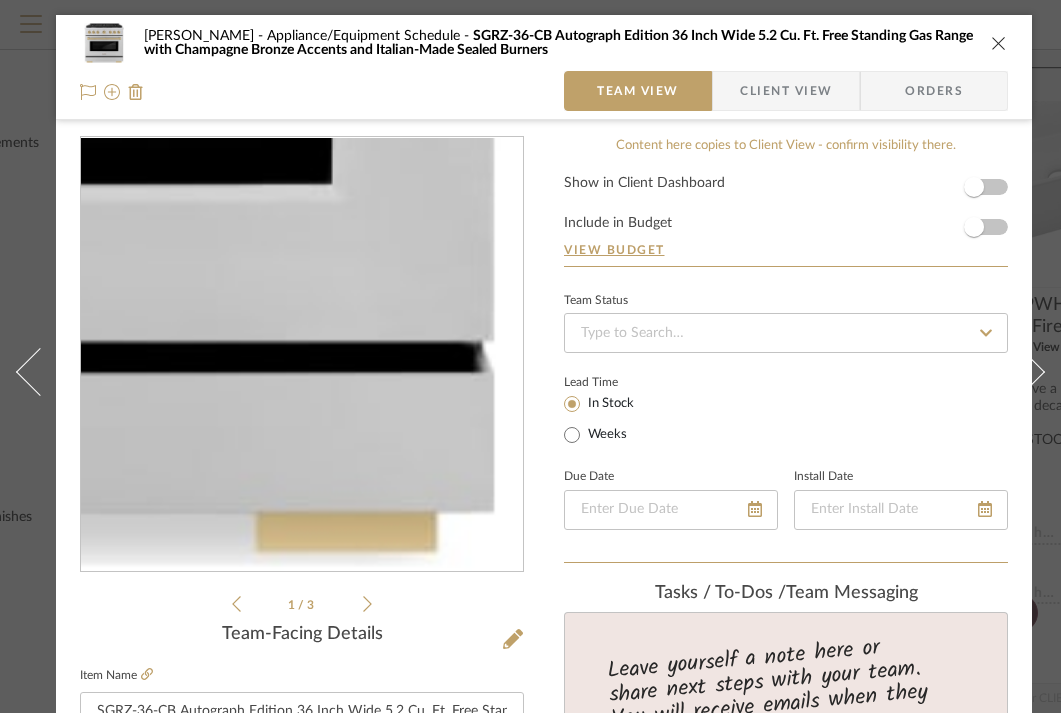 scroll, scrollTop: 113, scrollLeft: 0, axis: vertical 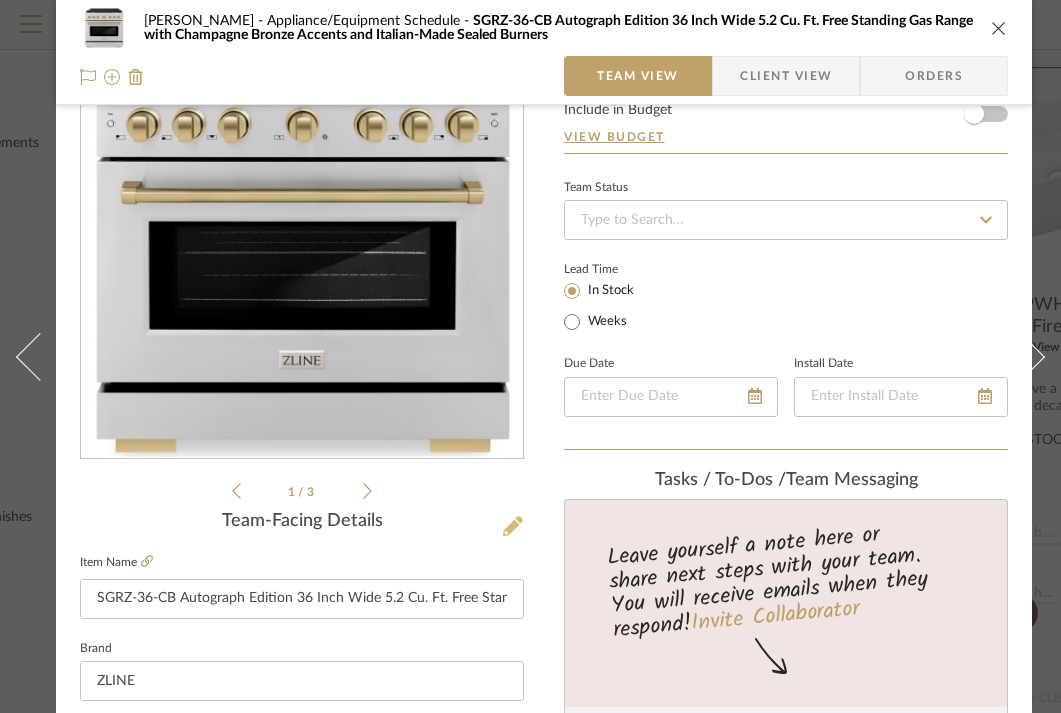 click 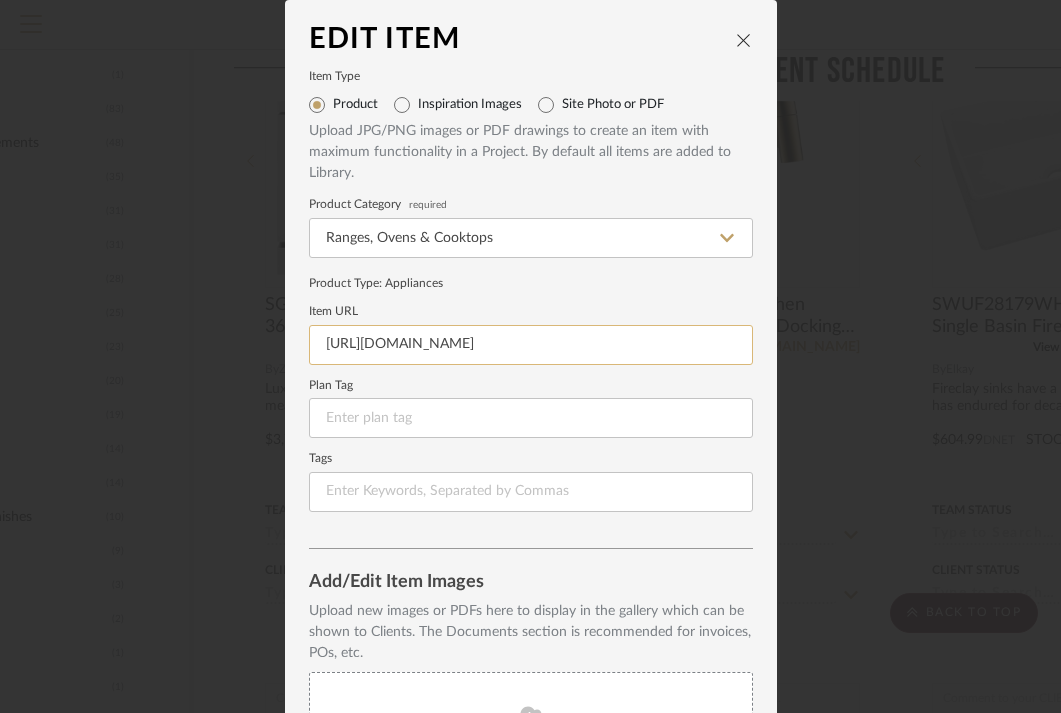 click on "[URL][DOMAIN_NAME]" at bounding box center [531, 345] 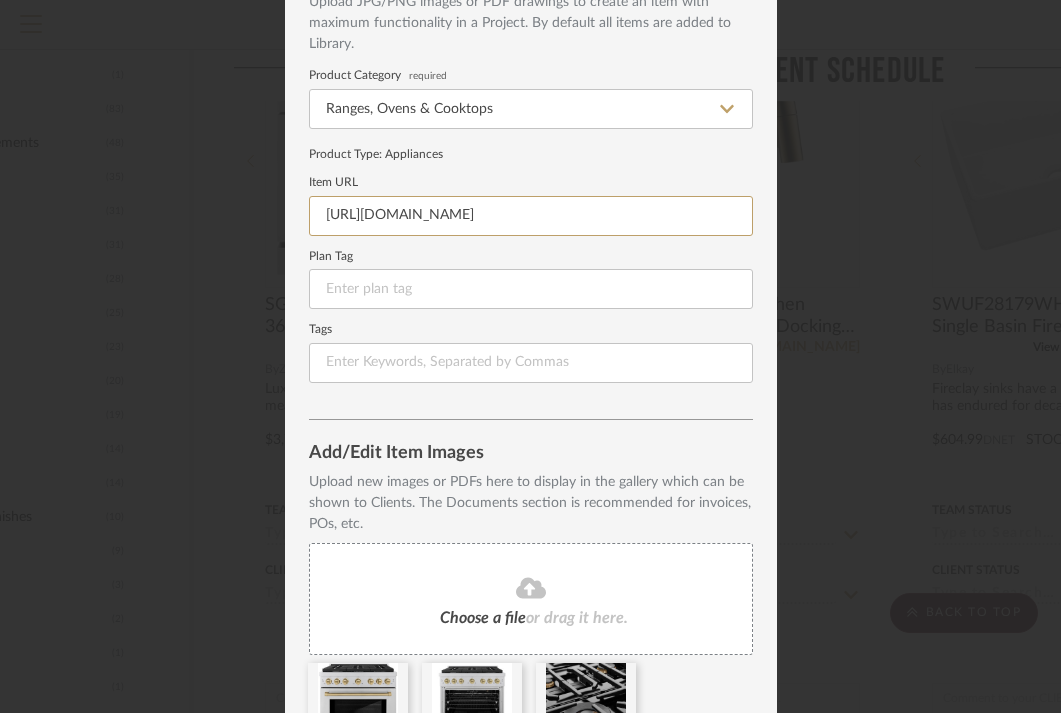 scroll, scrollTop: 240, scrollLeft: 0, axis: vertical 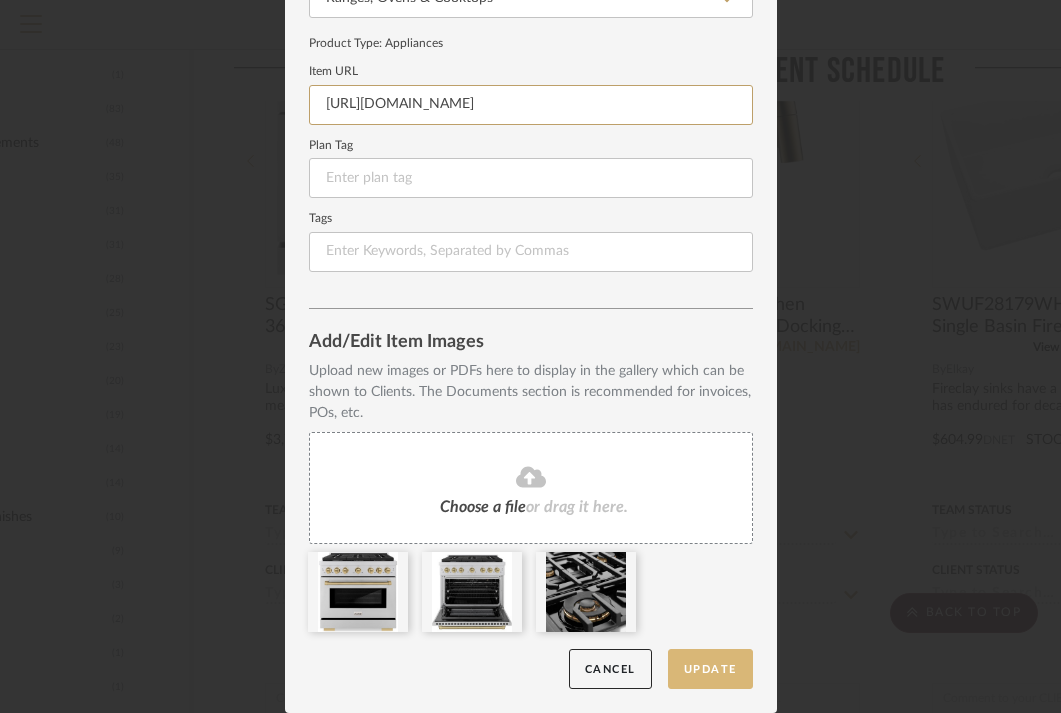 type on "[URL][DOMAIN_NAME]" 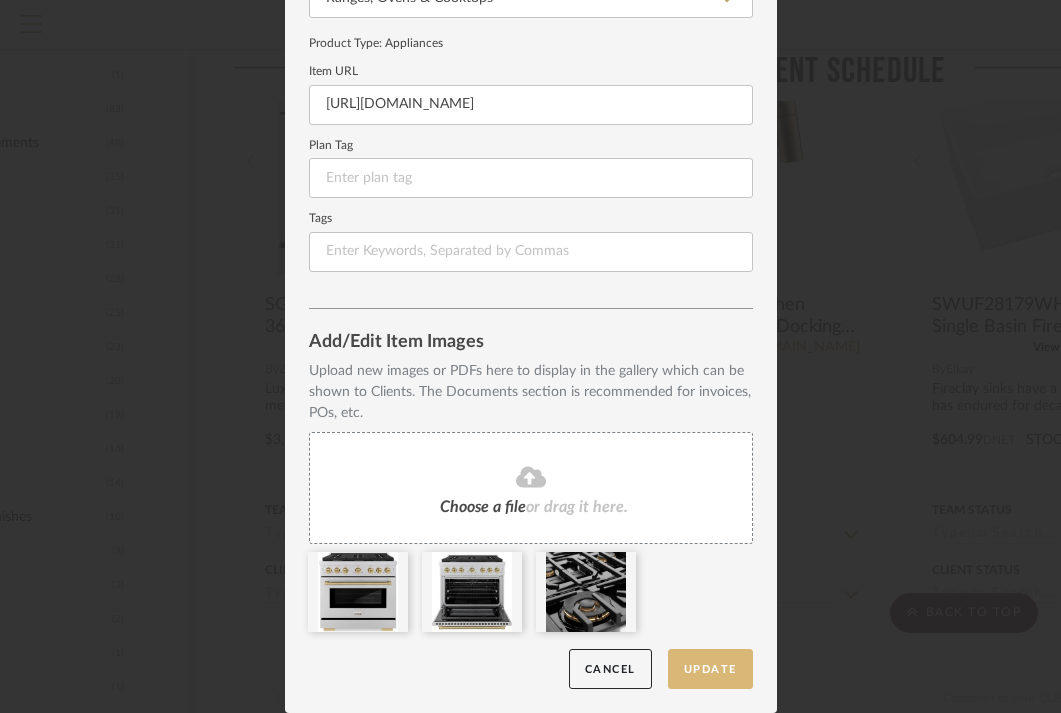 click on "Update" at bounding box center [710, 669] 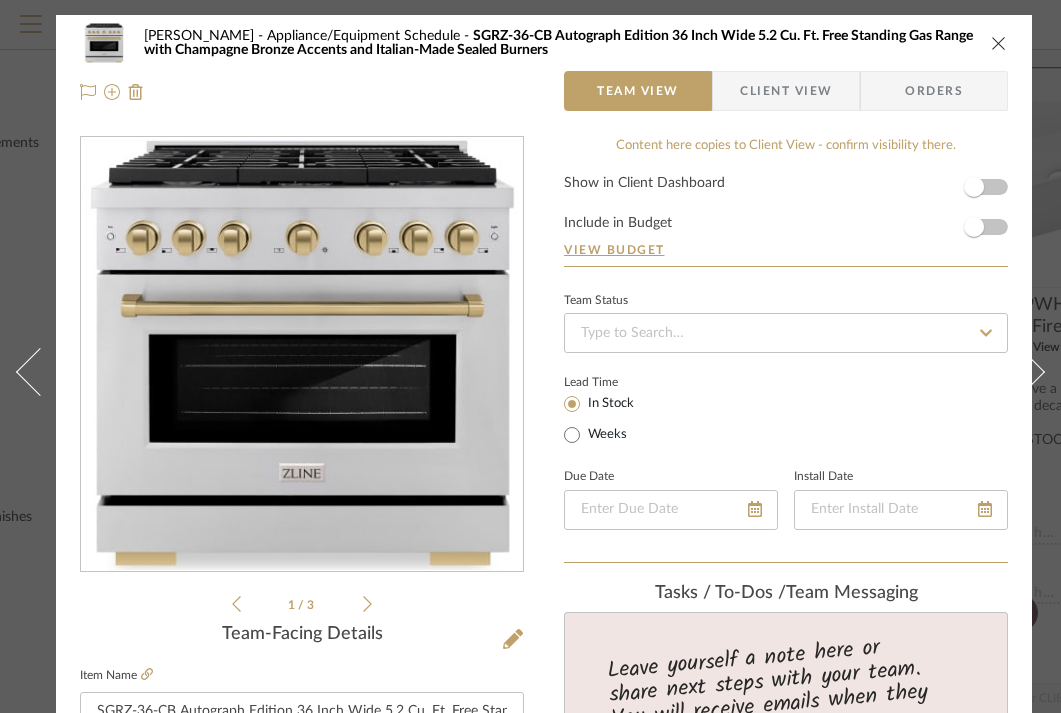 click at bounding box center (999, 43) 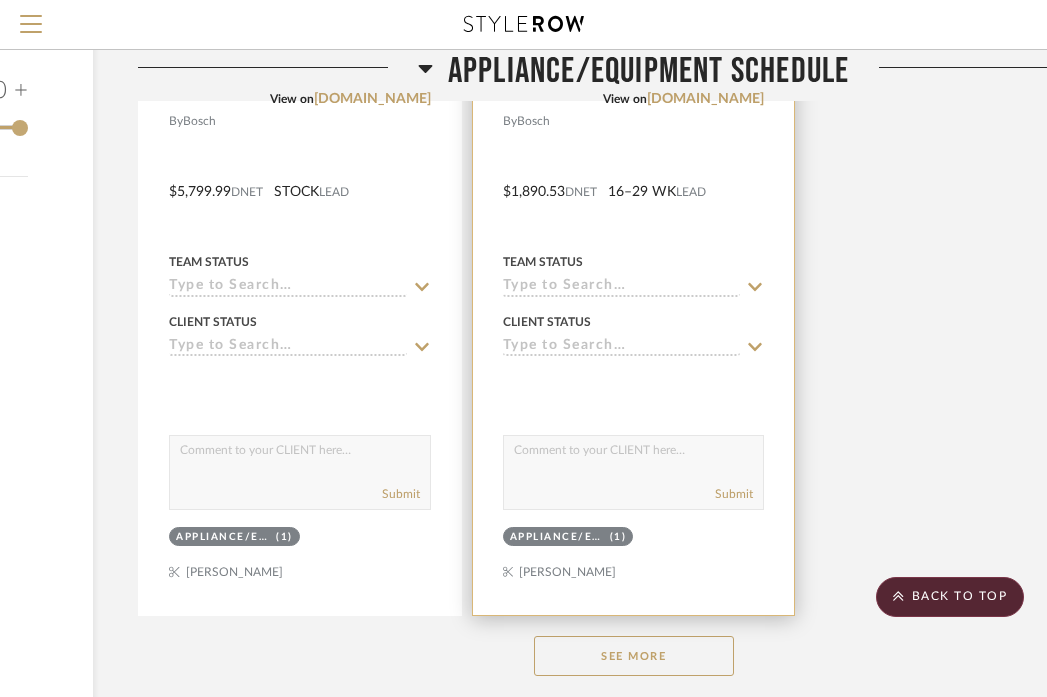scroll, scrollTop: 3160, scrollLeft: 283, axis: both 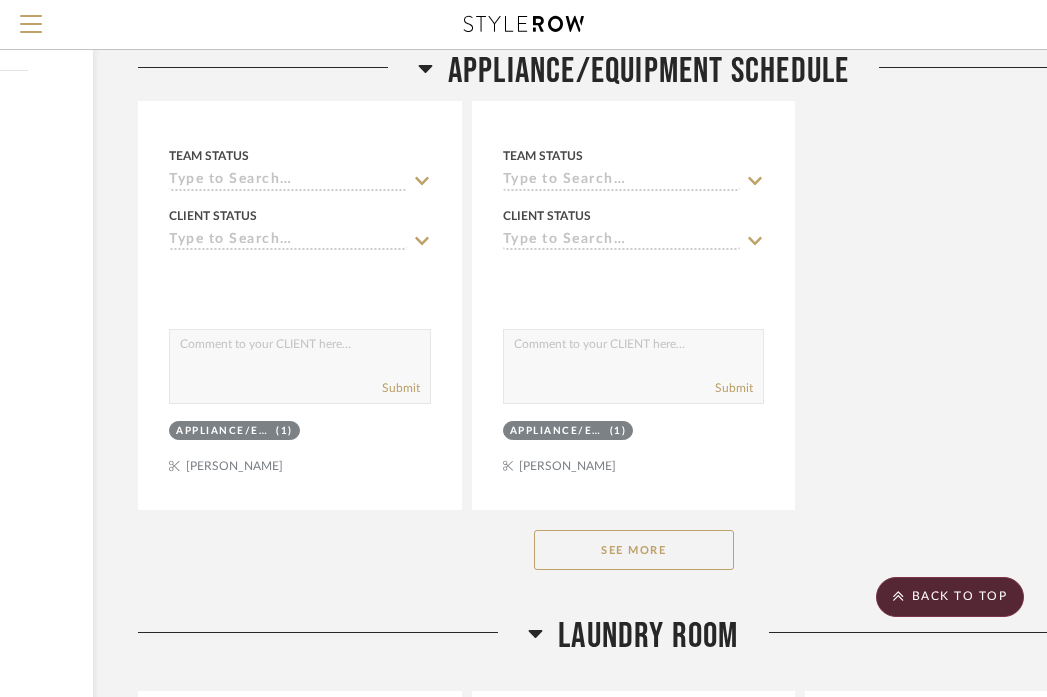 click on "See More" 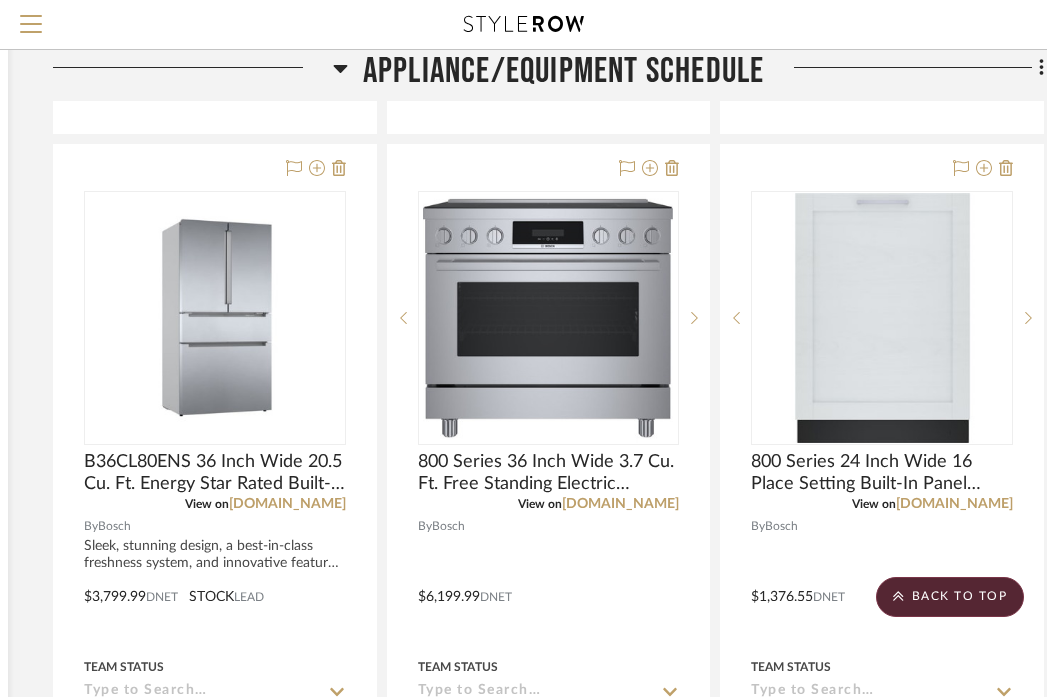 scroll, scrollTop: 4202, scrollLeft: 368, axis: both 